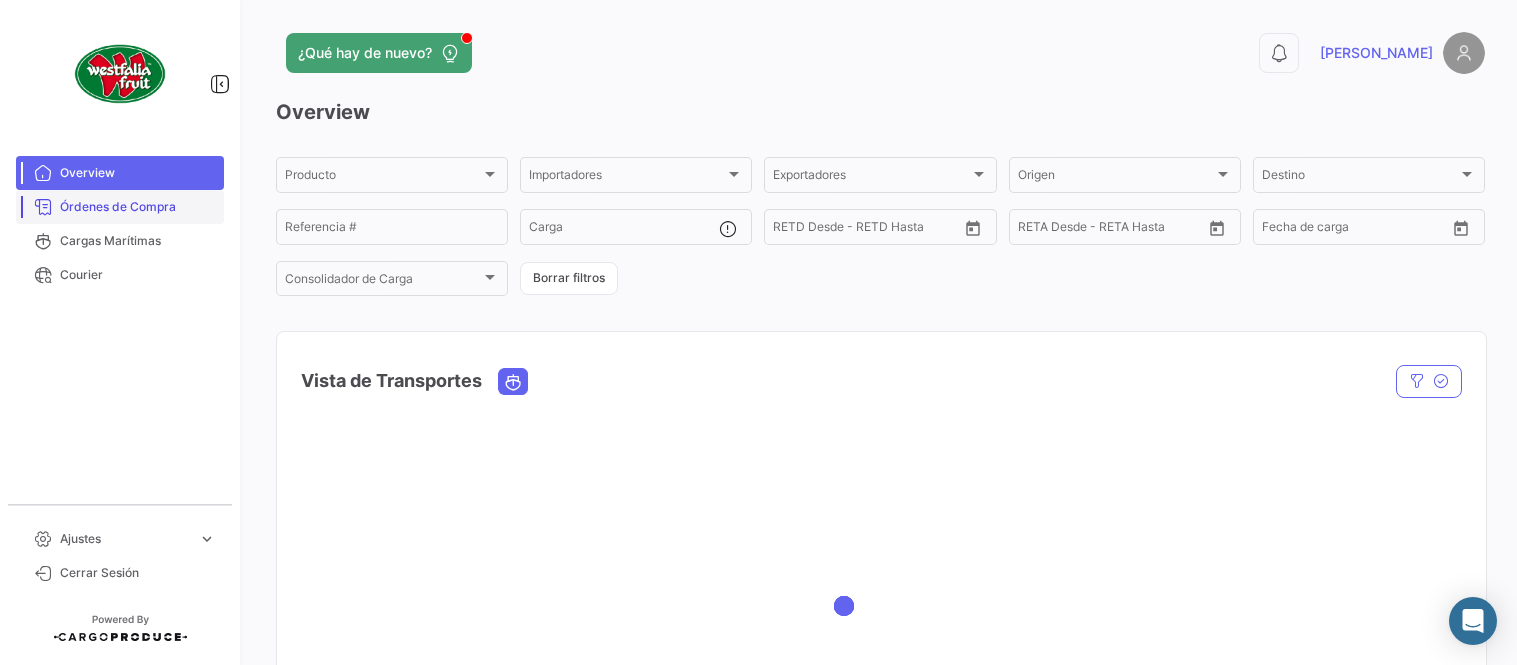 scroll, scrollTop: 0, scrollLeft: 0, axis: both 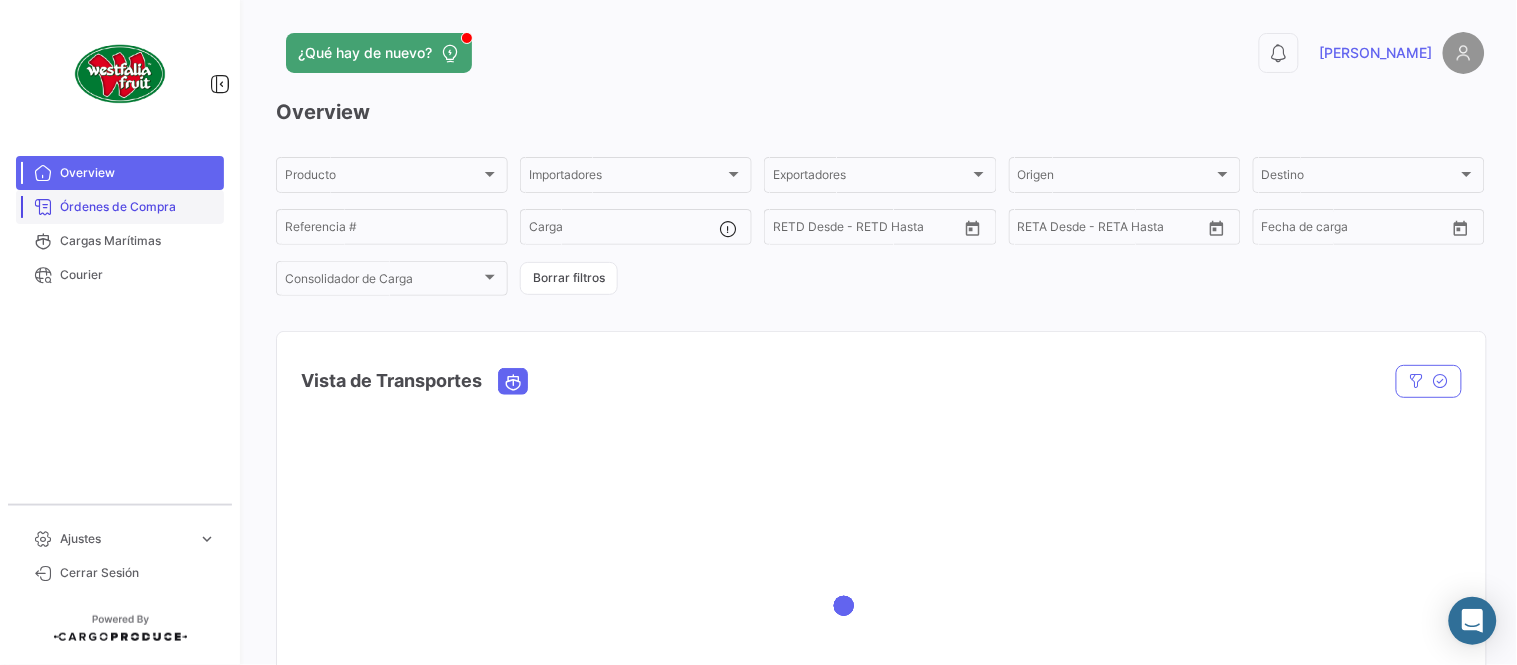 click on "Órdenes de Compra" at bounding box center [120, 207] 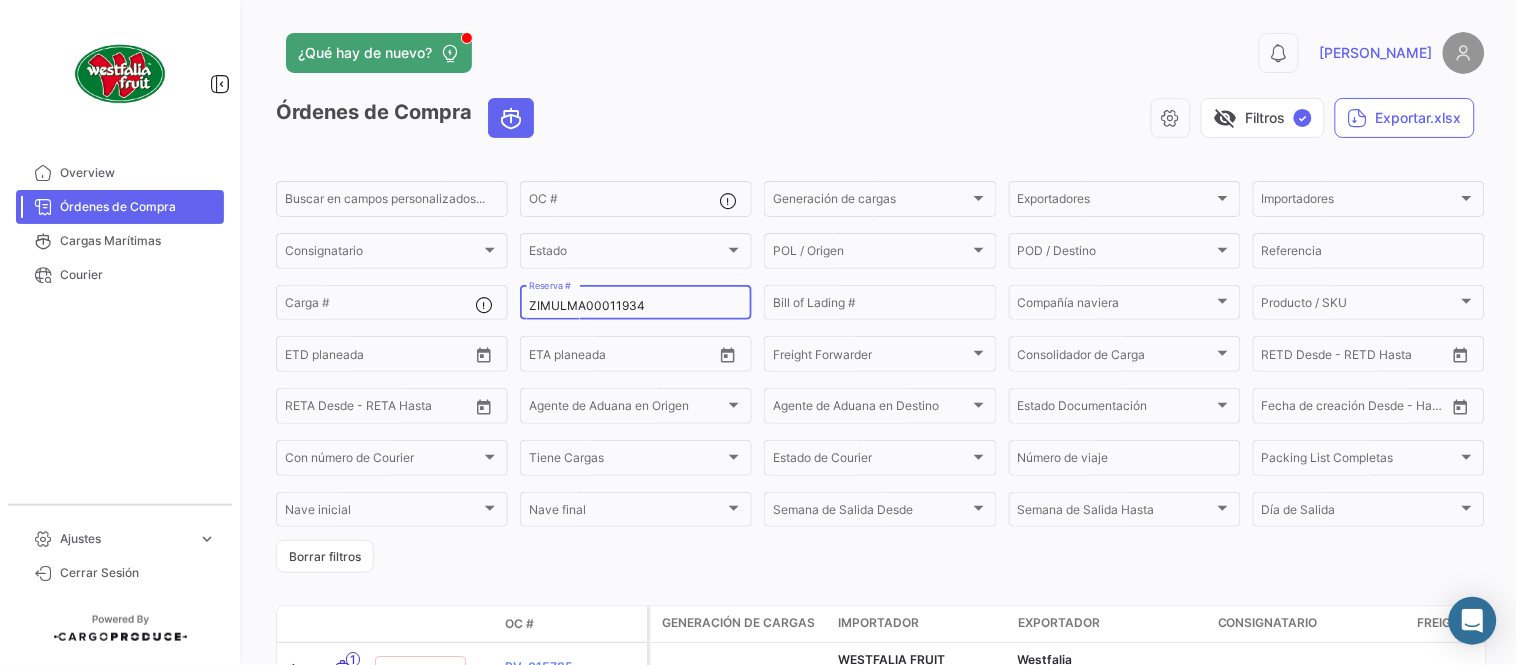click on "ZIMULMA00011934" at bounding box center [636, 306] 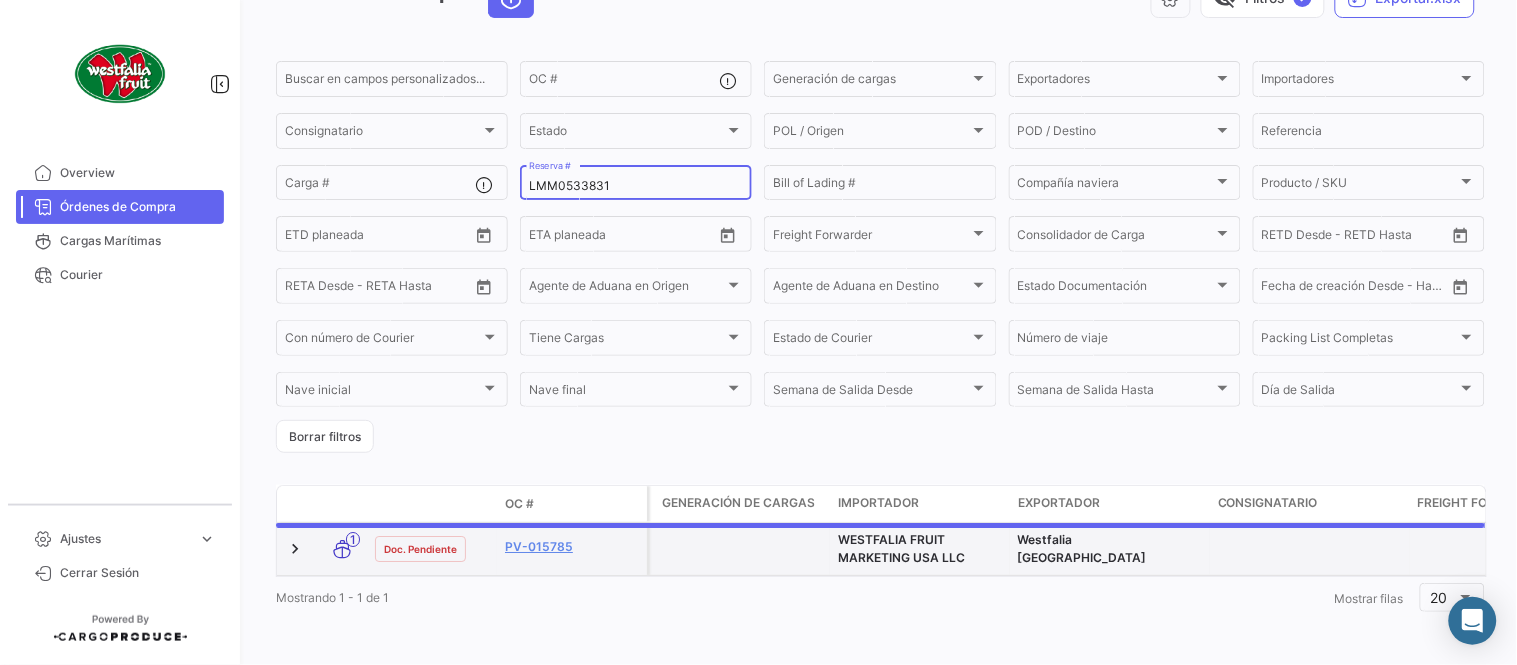 scroll, scrollTop: 128, scrollLeft: 0, axis: vertical 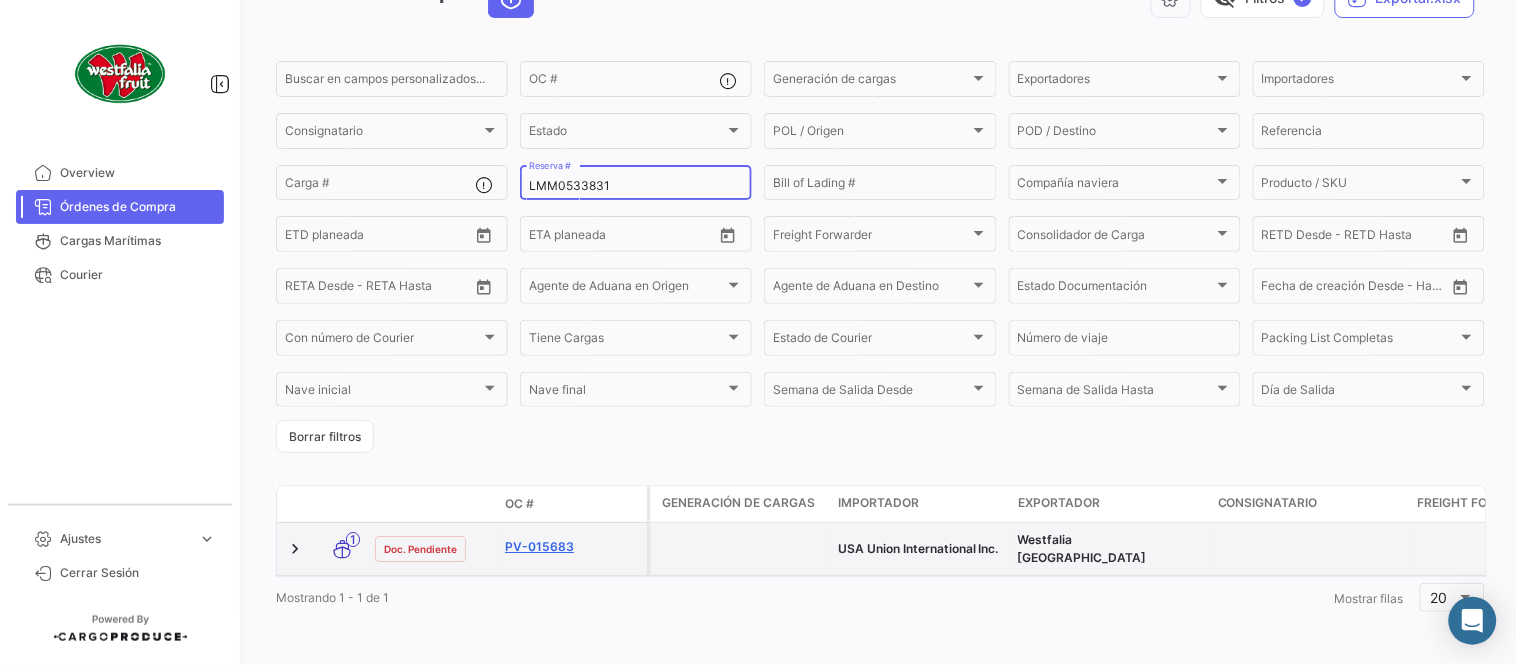 type on "LMM0533831" 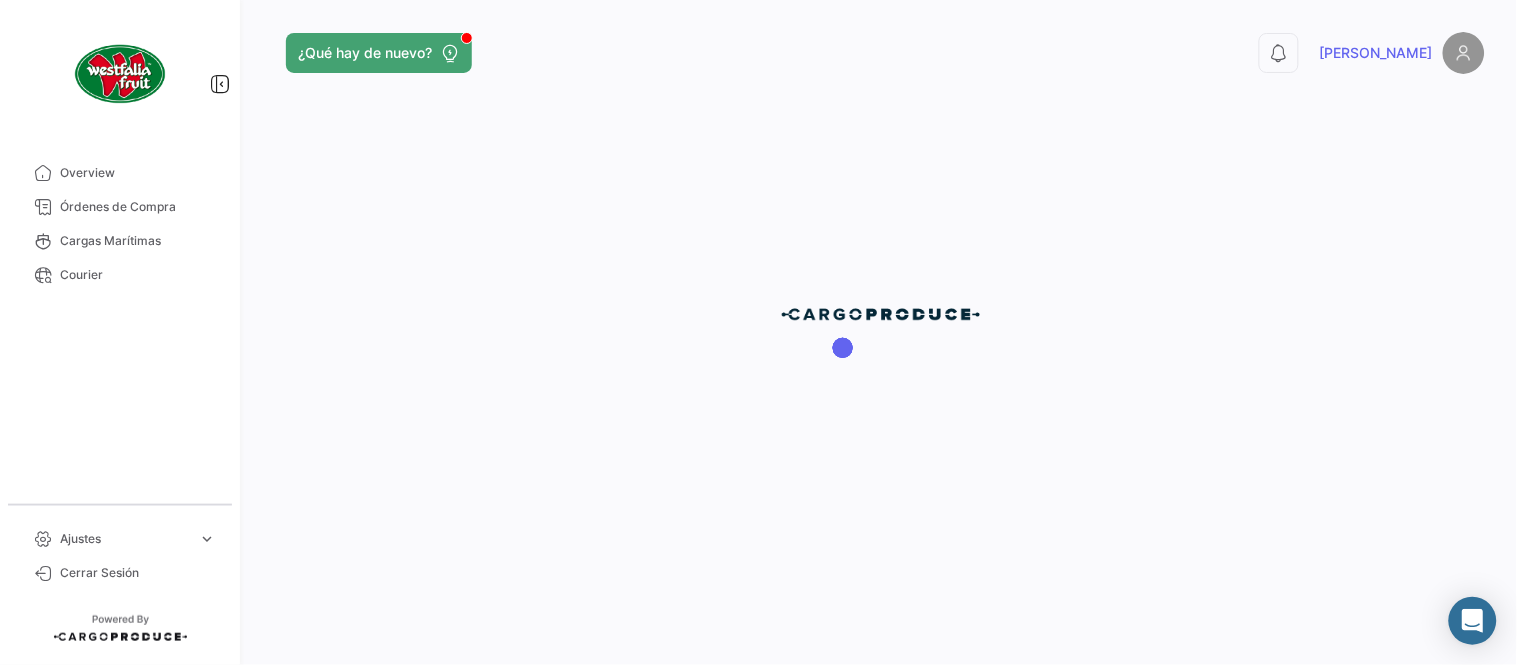 scroll, scrollTop: 0, scrollLeft: 0, axis: both 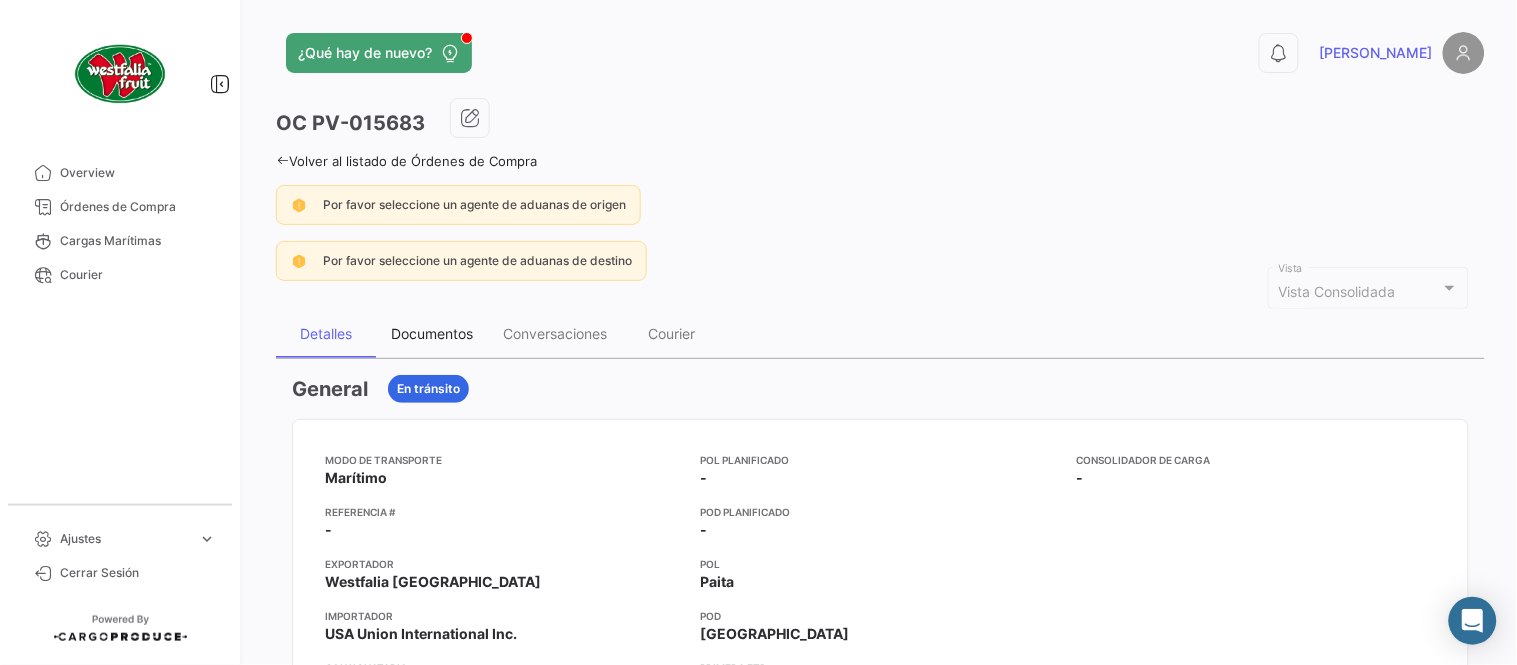 click on "Documentos" at bounding box center (432, 333) 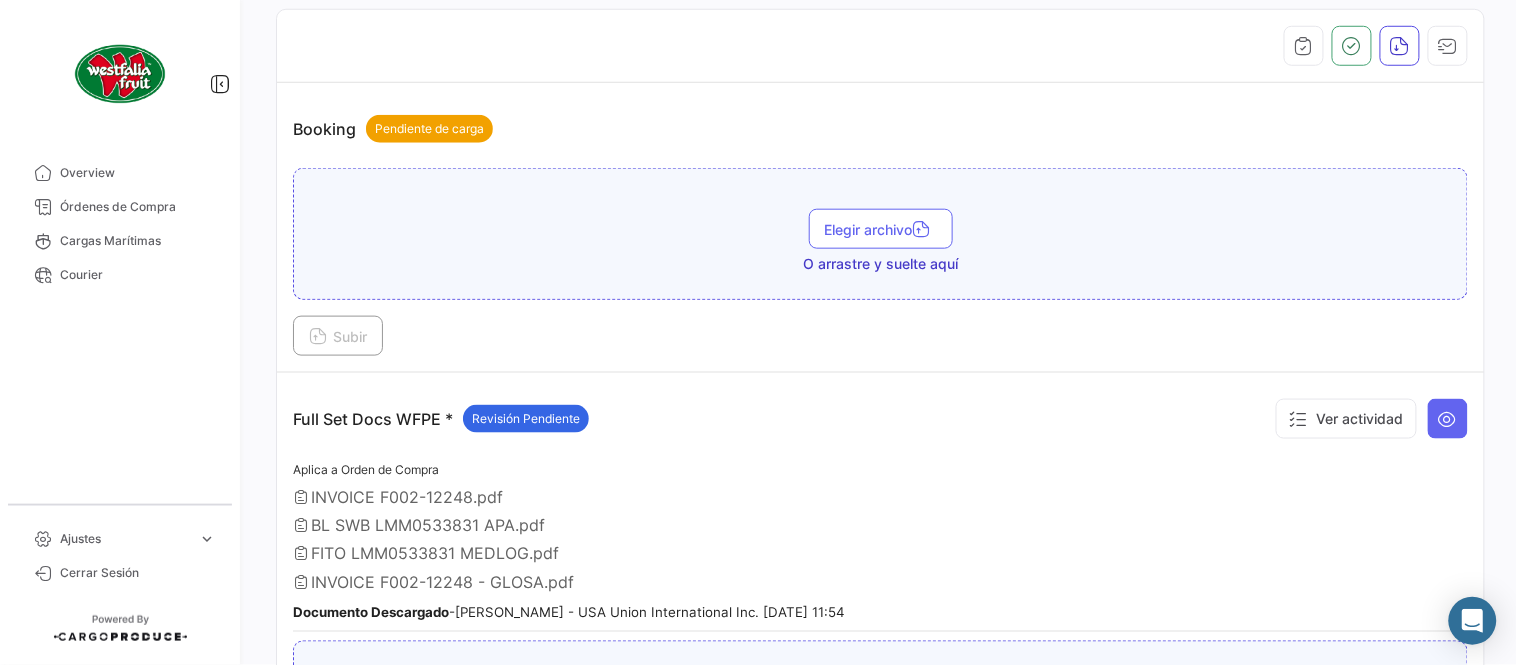 scroll, scrollTop: 554, scrollLeft: 0, axis: vertical 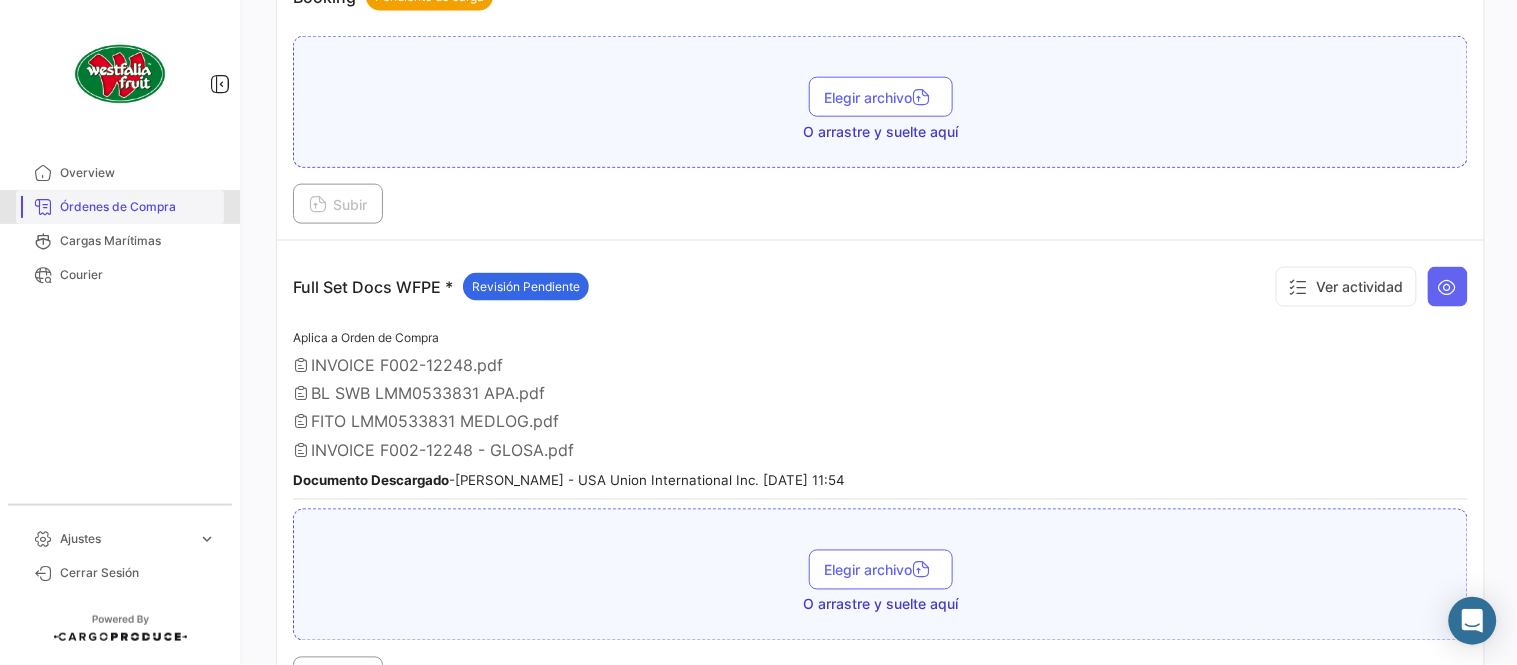 click on "Órdenes de Compra" at bounding box center (120, 207) 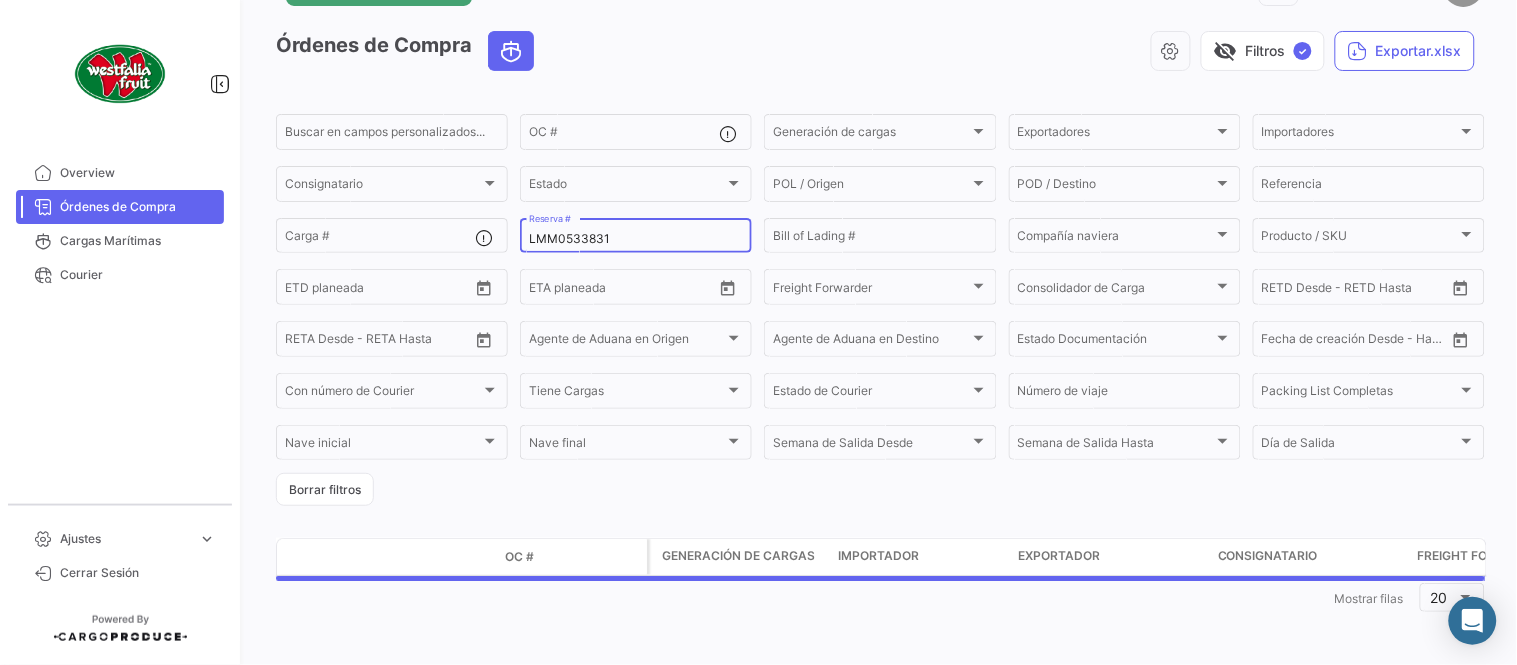 scroll, scrollTop: 0, scrollLeft: 0, axis: both 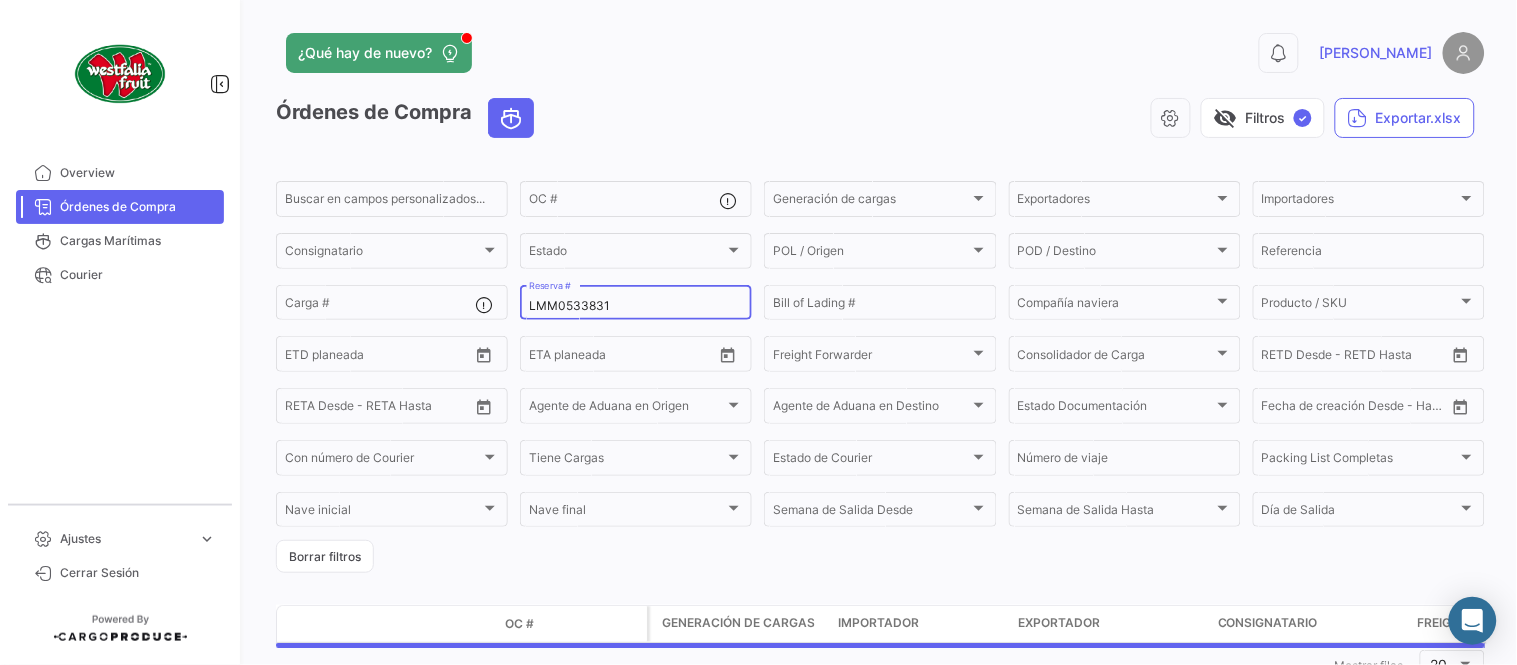 click on "LMM0533831 Reserva #" 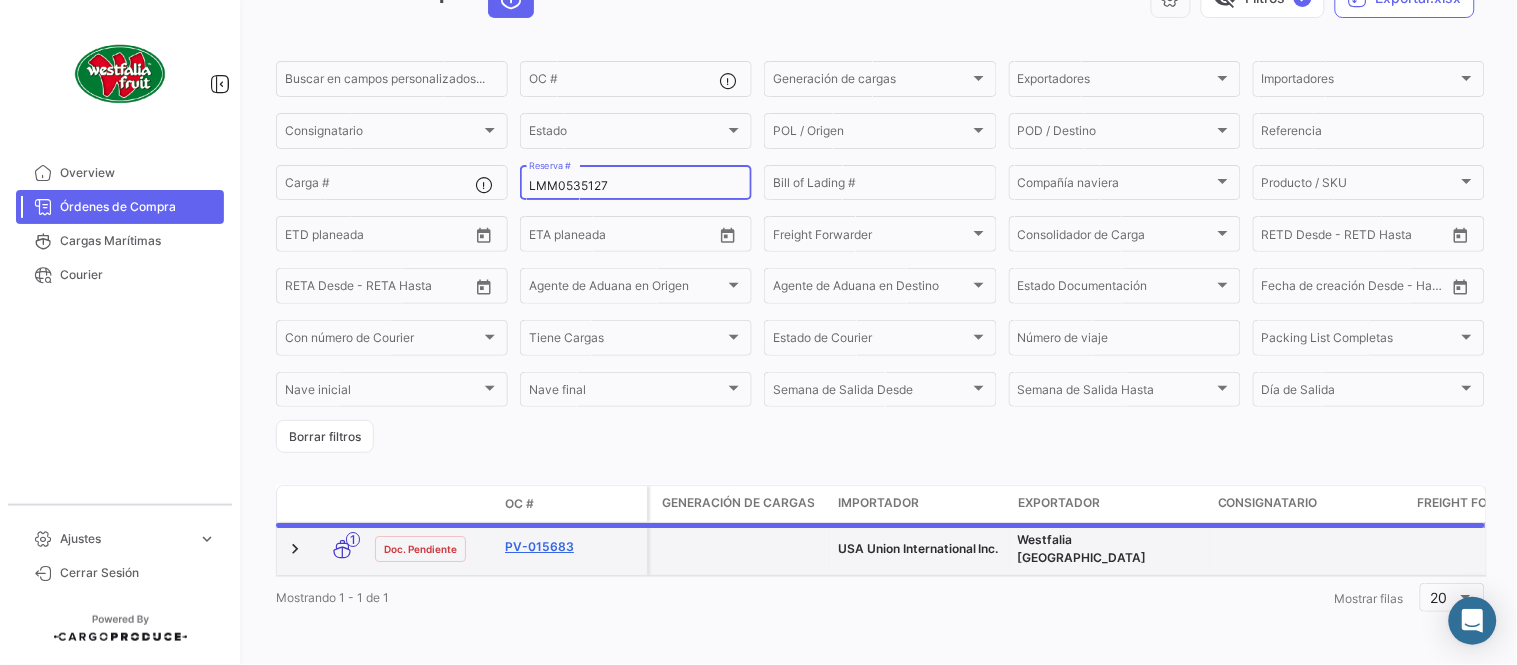 scroll, scrollTop: 128, scrollLeft: 0, axis: vertical 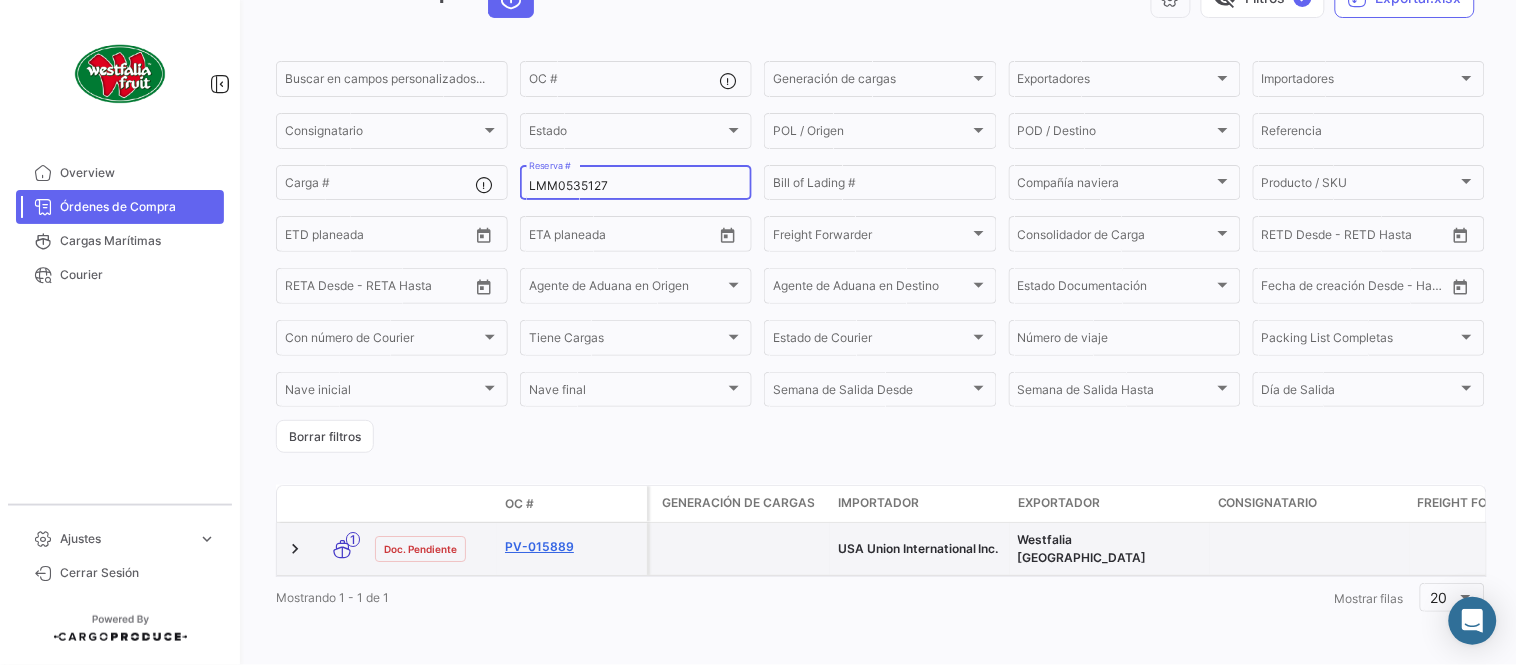 type on "LMM0535127" 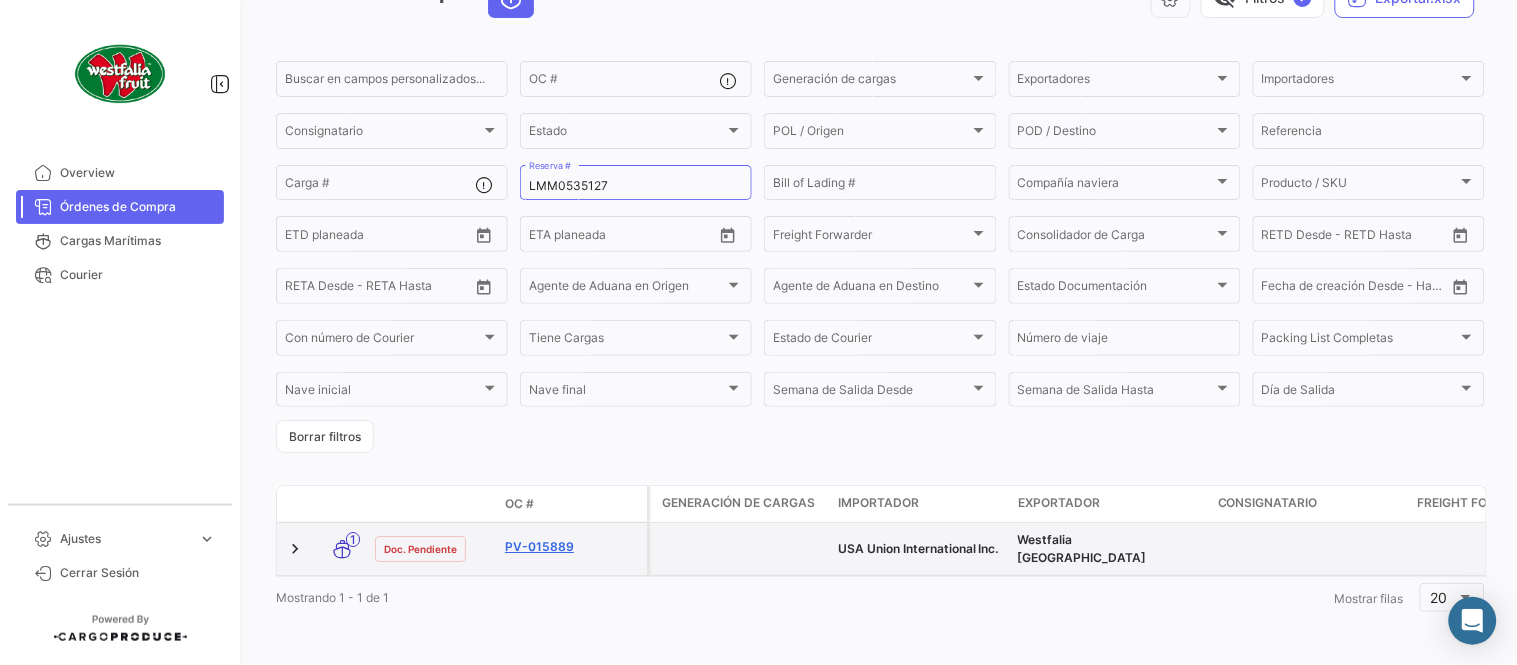 click on "PV-015889" 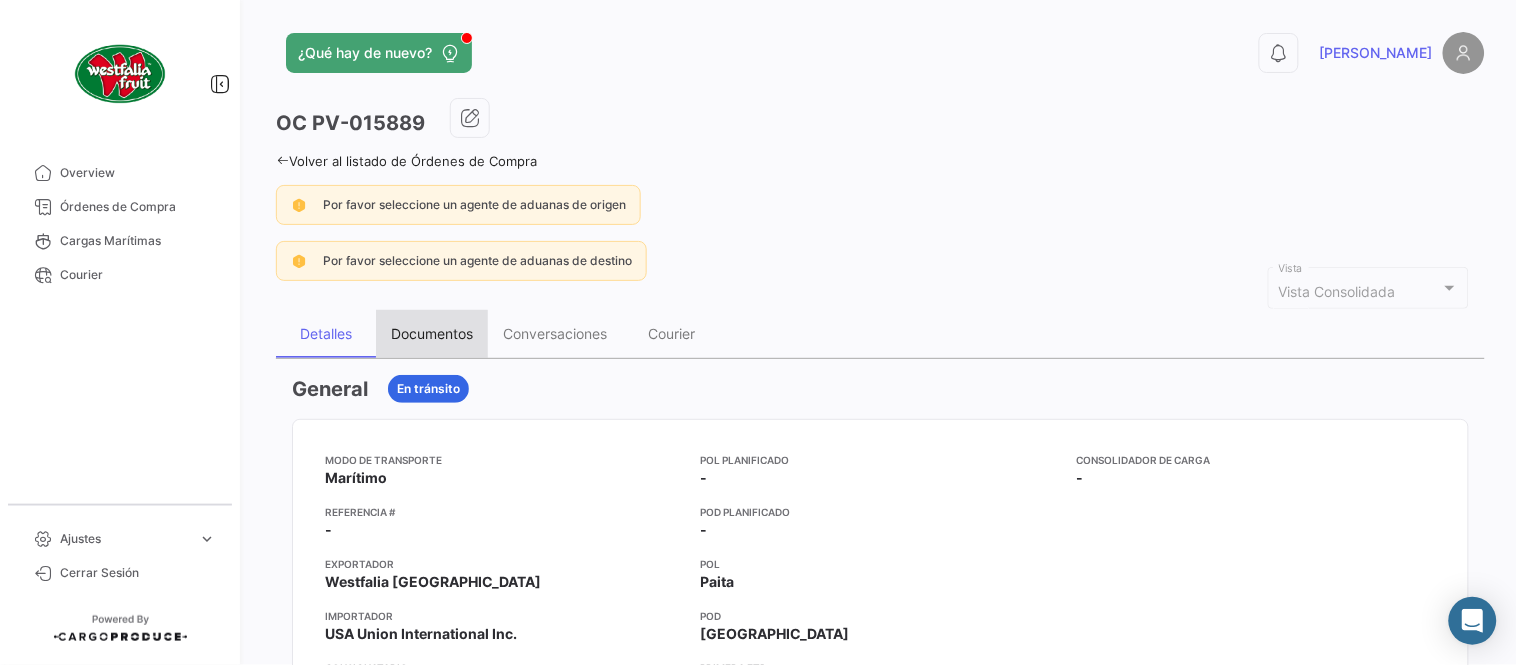 click on "Documentos" at bounding box center (432, 333) 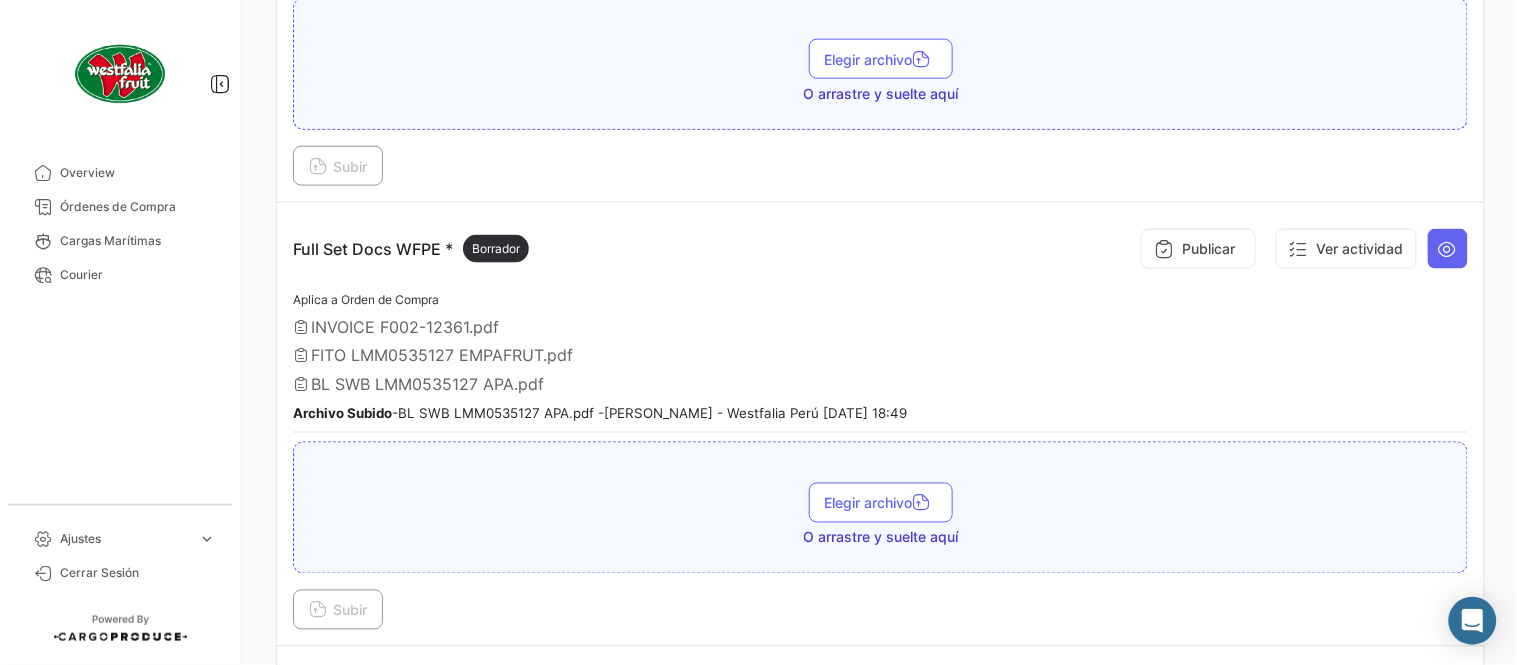 scroll, scrollTop: 666, scrollLeft: 0, axis: vertical 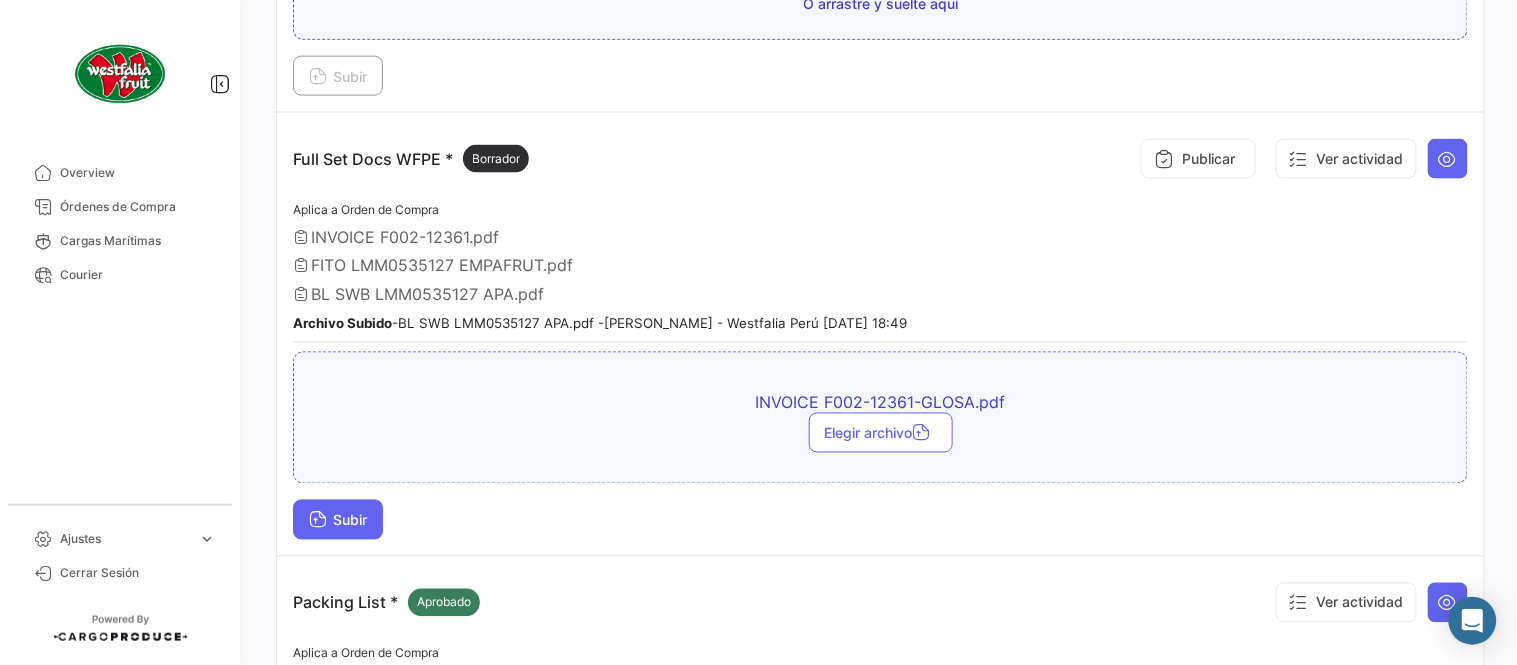 click on "Subir" at bounding box center [338, 520] 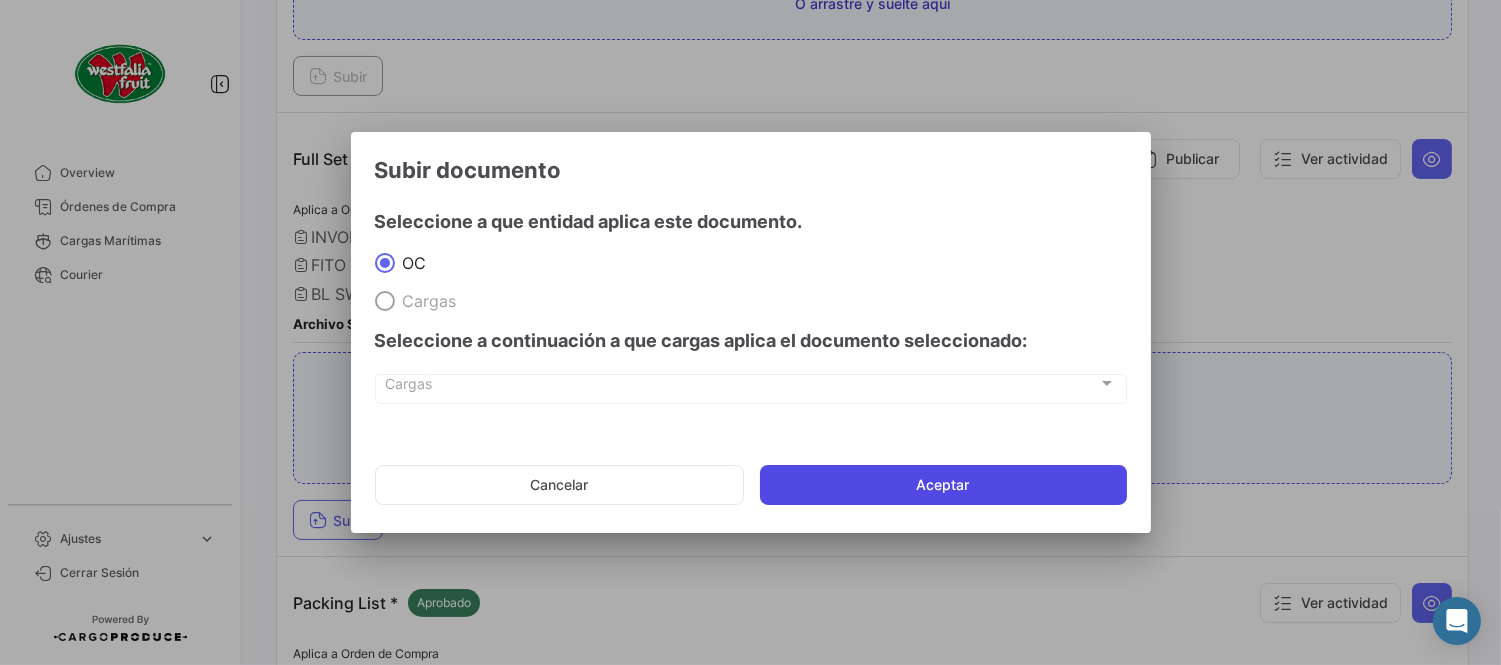 click on "Aceptar" 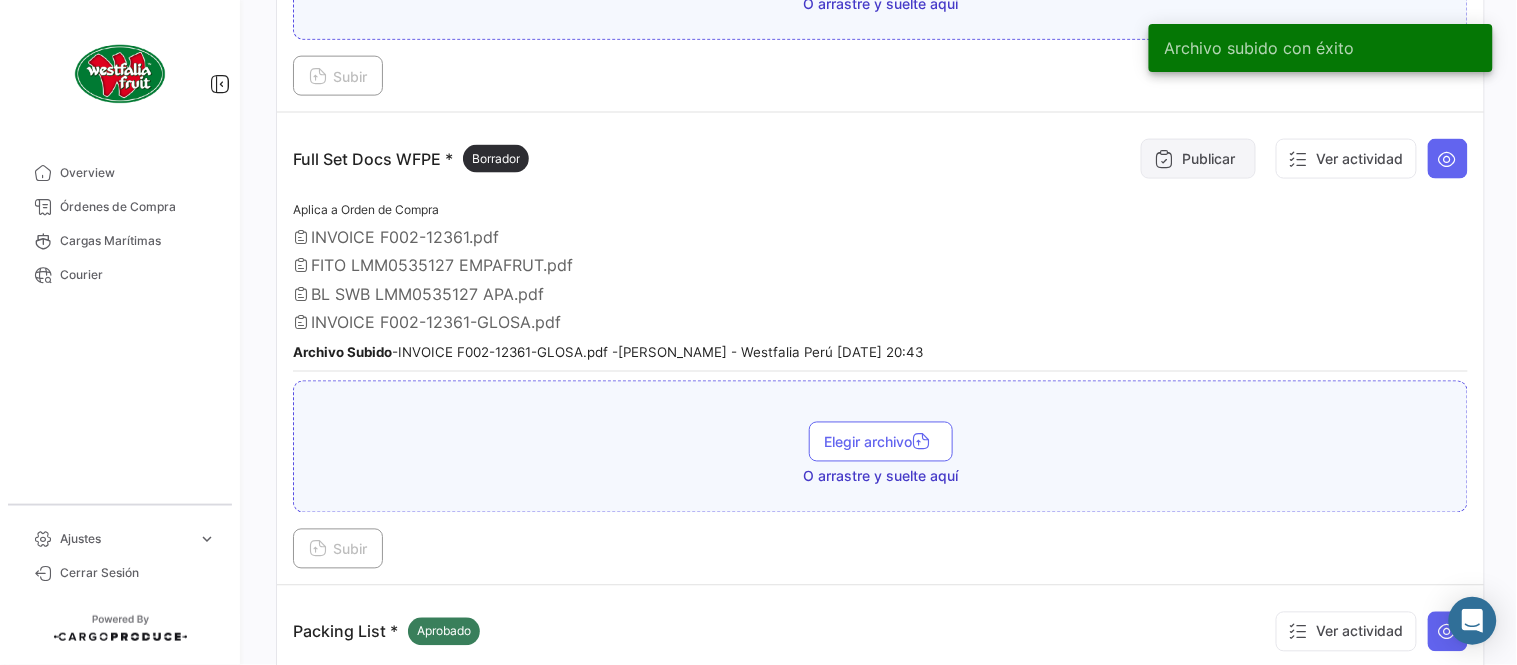 click on "Publicar" at bounding box center (1198, 159) 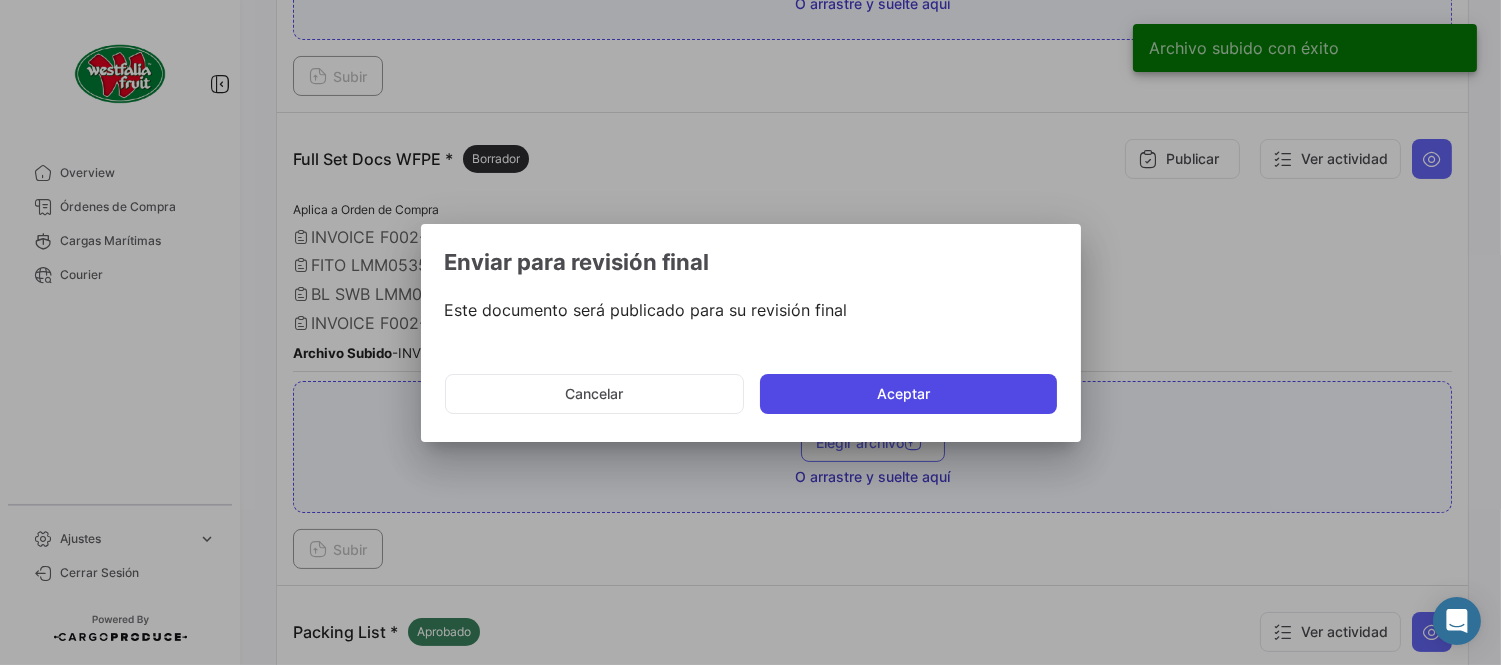 drag, startPoint x: 825, startPoint y: 392, endPoint x: 812, endPoint y: 373, distance: 23.021729 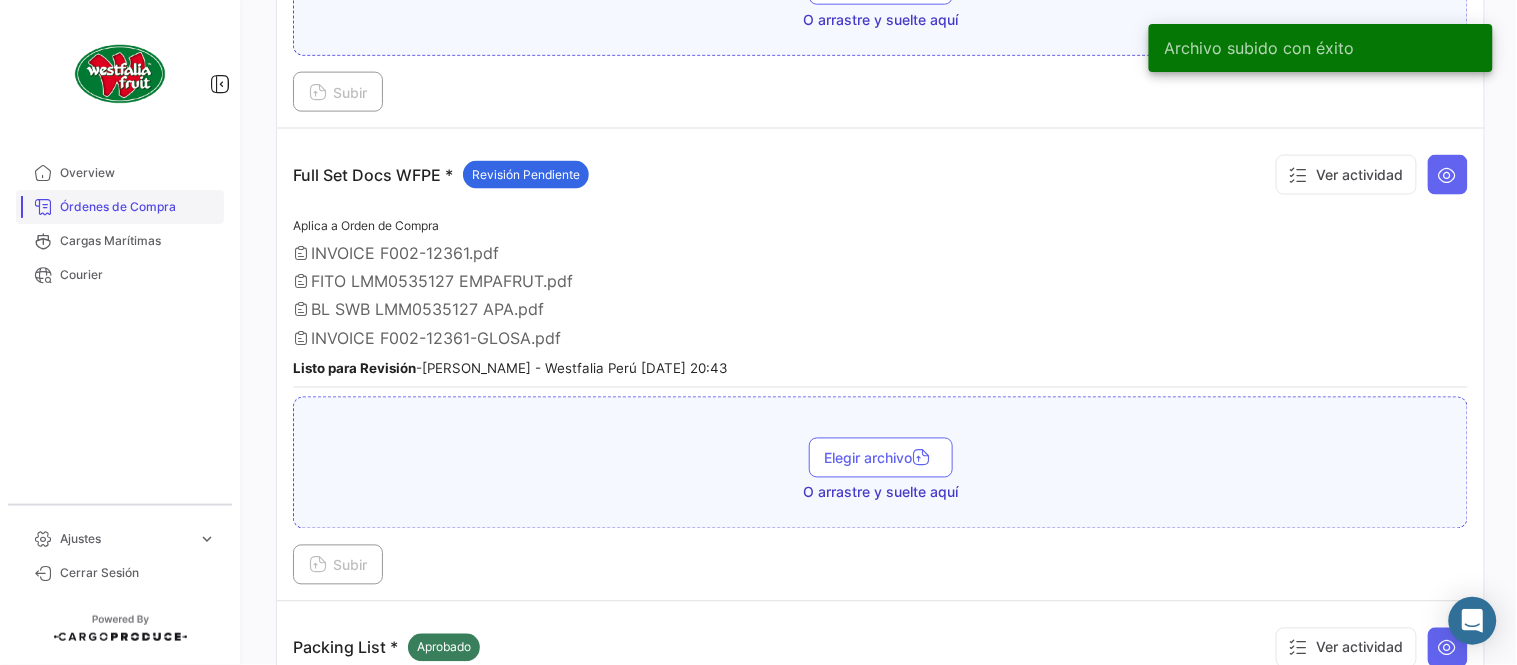 click on "Órdenes de Compra" at bounding box center [138, 207] 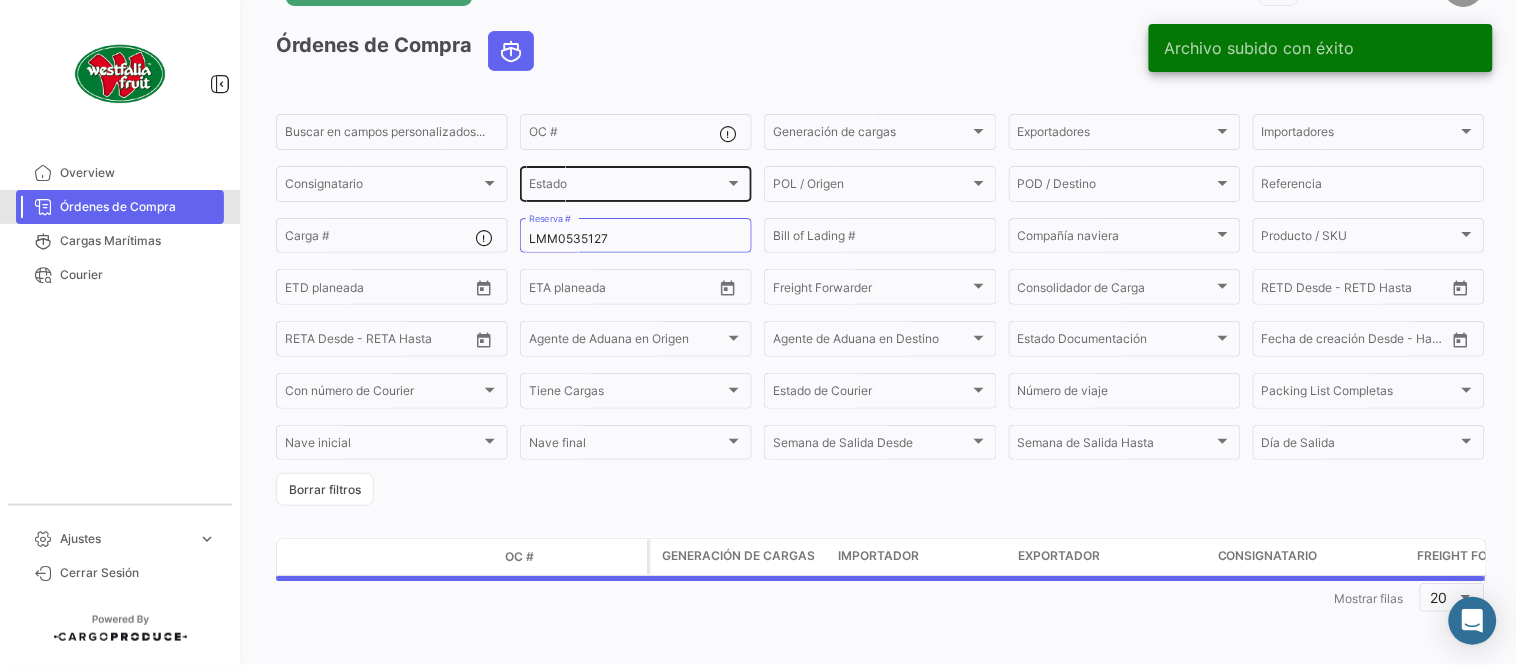 scroll, scrollTop: 0, scrollLeft: 0, axis: both 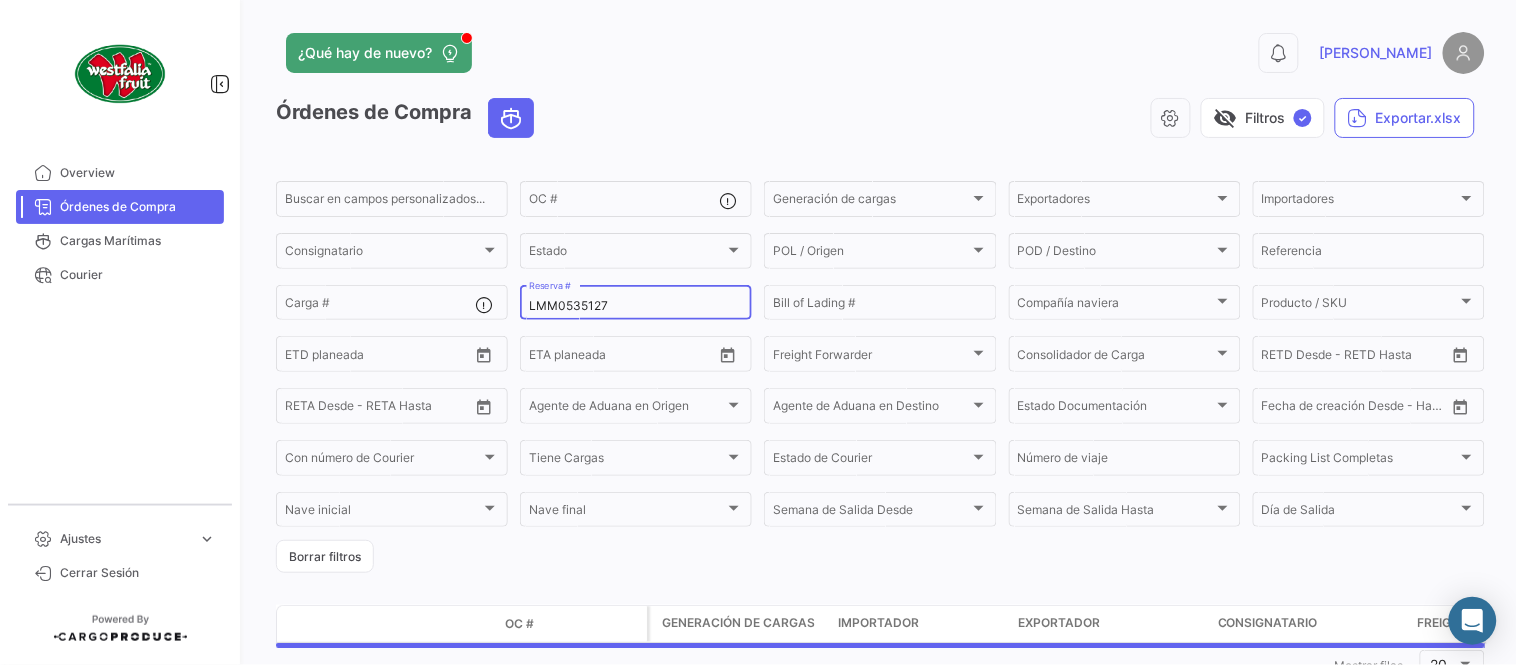 click on "LMM0535127" at bounding box center [636, 306] 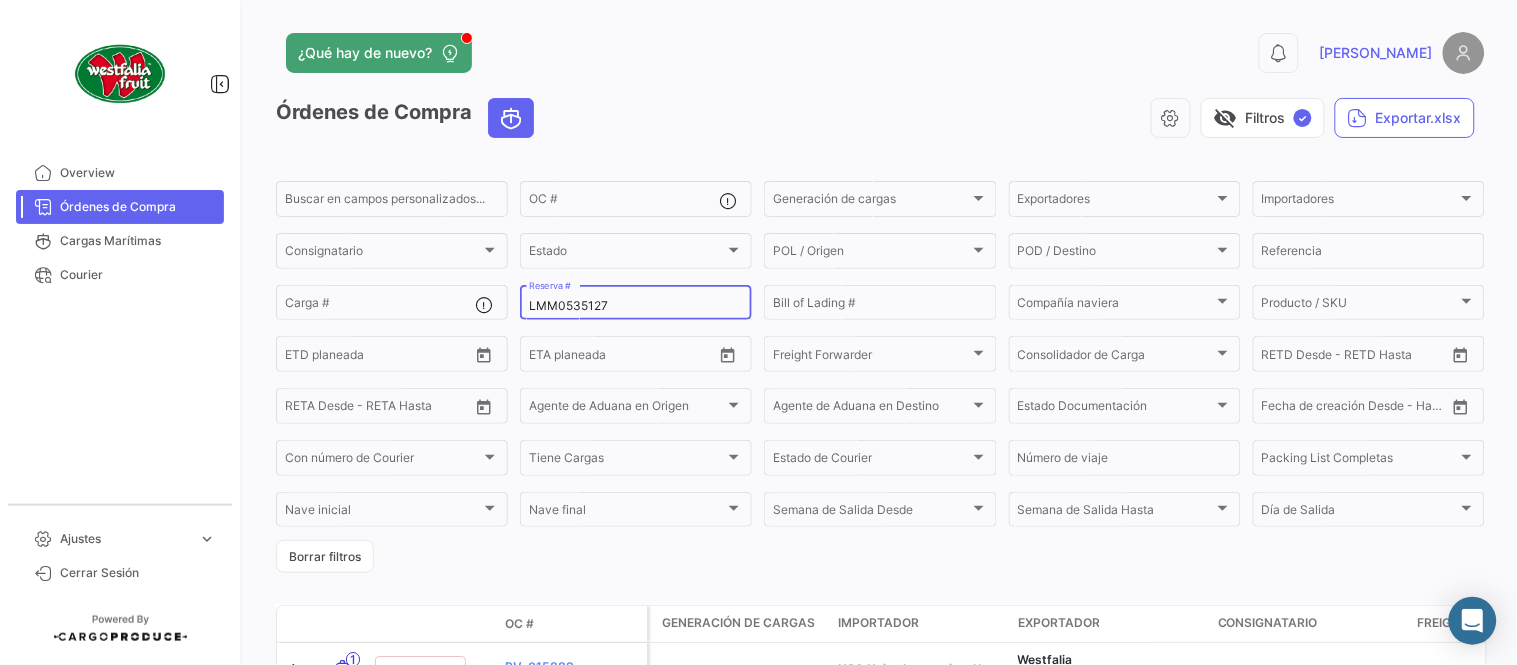 paste on "249" 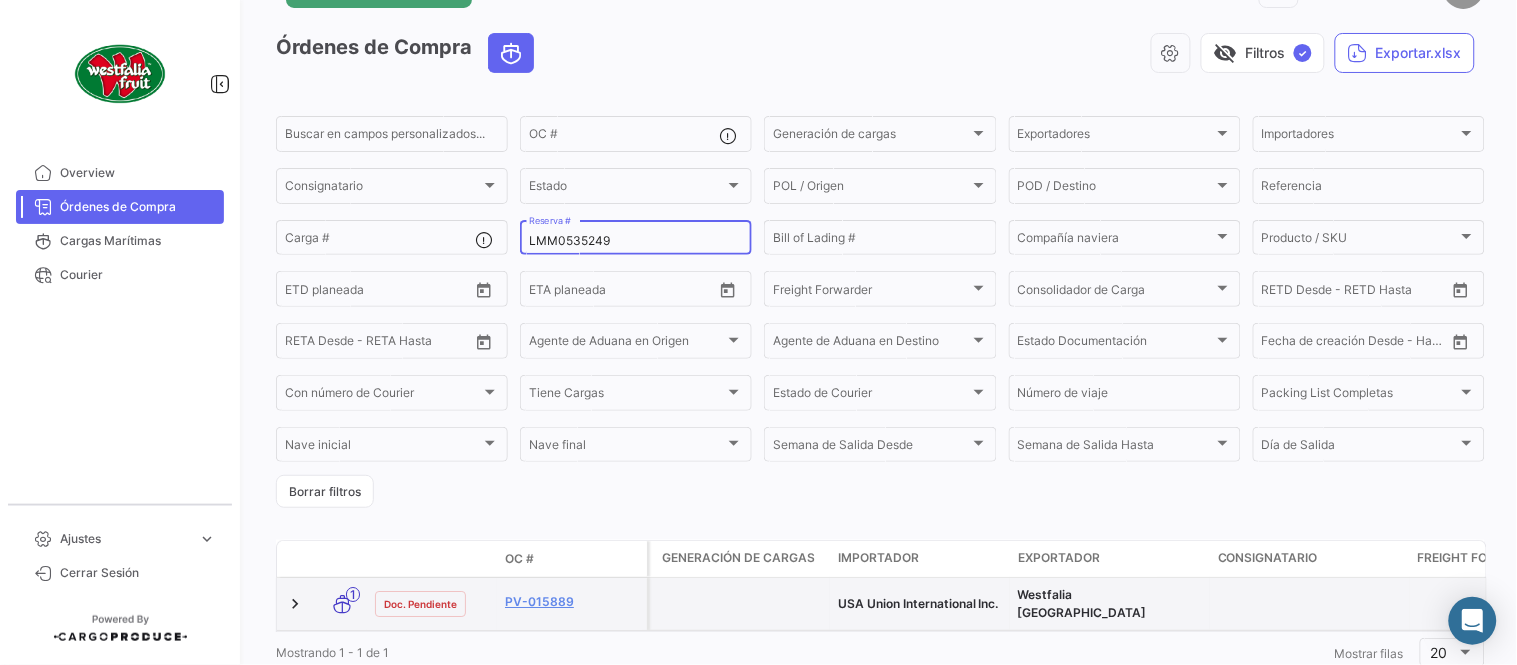 scroll, scrollTop: 128, scrollLeft: 0, axis: vertical 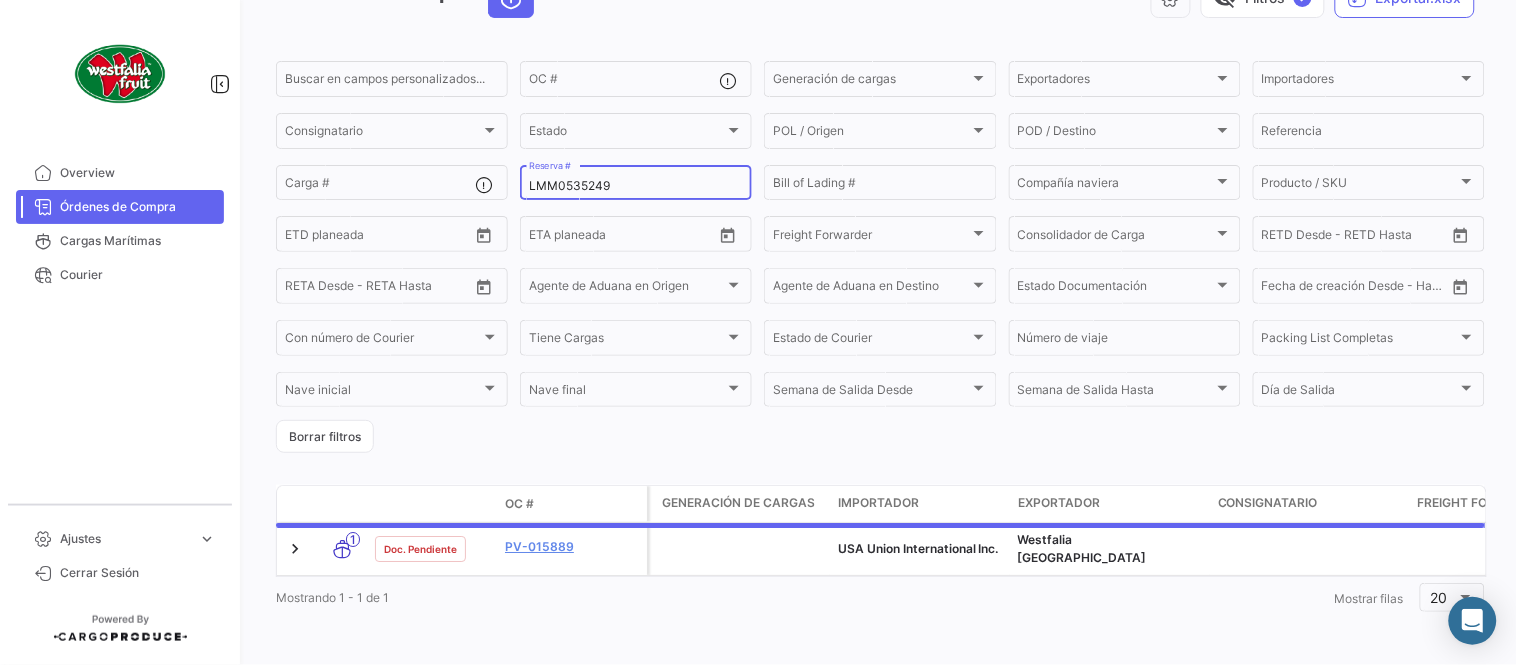 type on "LMM0535249" 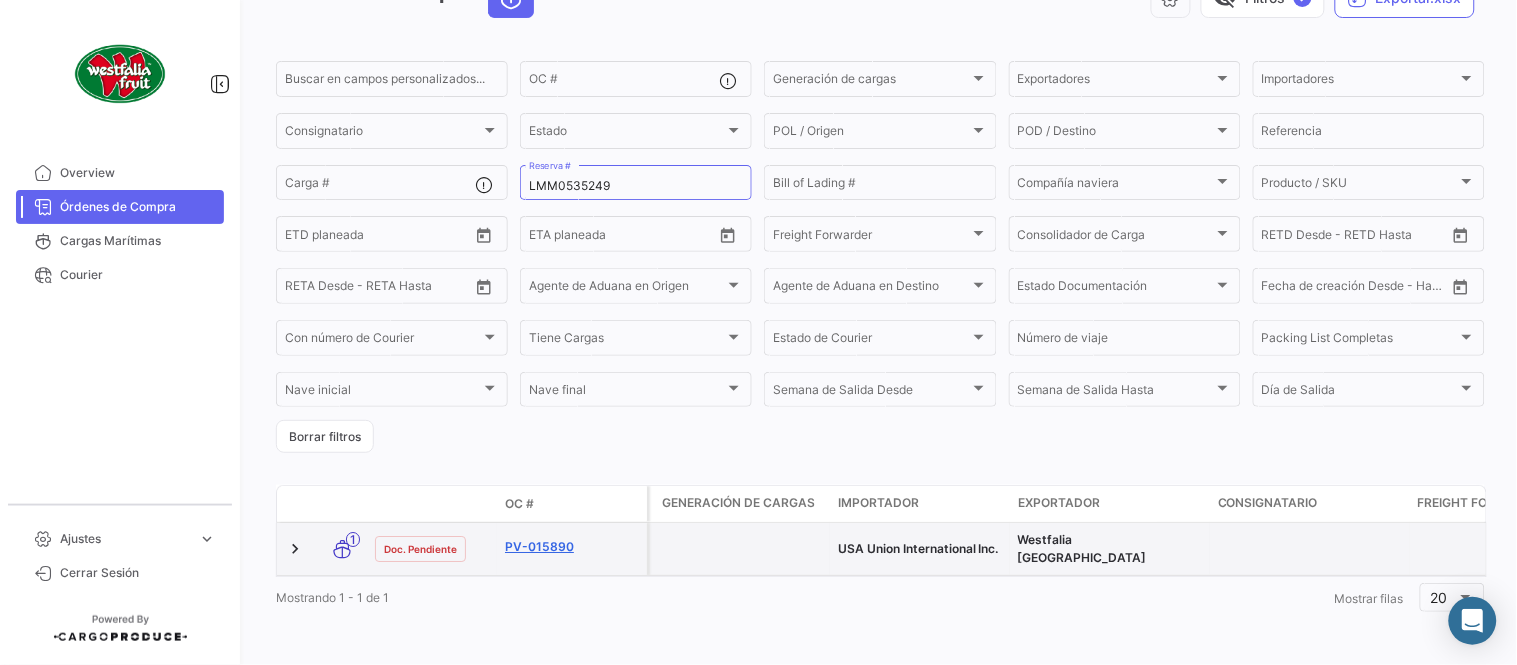 click on "PV-015890" 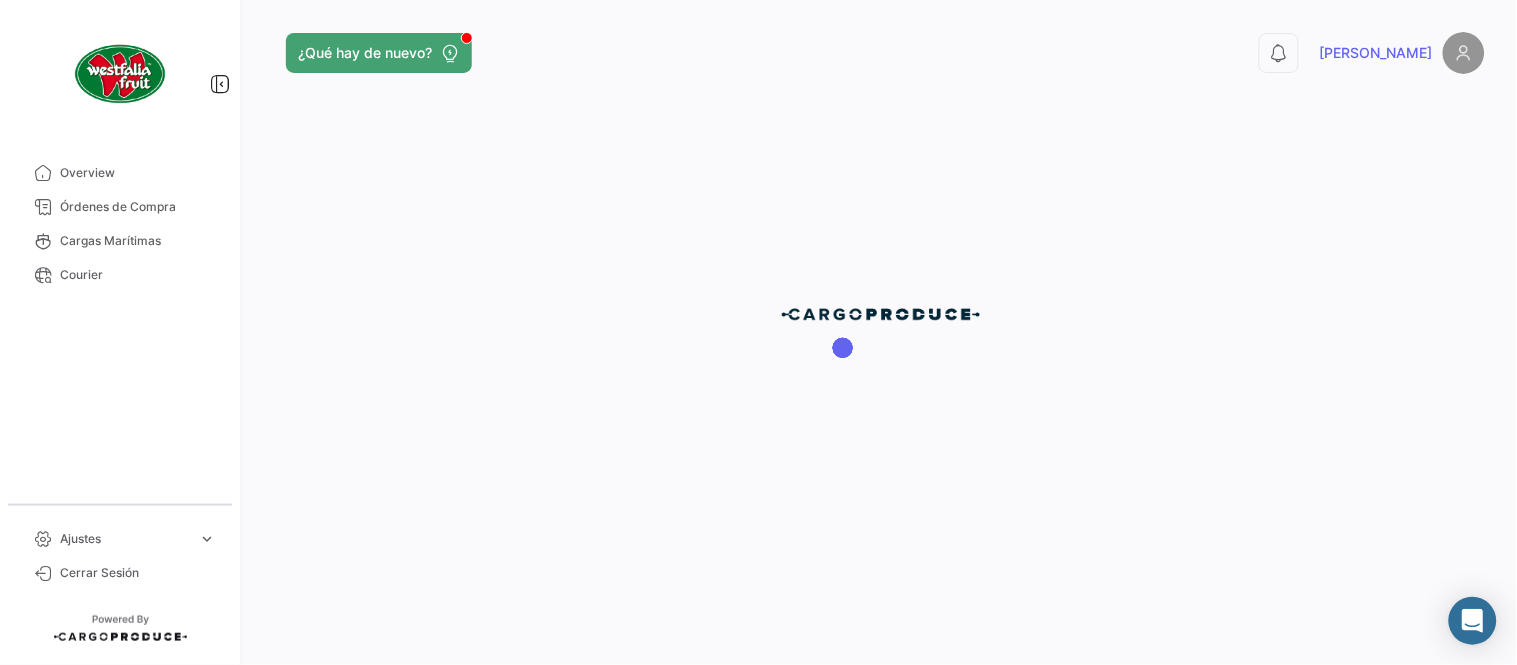 scroll, scrollTop: 0, scrollLeft: 0, axis: both 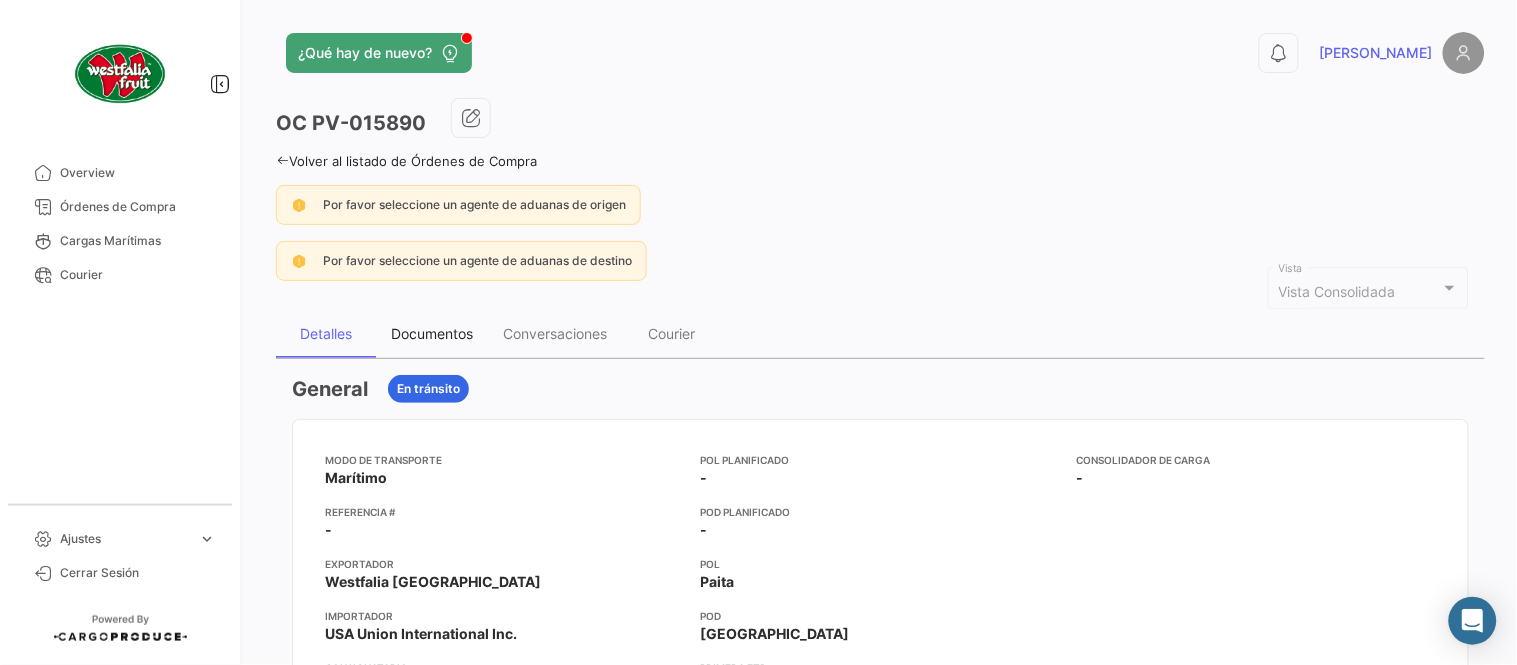 click on "Documentos" at bounding box center (432, 333) 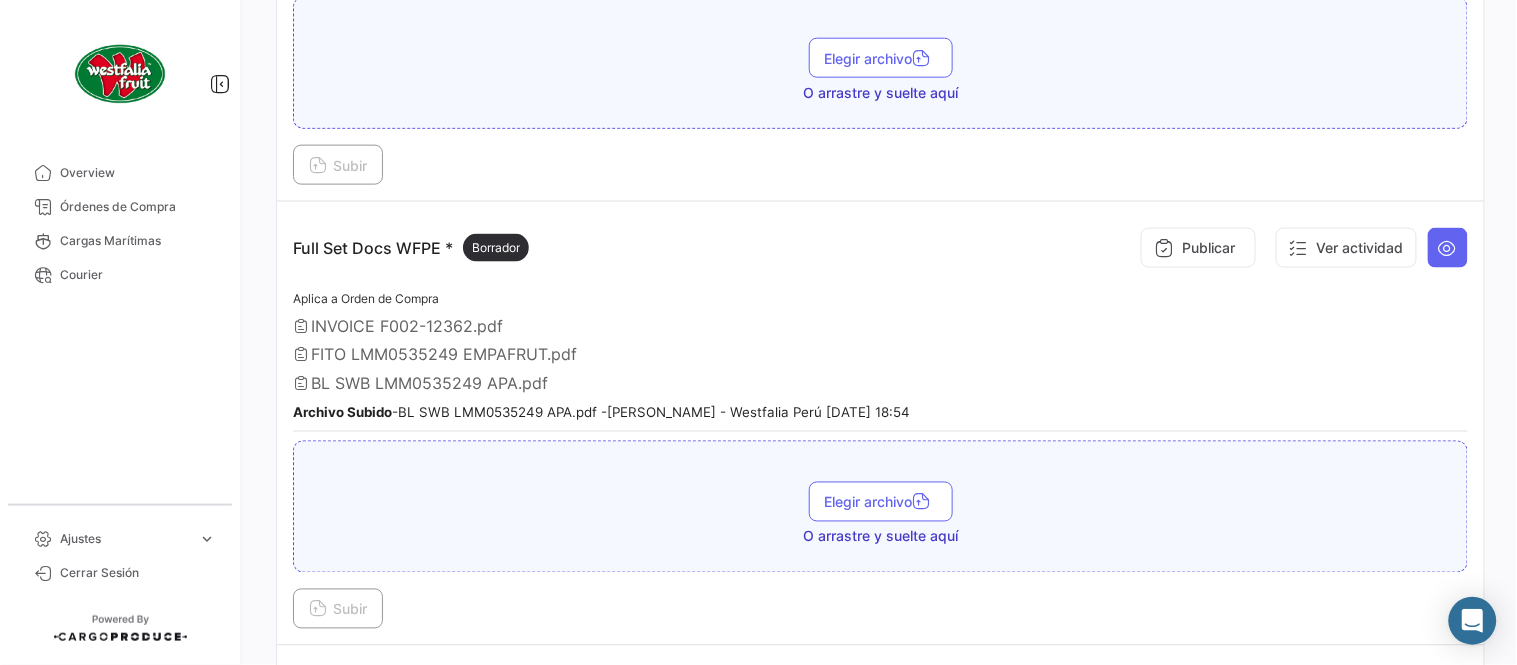 scroll, scrollTop: 665, scrollLeft: 0, axis: vertical 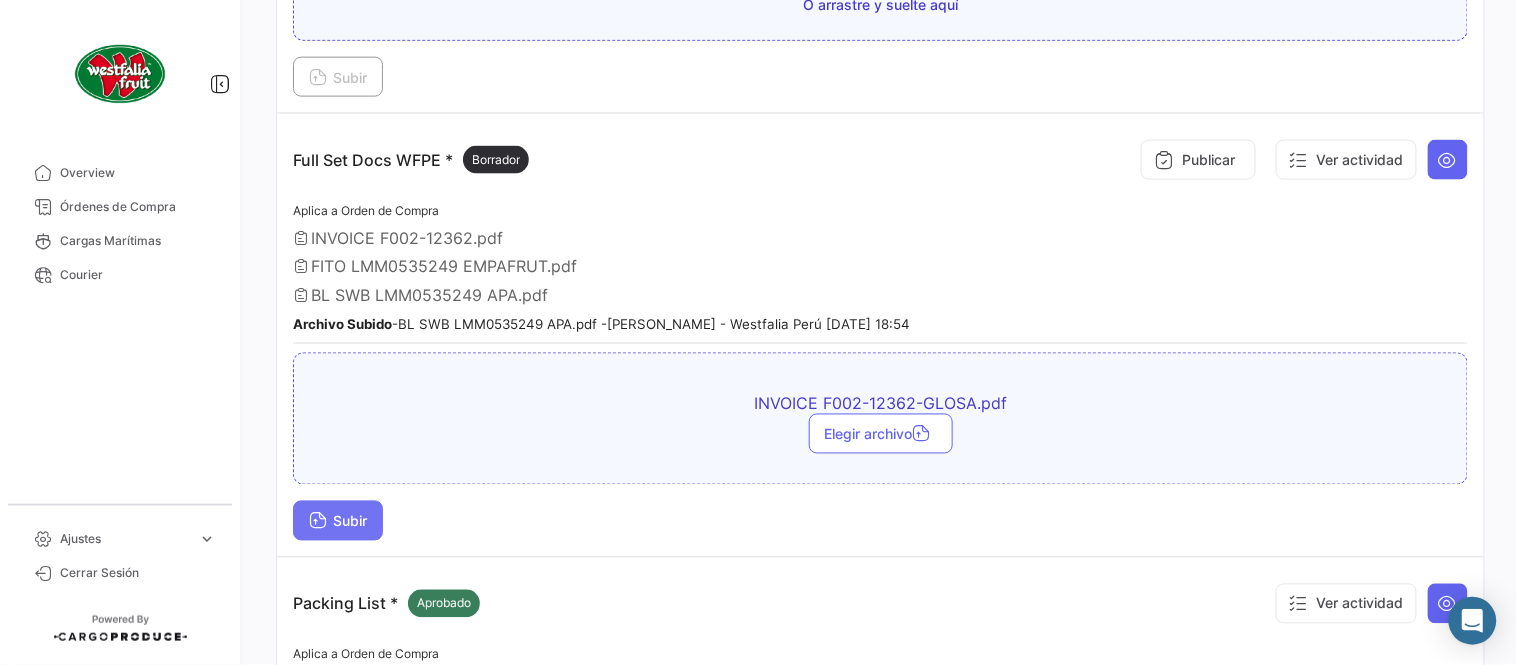 click on "Subir" at bounding box center (338, 521) 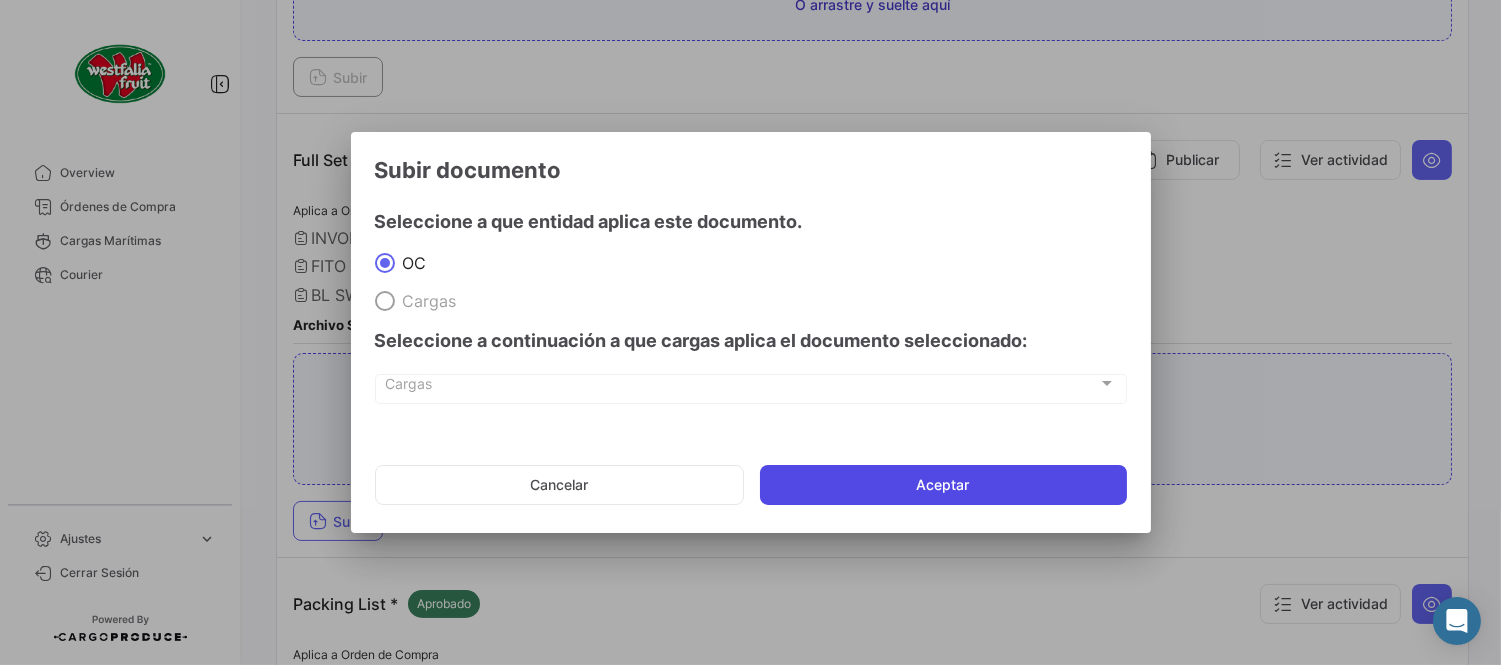 click on "Aceptar" 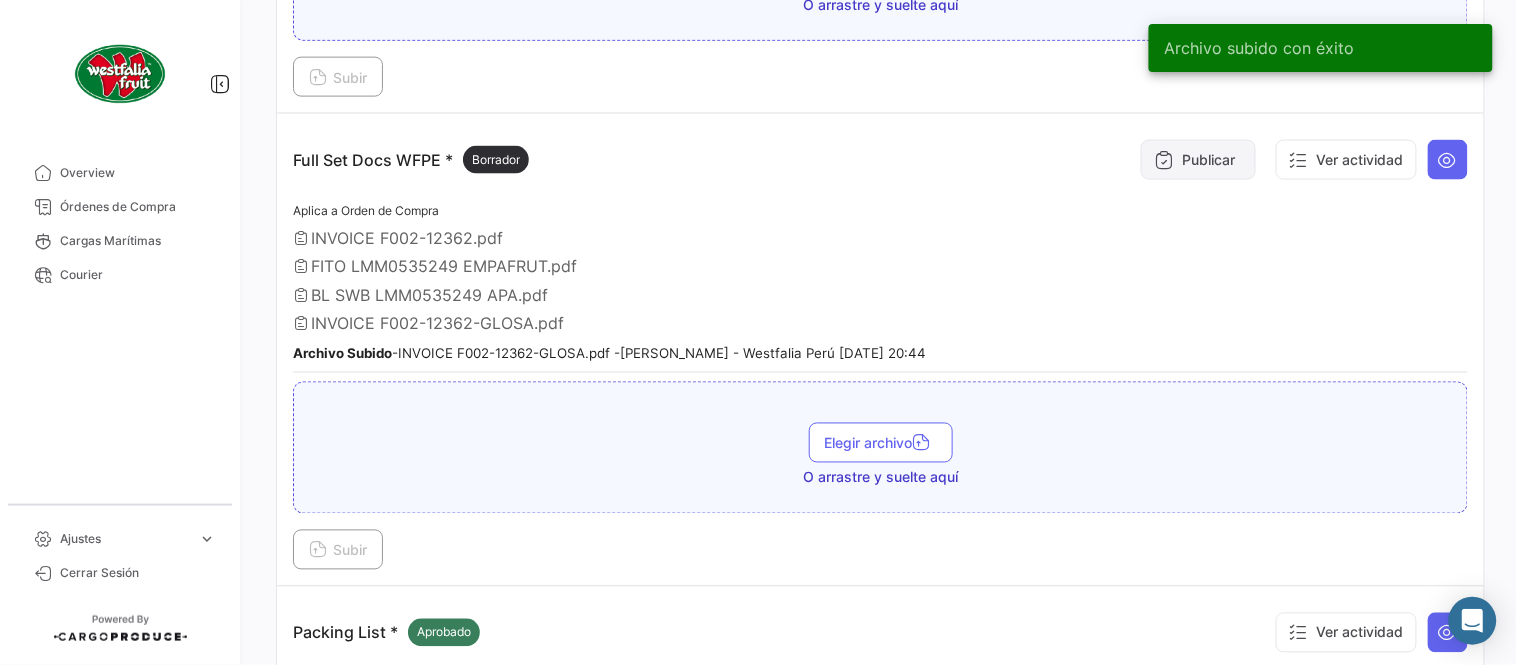 click on "Publicar" at bounding box center (1198, 160) 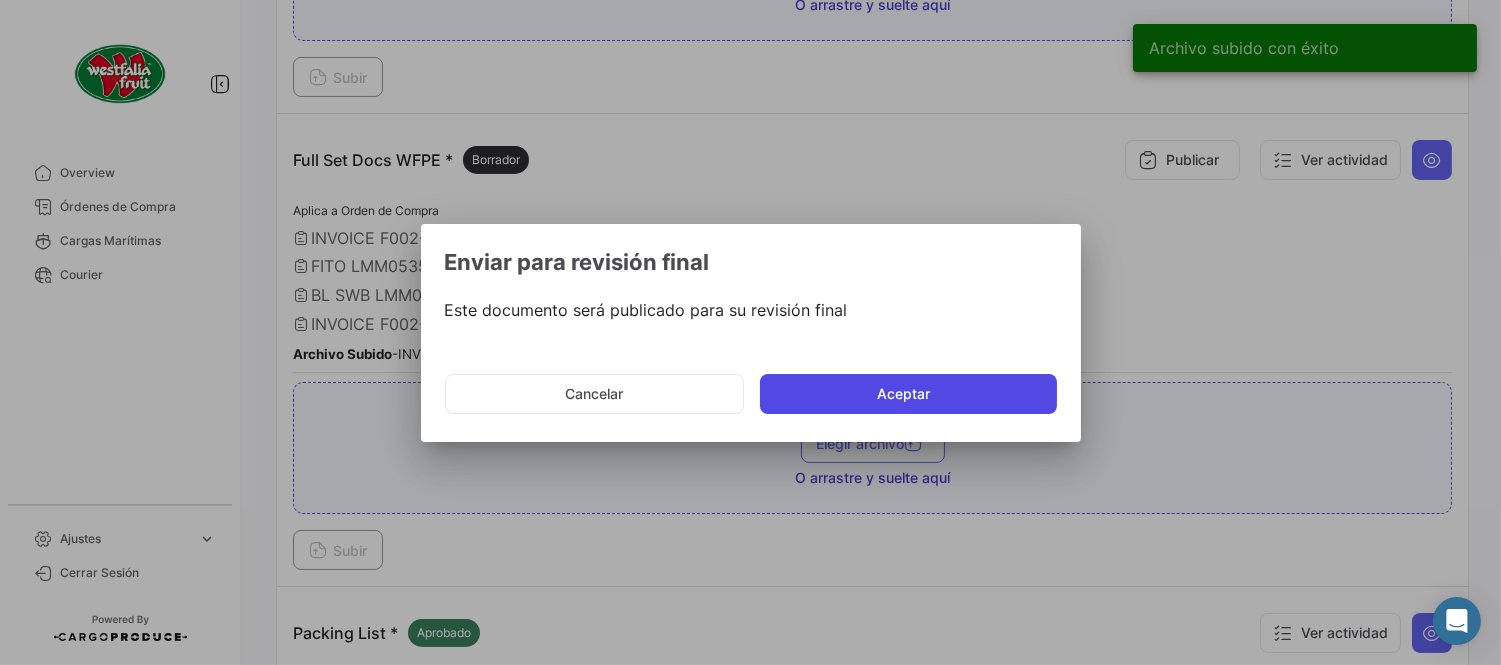 click on "Aceptar" 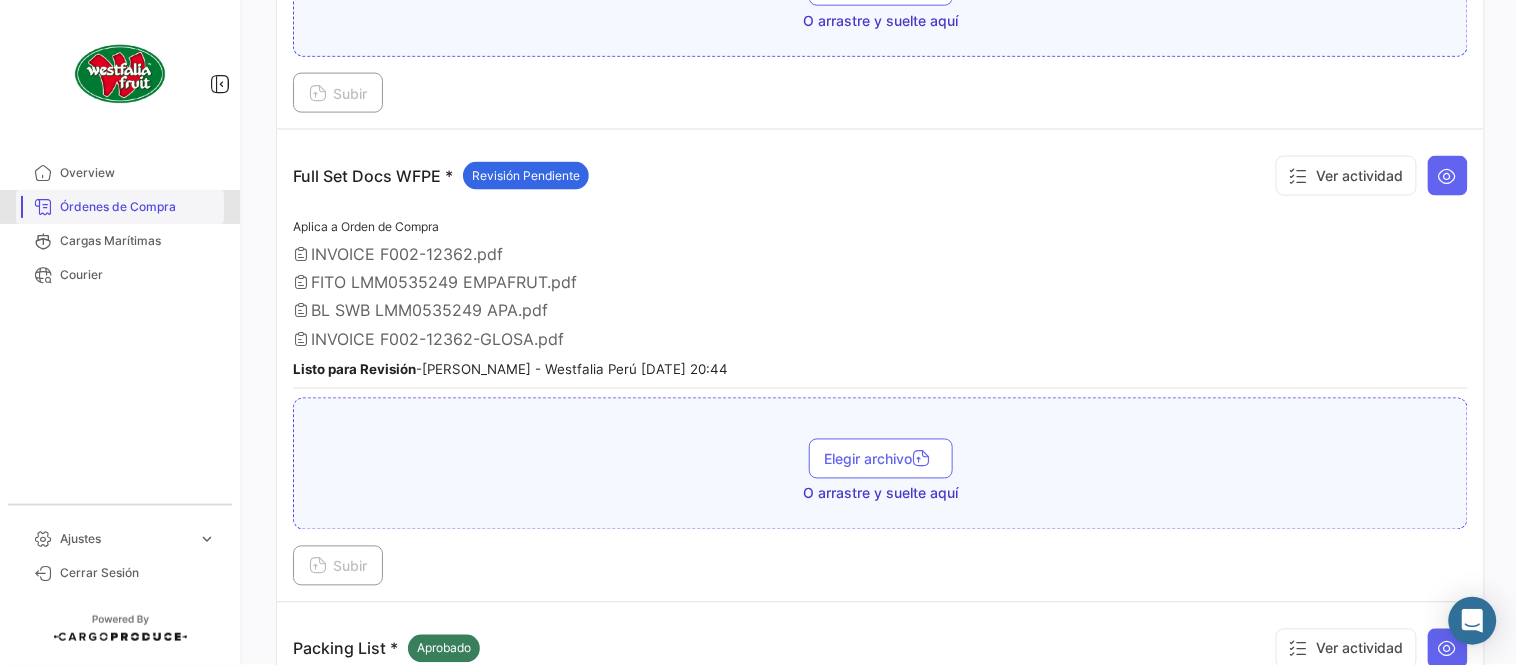 click on "Órdenes de Compra" at bounding box center [138, 207] 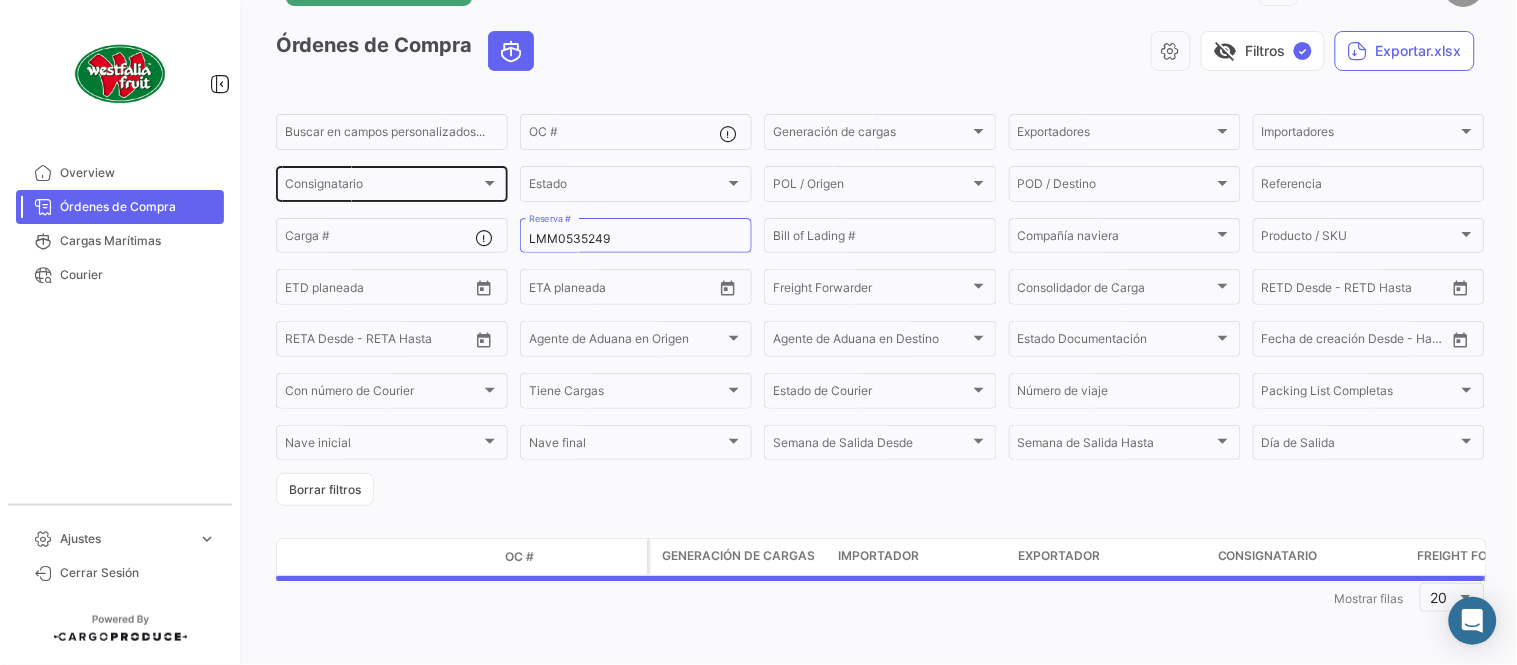 scroll, scrollTop: 0, scrollLeft: 0, axis: both 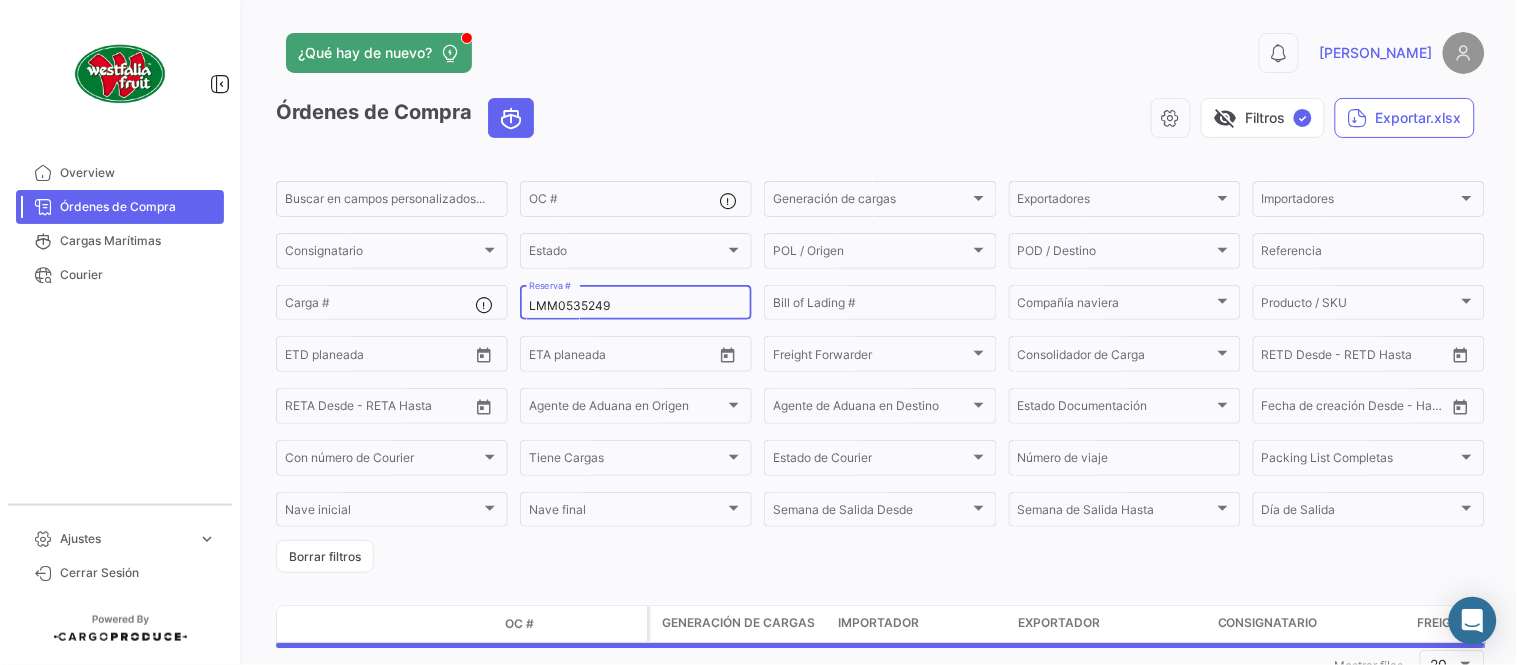click on "LMM0535249" at bounding box center (636, 306) 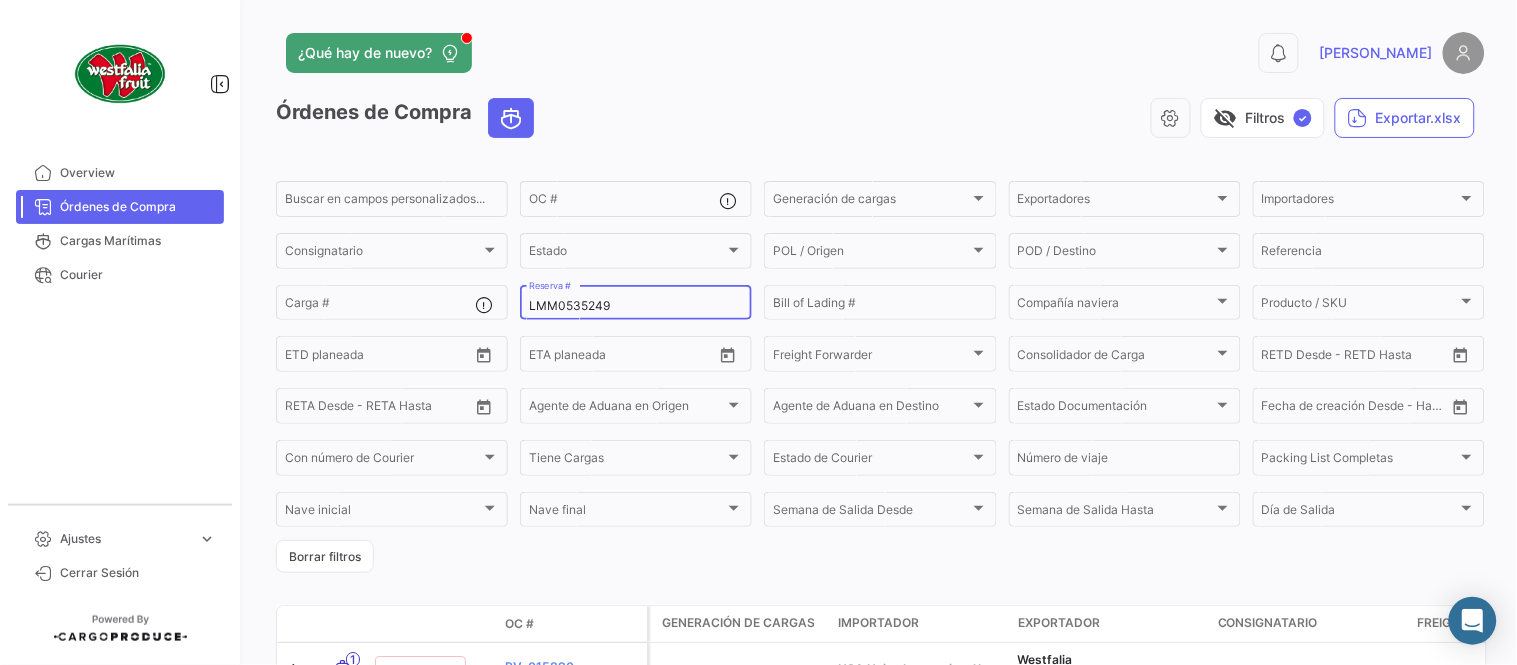 paste on "7" 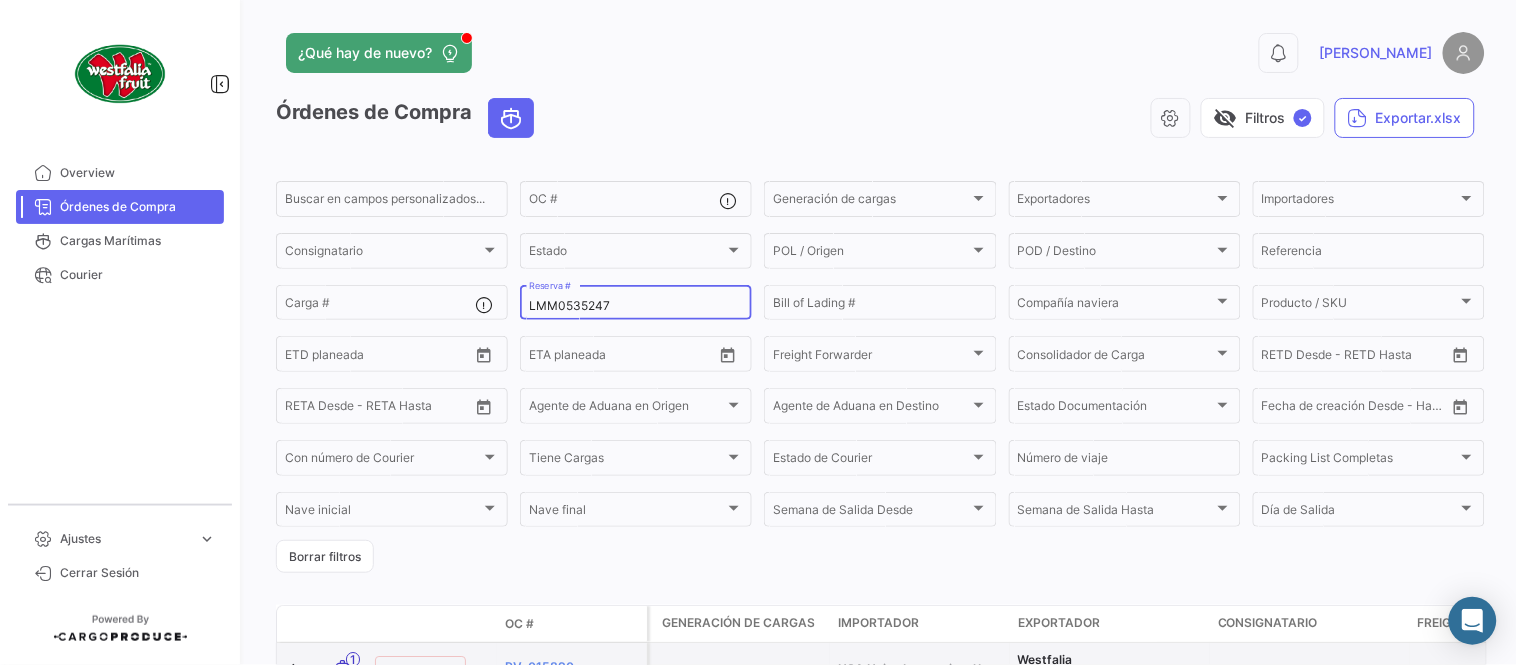 type on "LMM0535247" 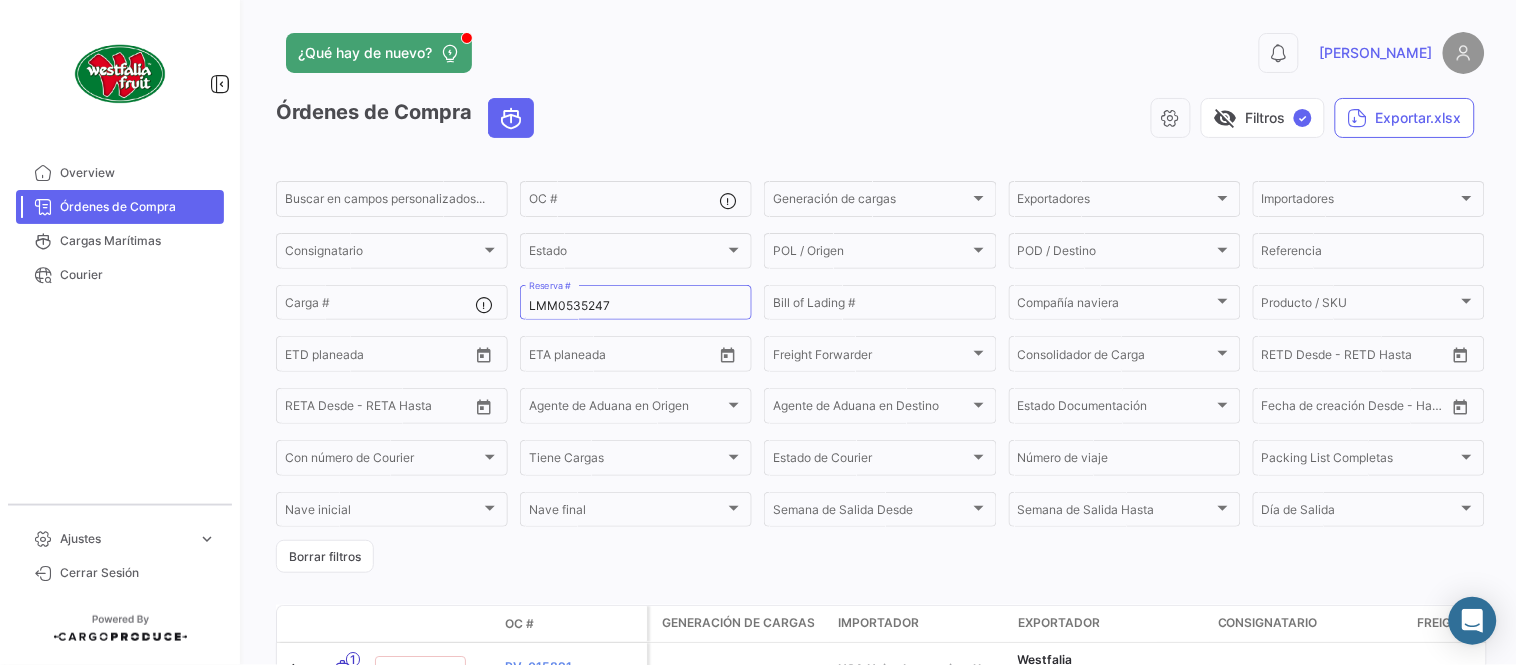 click on "visibility_off   Filtros  ✓  Exportar.xlsx" 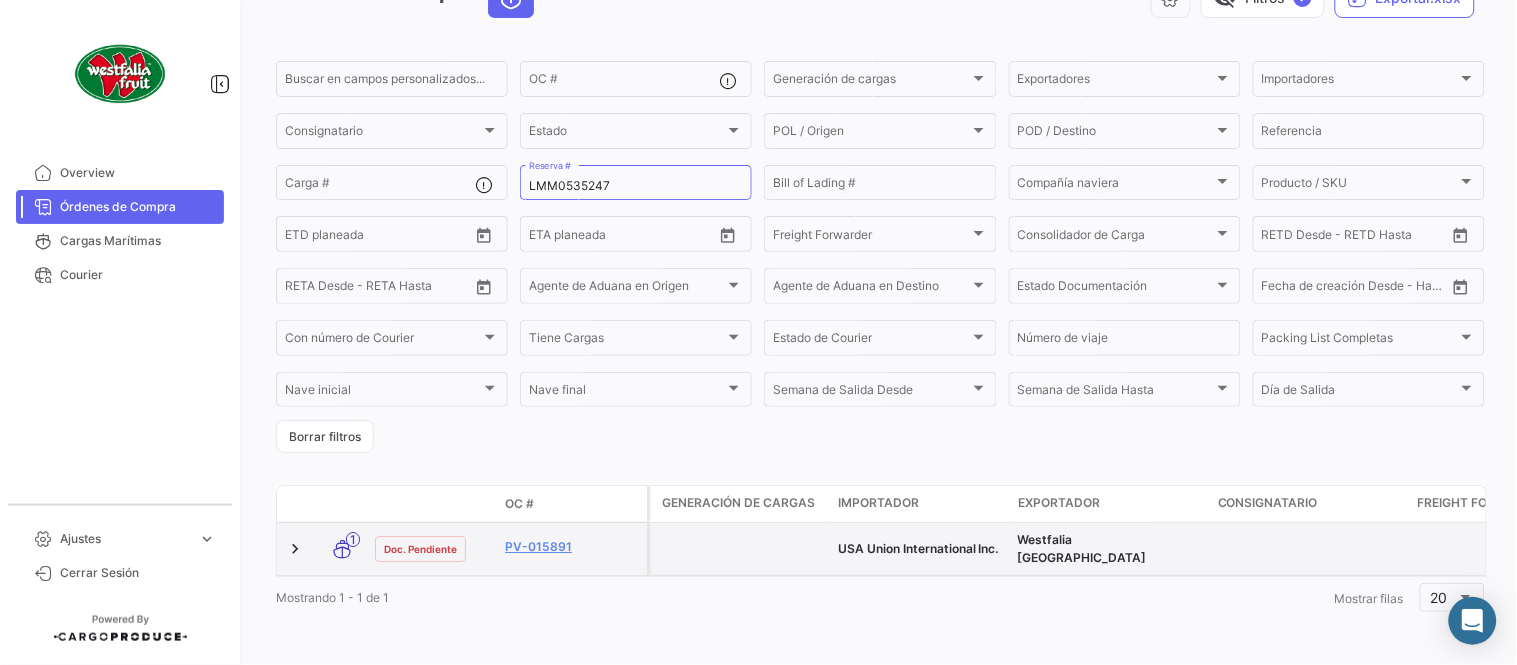 scroll, scrollTop: 128, scrollLeft: 0, axis: vertical 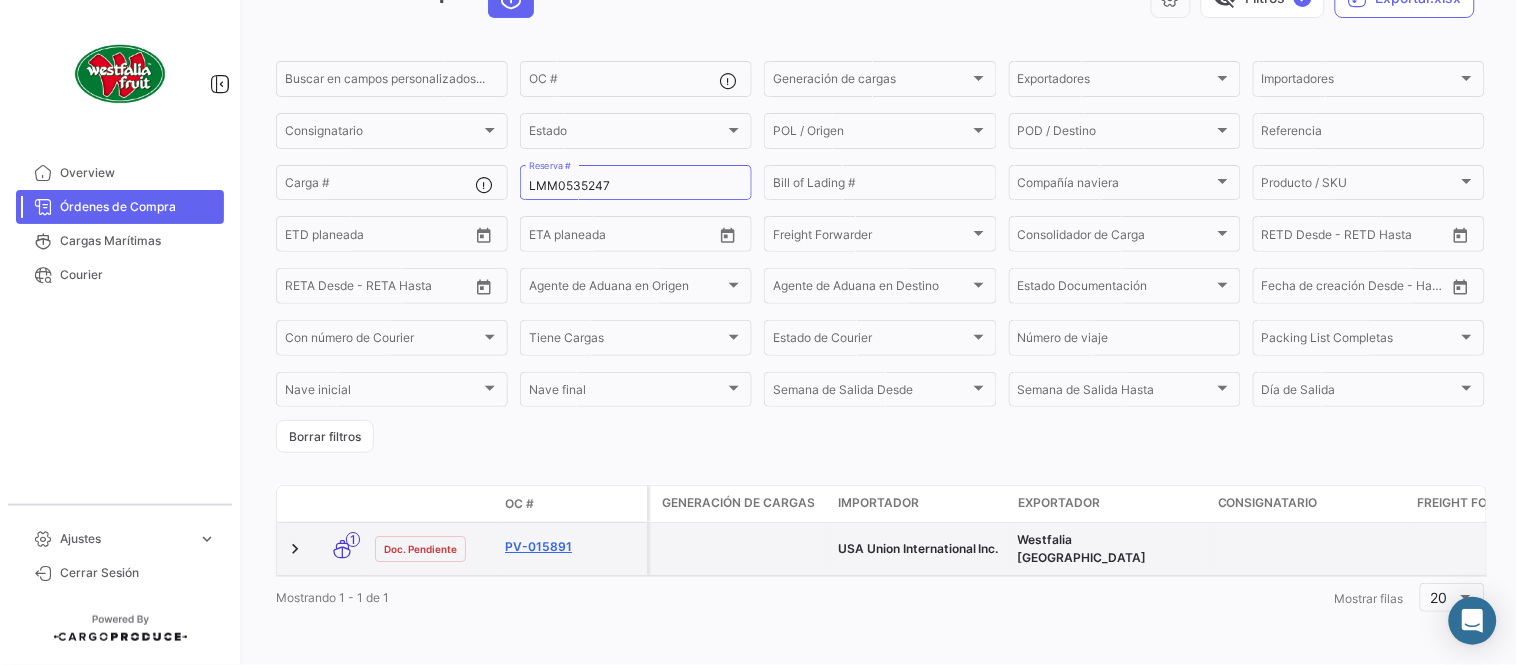click on "PV-015891" 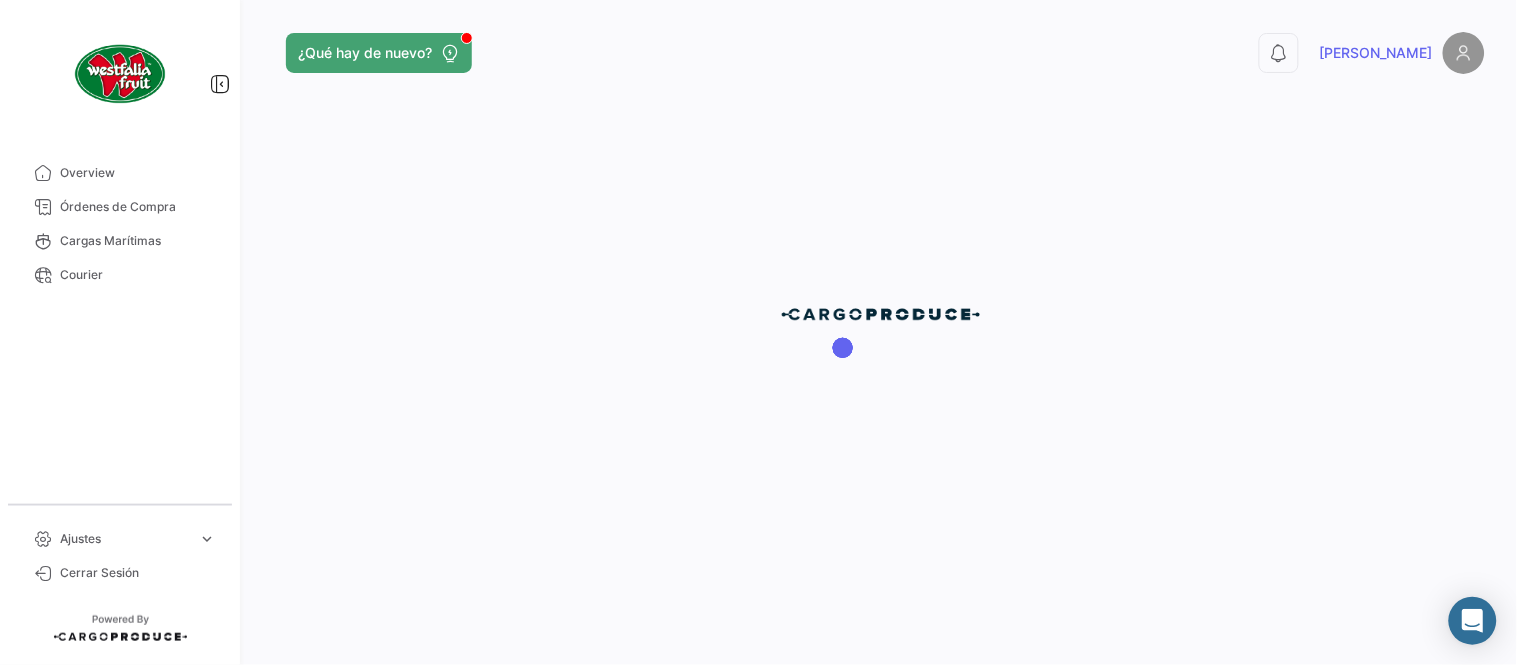 scroll, scrollTop: 0, scrollLeft: 0, axis: both 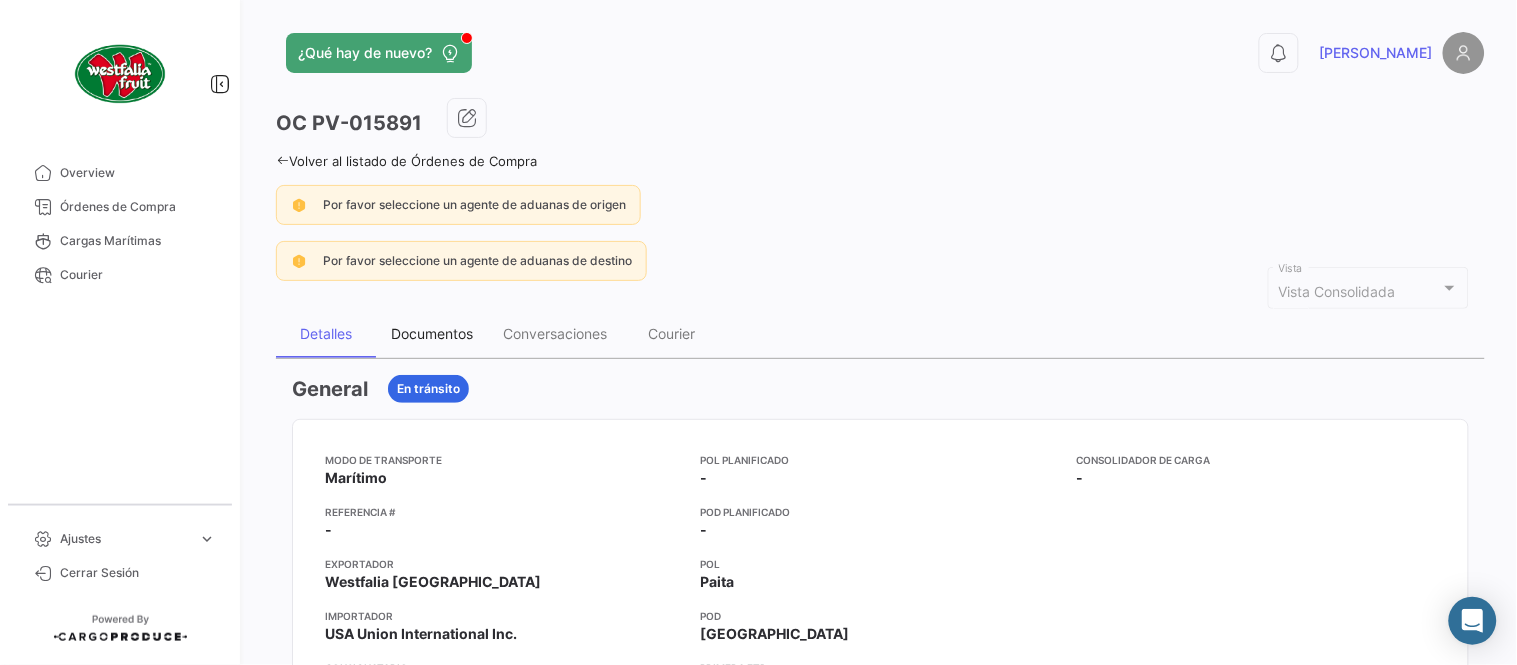 click on "Documentos" at bounding box center [432, 333] 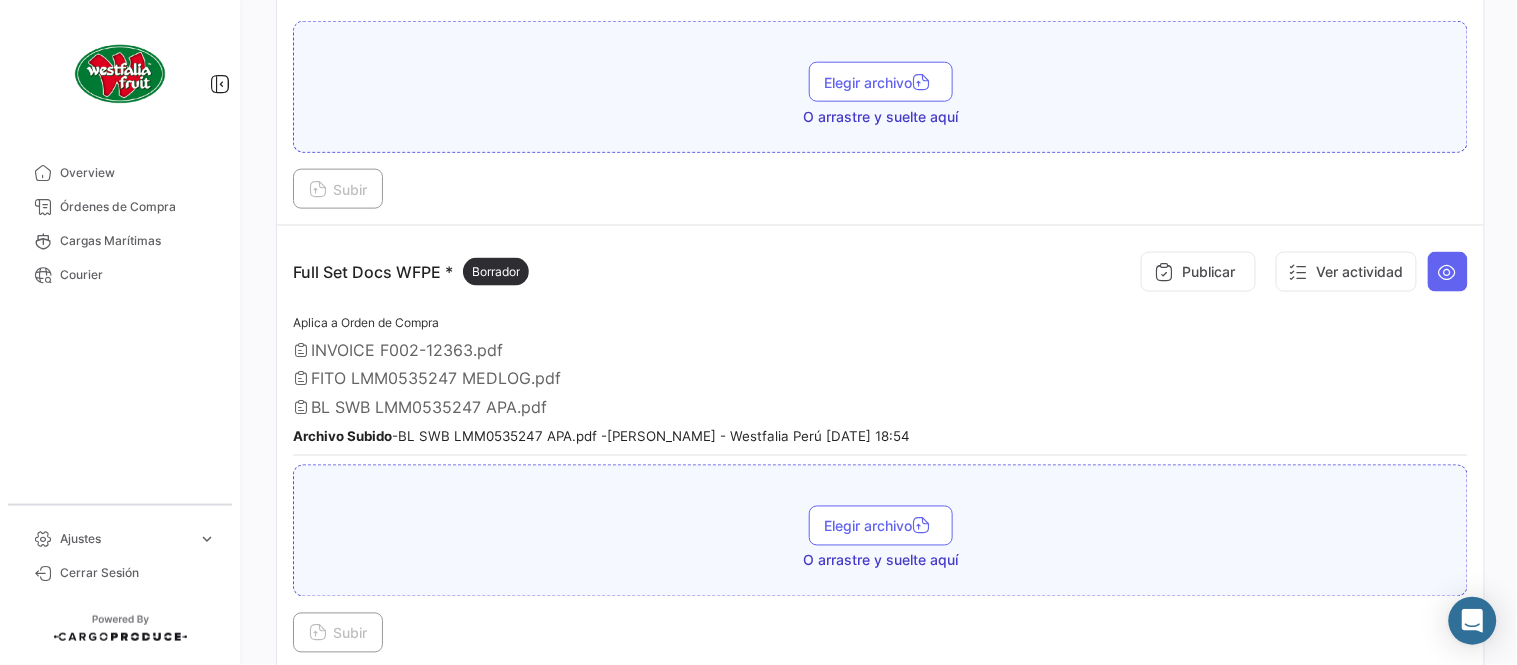 scroll, scrollTop: 554, scrollLeft: 0, axis: vertical 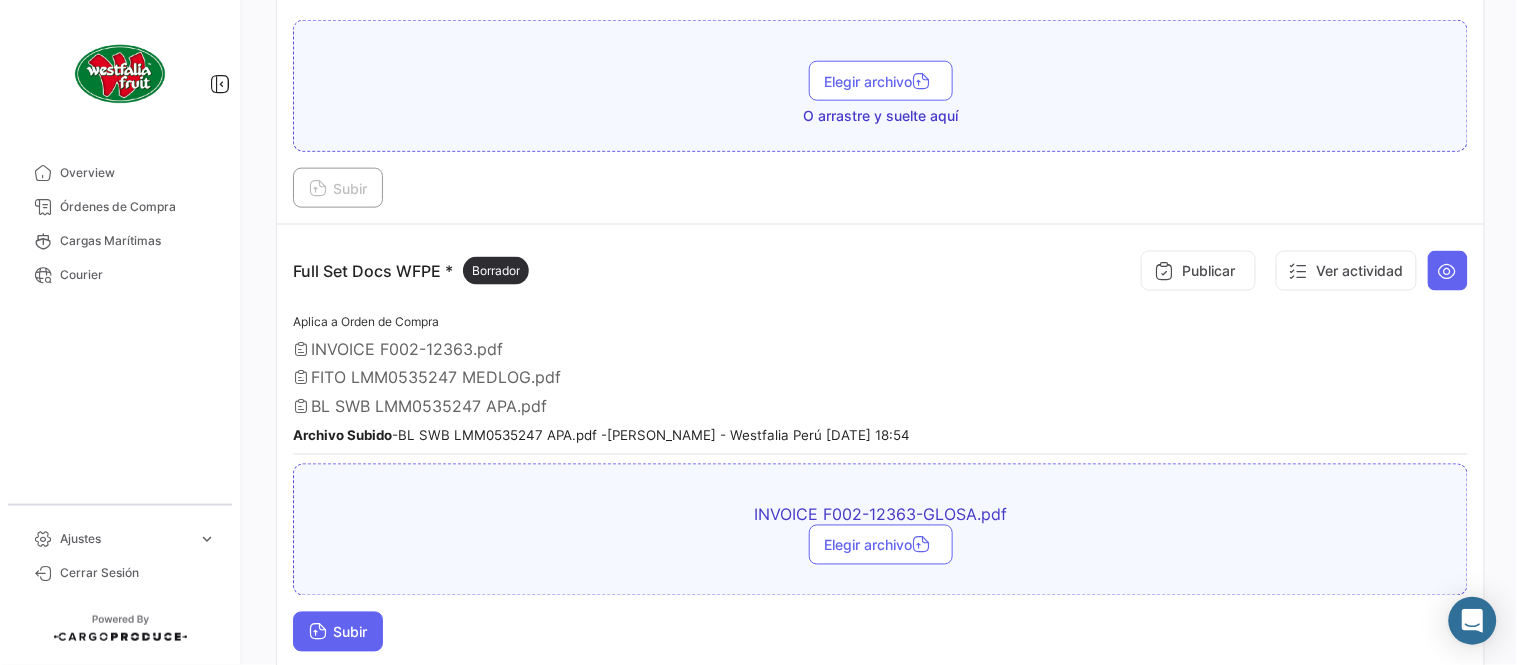 click on "Subir" at bounding box center [338, 632] 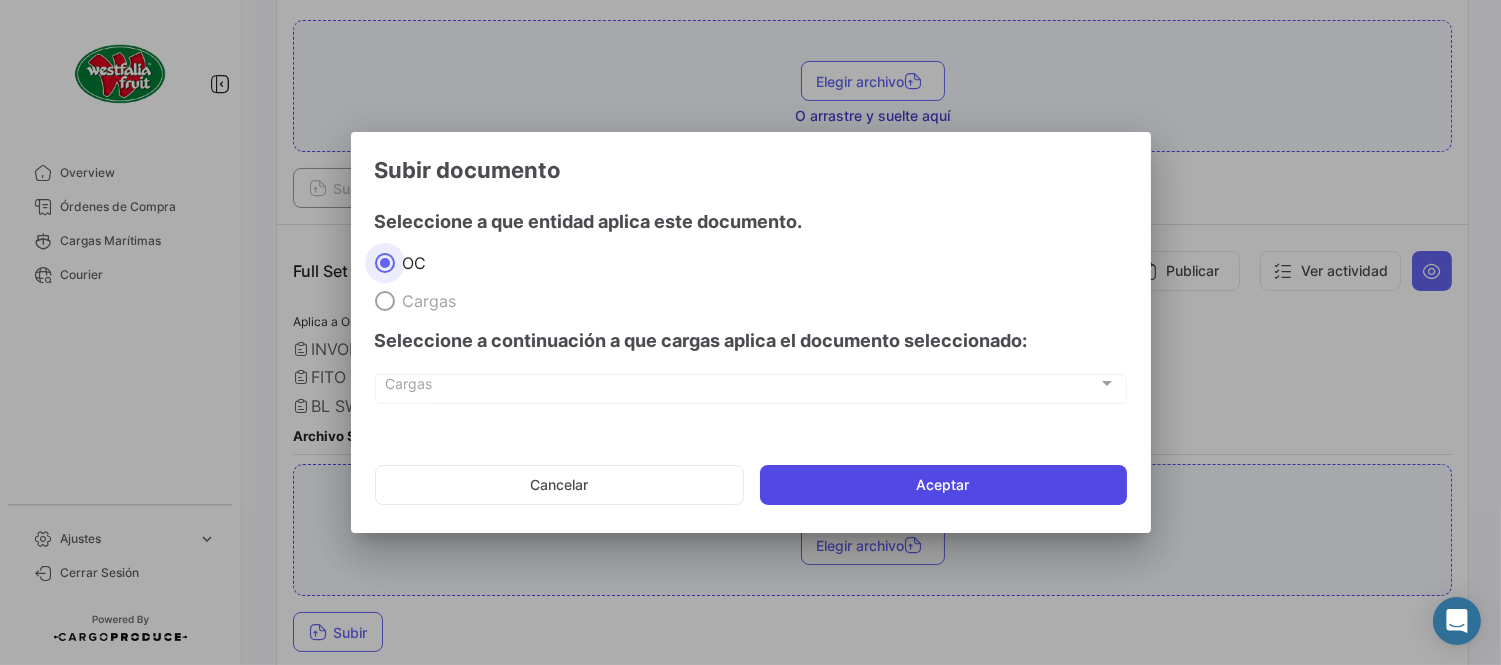 click on "Aceptar" 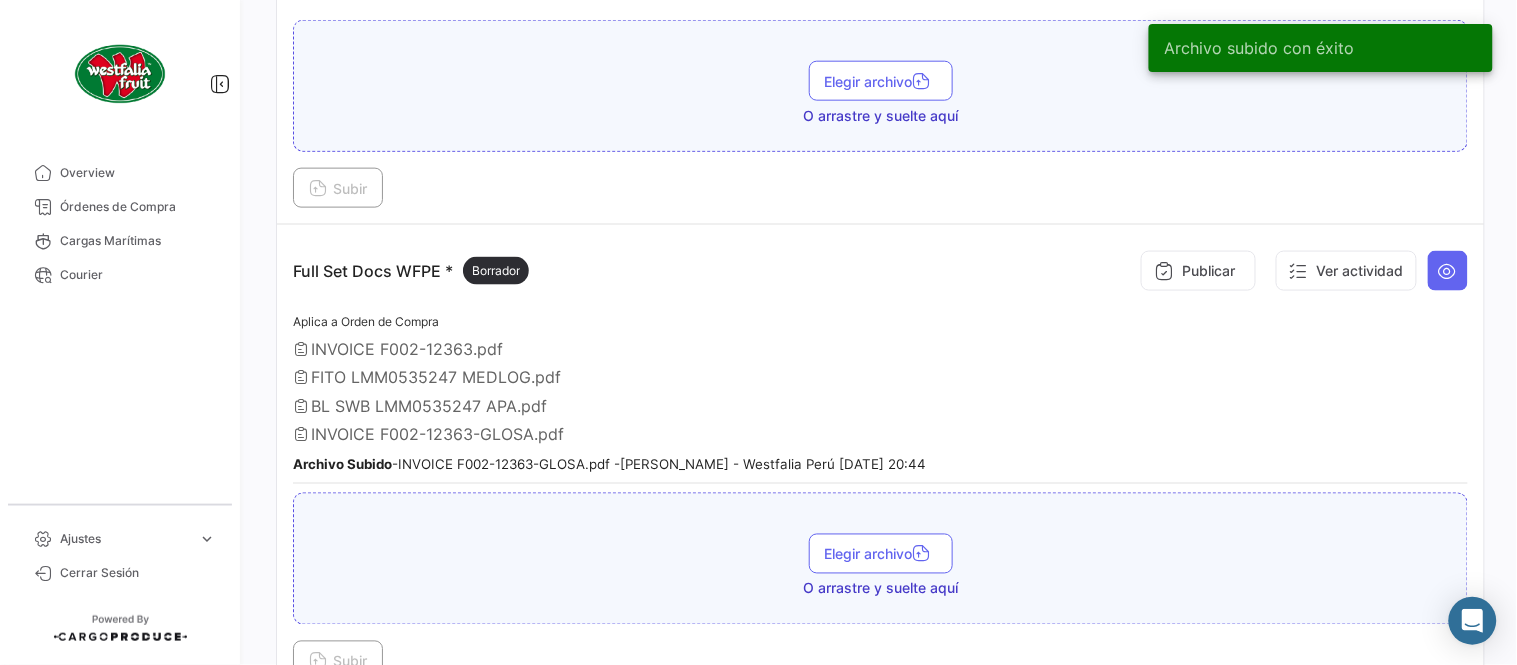 click on "Publicar" at bounding box center [1198, 271] 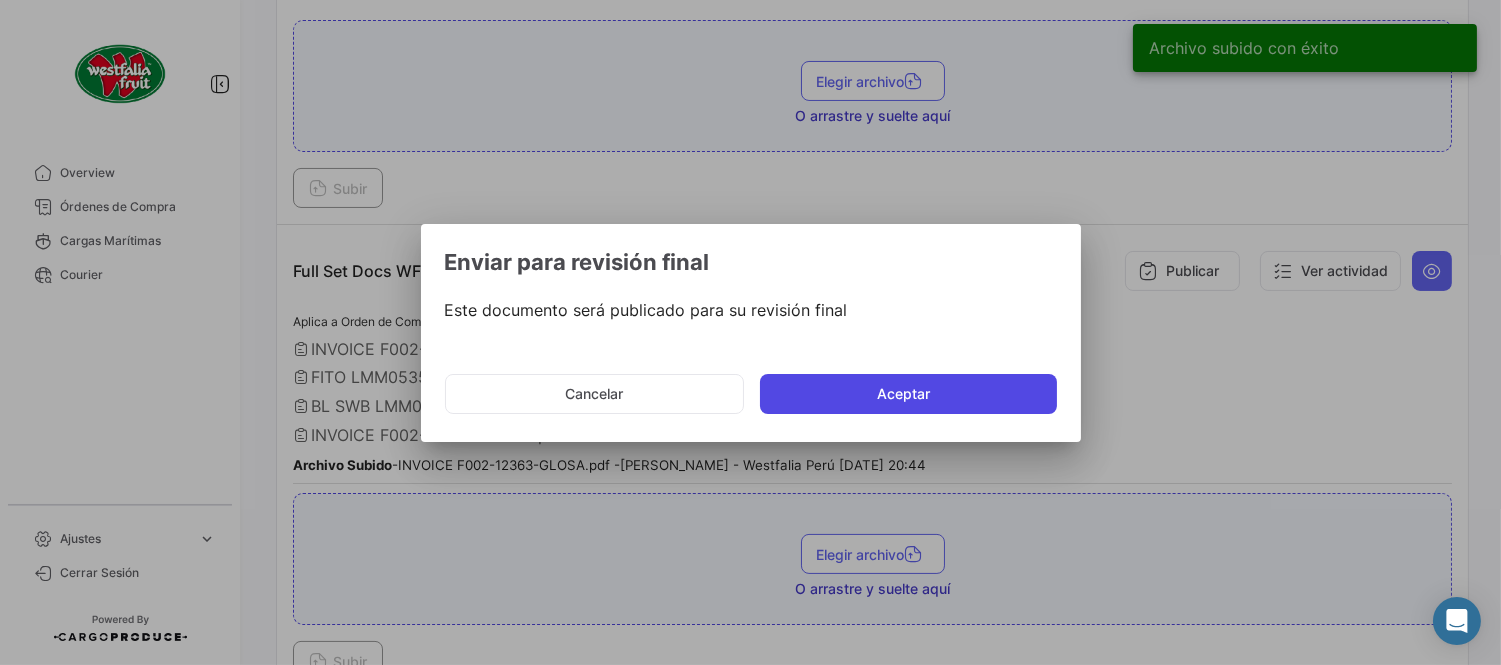 click on "Aceptar" 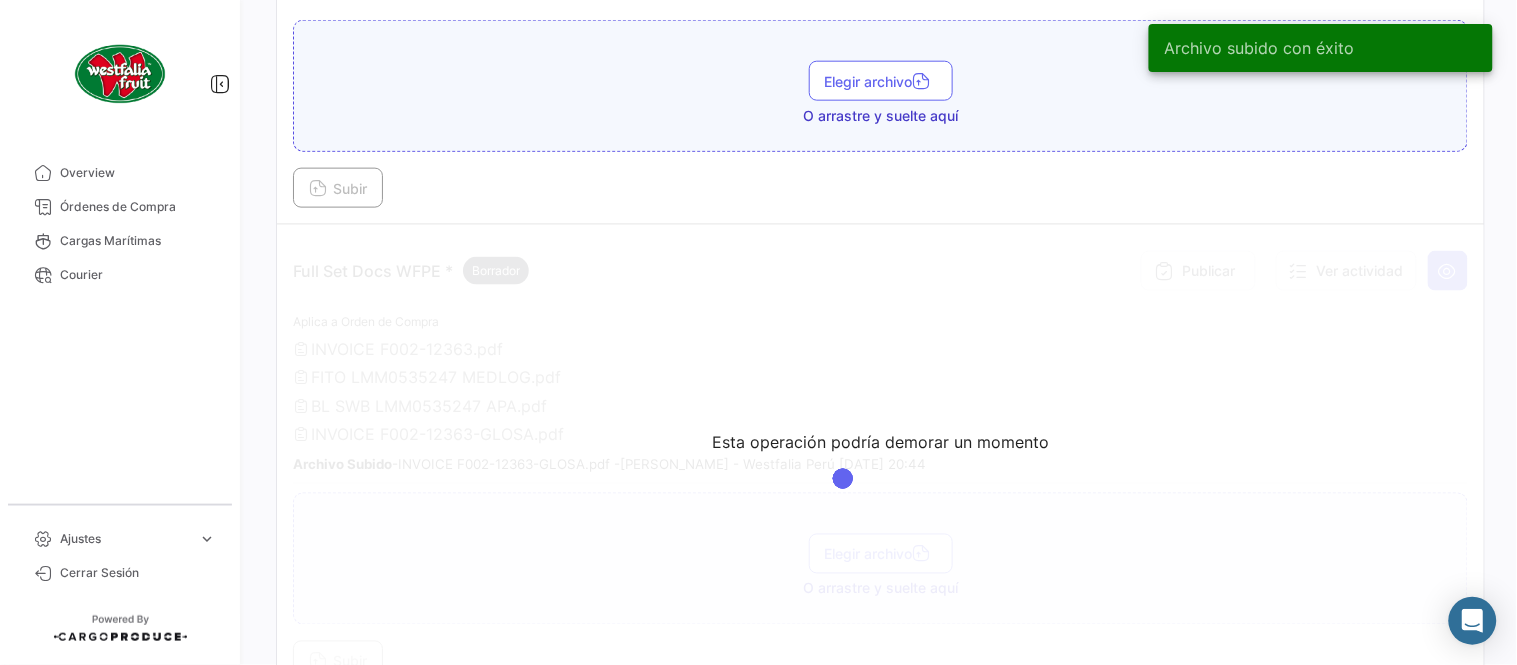 click on "Subir" at bounding box center [880, 188] 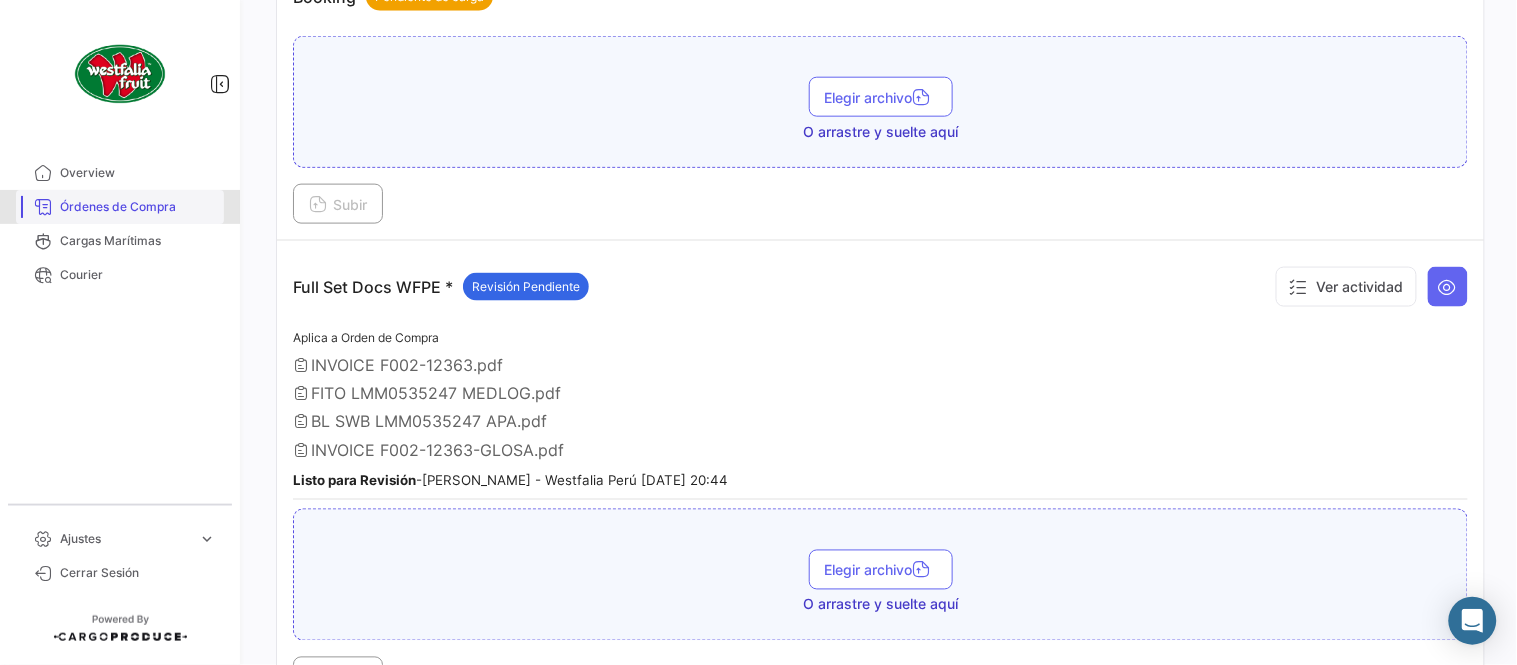 click on "Órdenes de Compra" at bounding box center (138, 207) 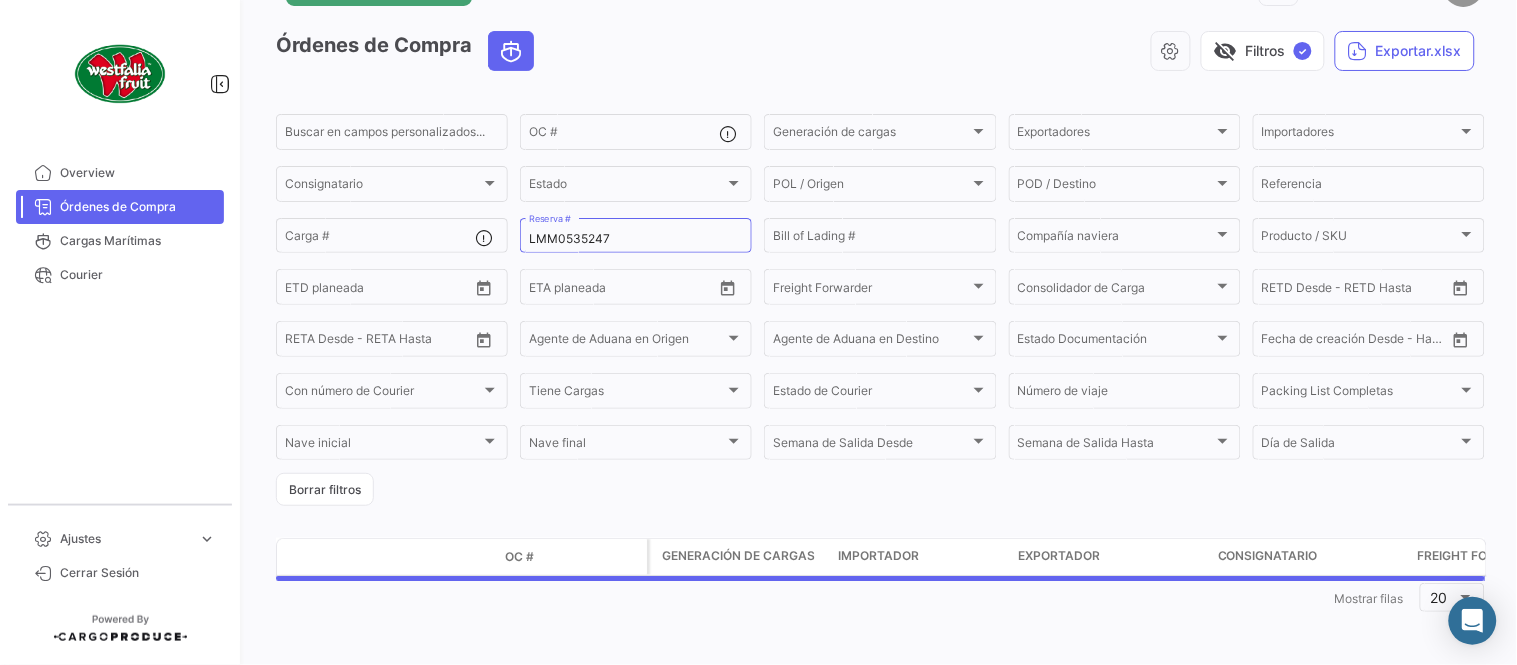 scroll, scrollTop: 0, scrollLeft: 0, axis: both 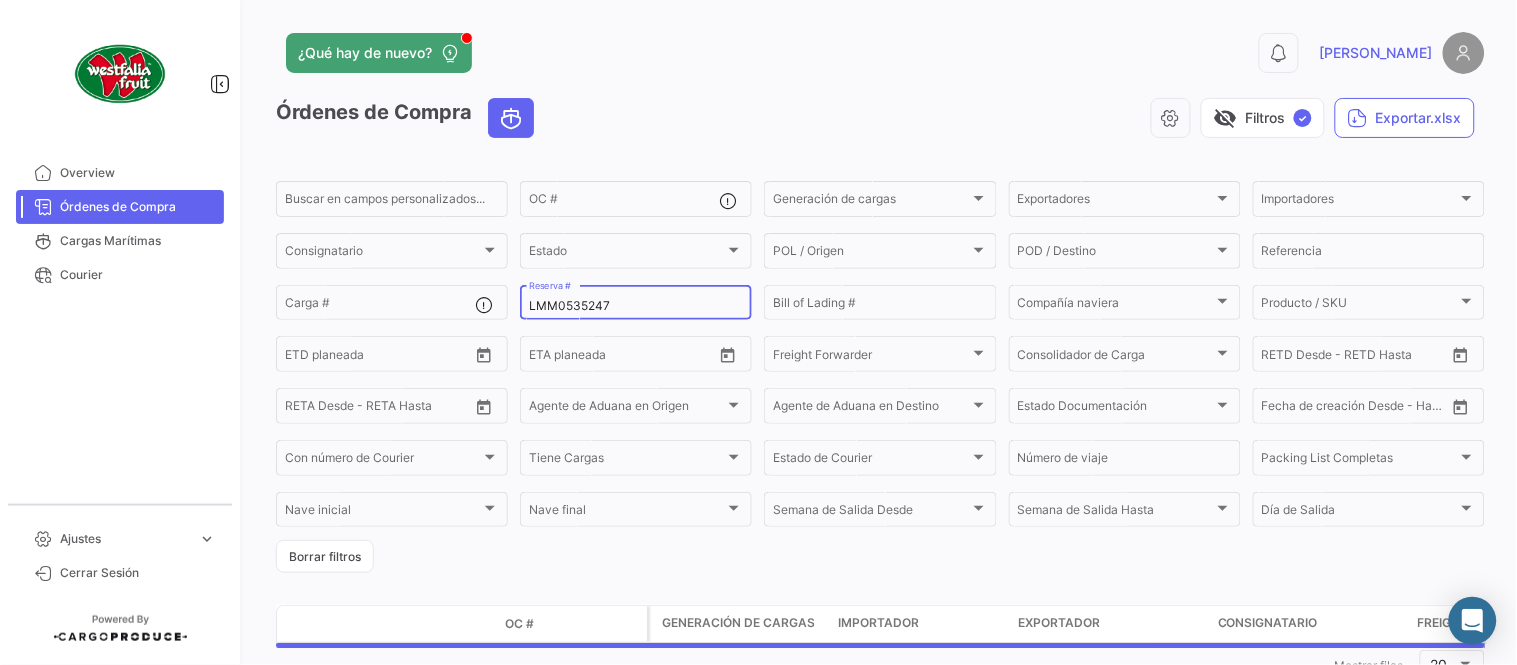 click on "LMM0535247" at bounding box center (636, 306) 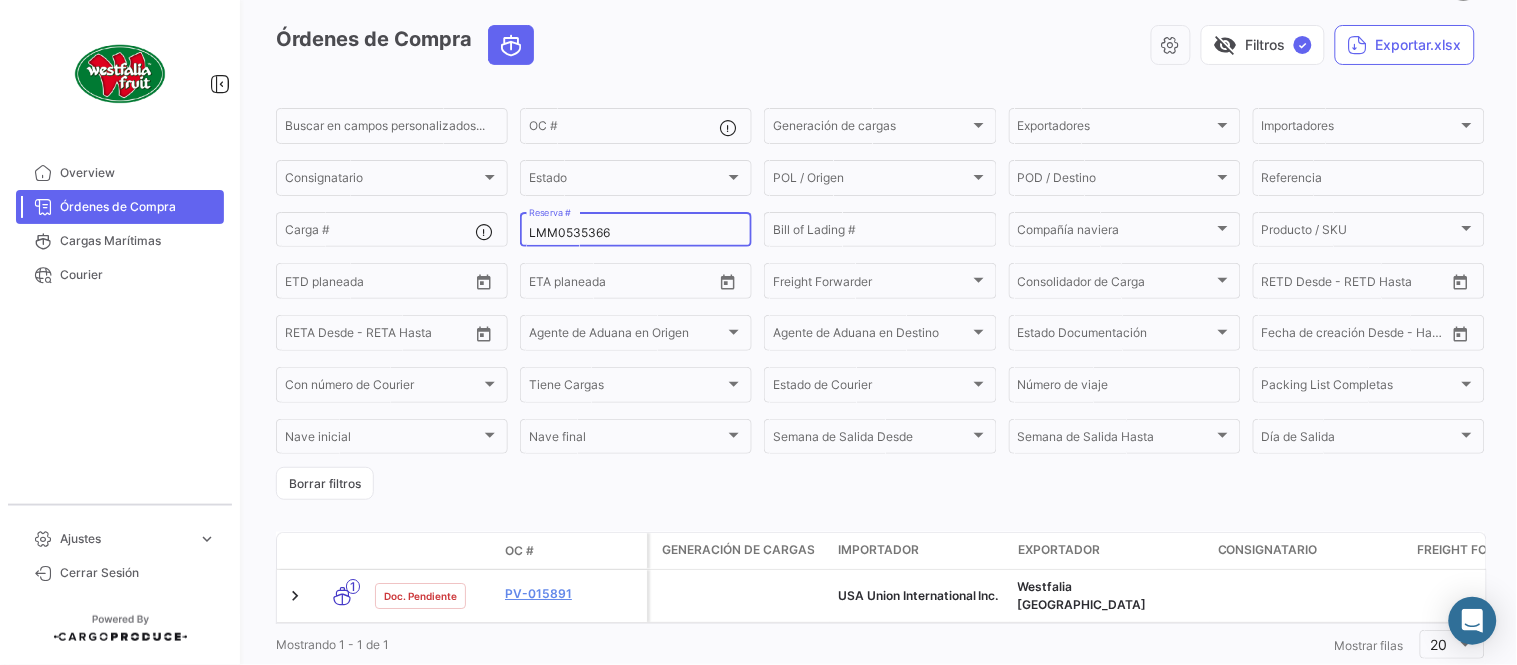 scroll, scrollTop: 111, scrollLeft: 0, axis: vertical 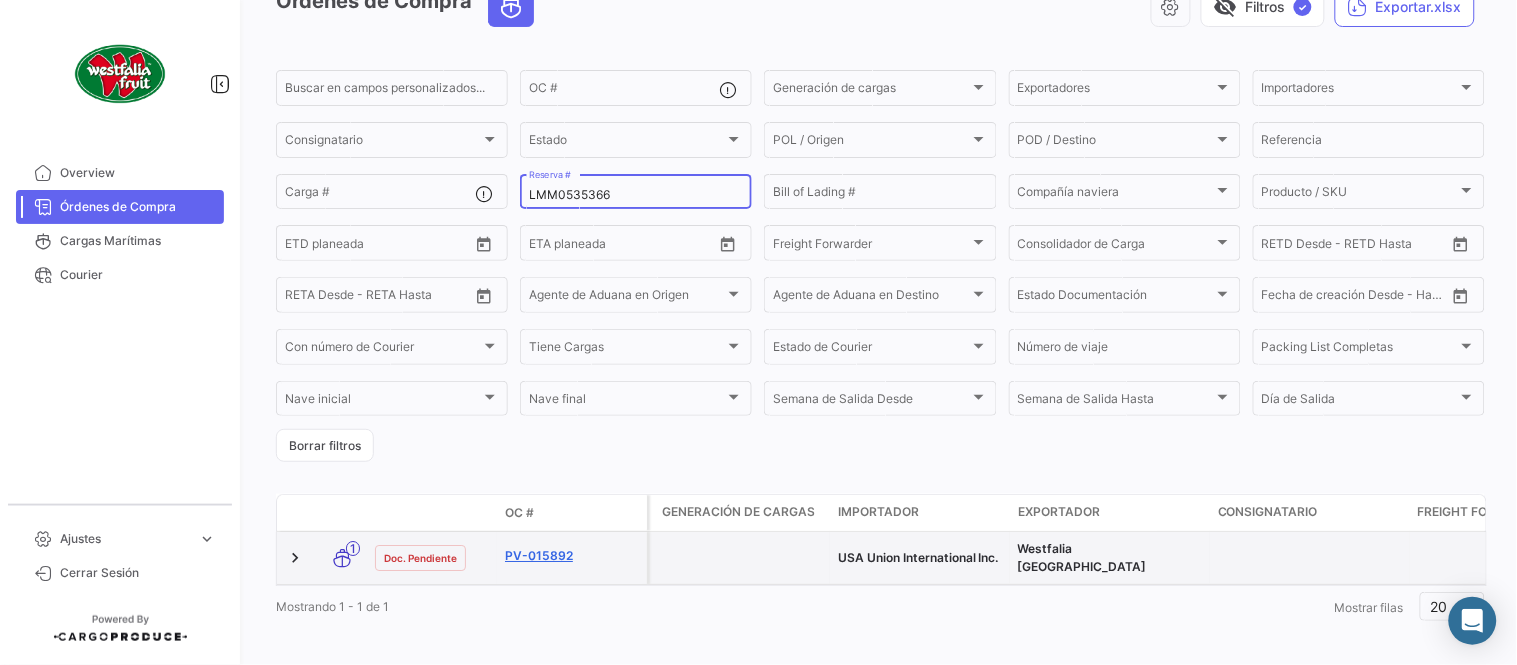 type on "LMM0535366" 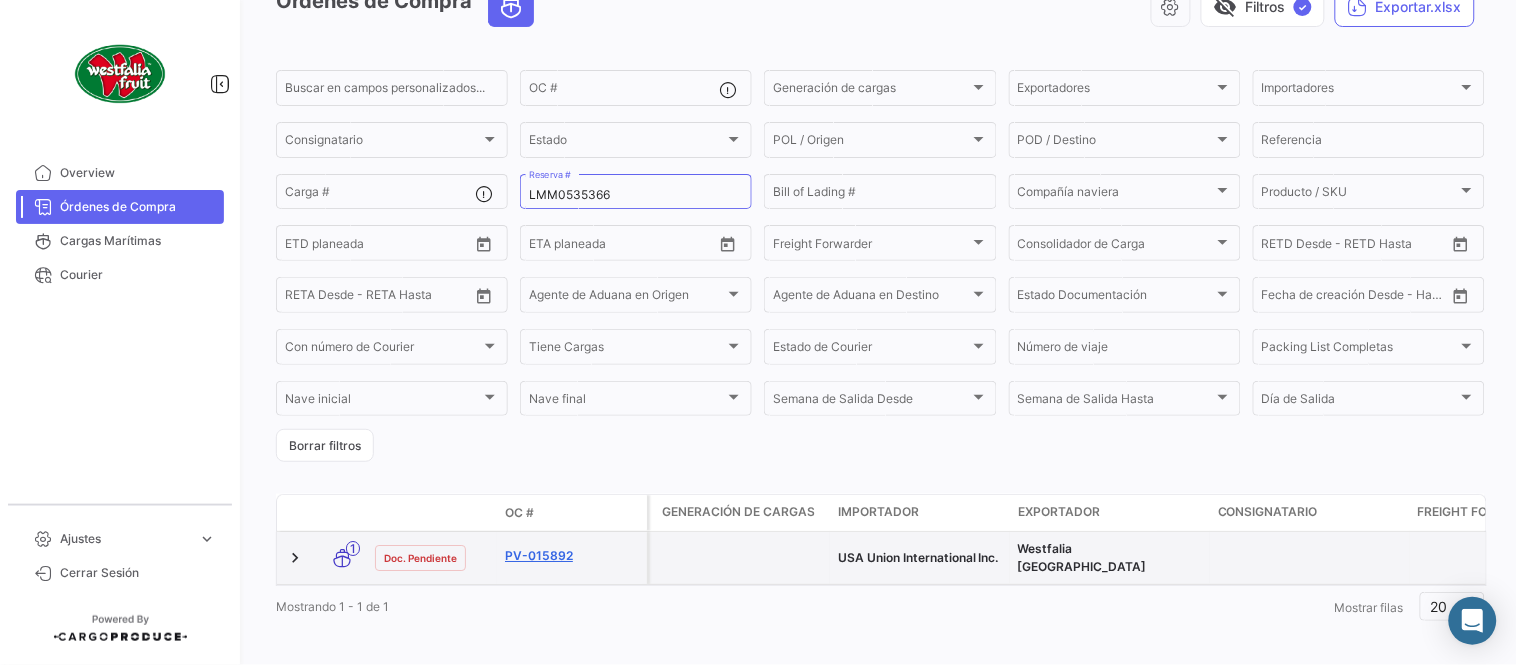 click on "PV-015892" 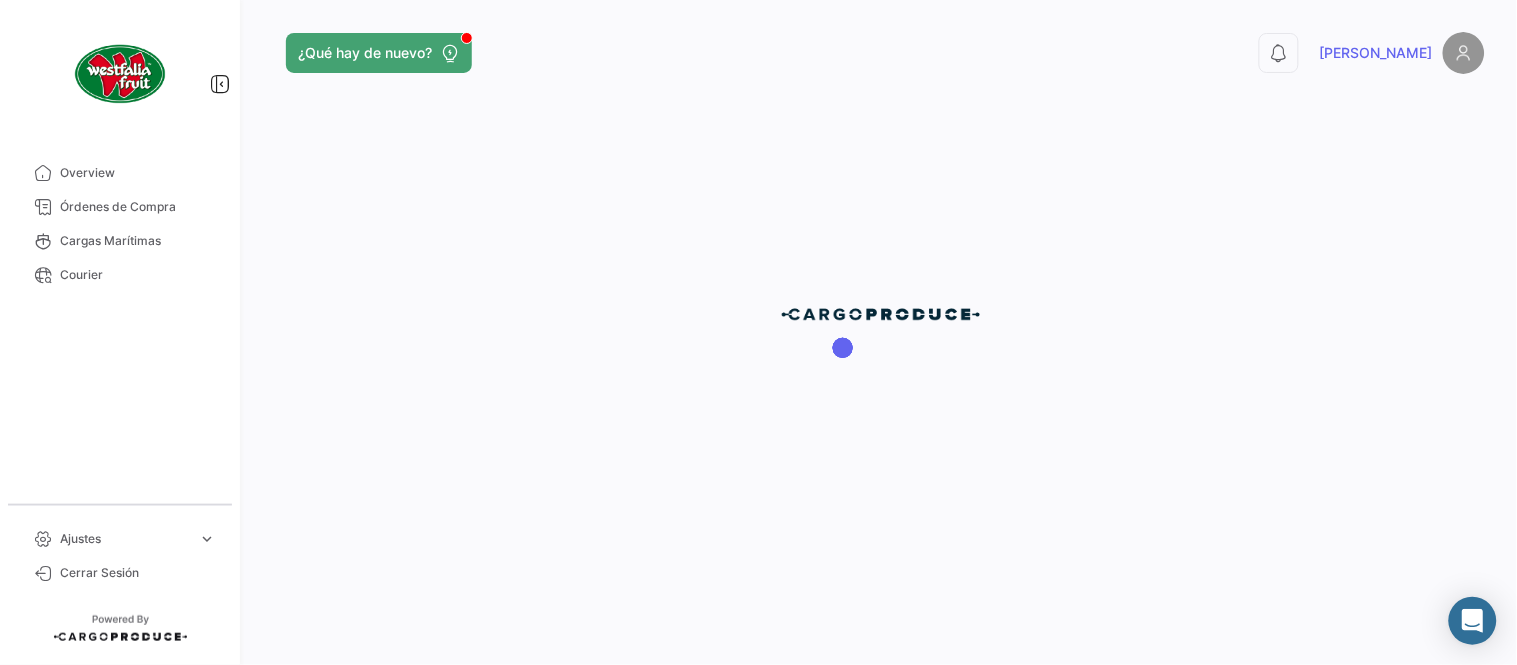 scroll, scrollTop: 0, scrollLeft: 0, axis: both 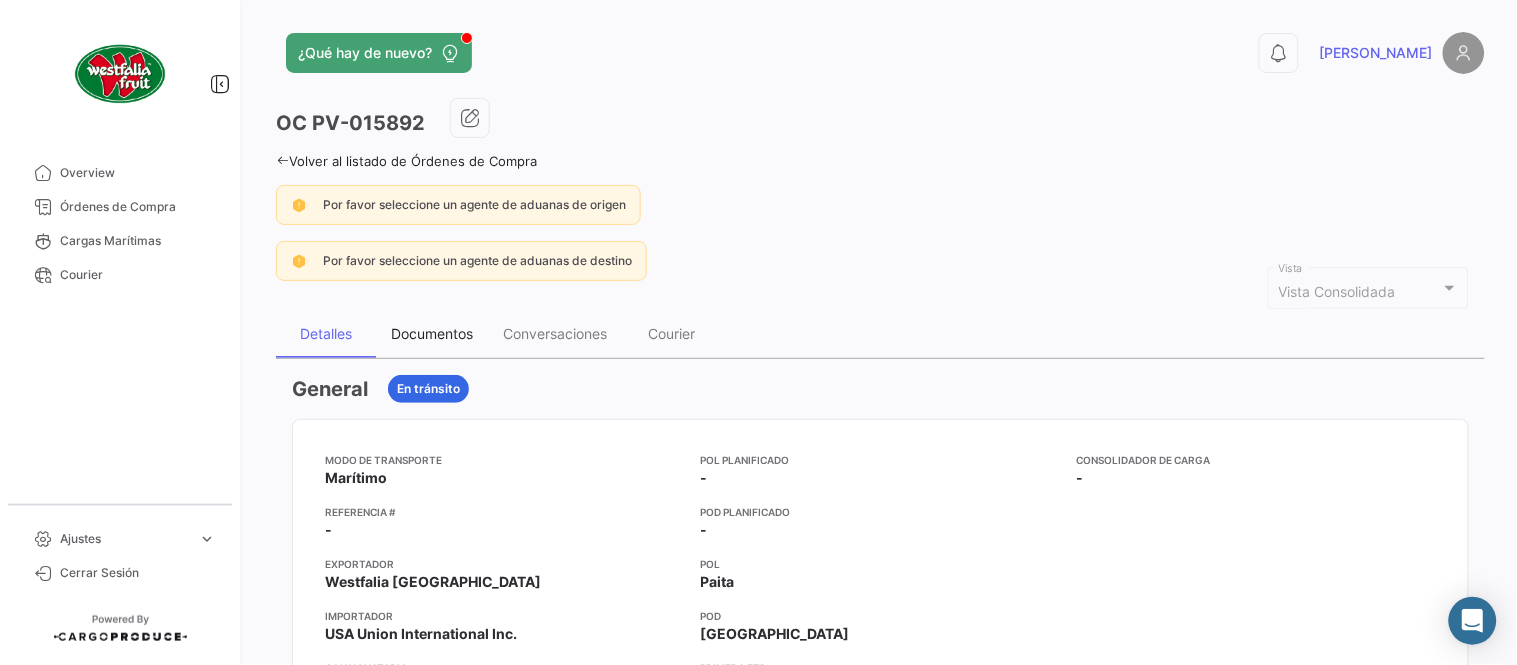 click on "Documentos" at bounding box center [432, 334] 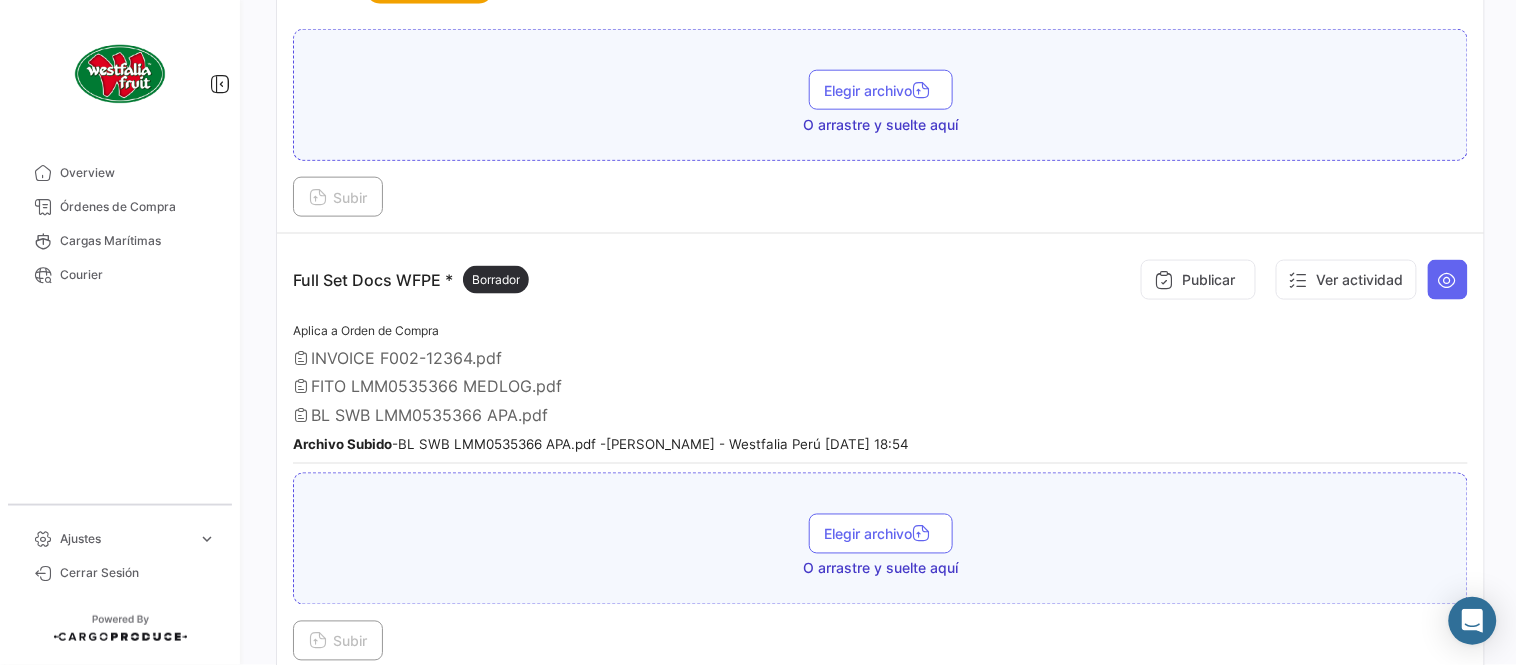 scroll, scrollTop: 554, scrollLeft: 0, axis: vertical 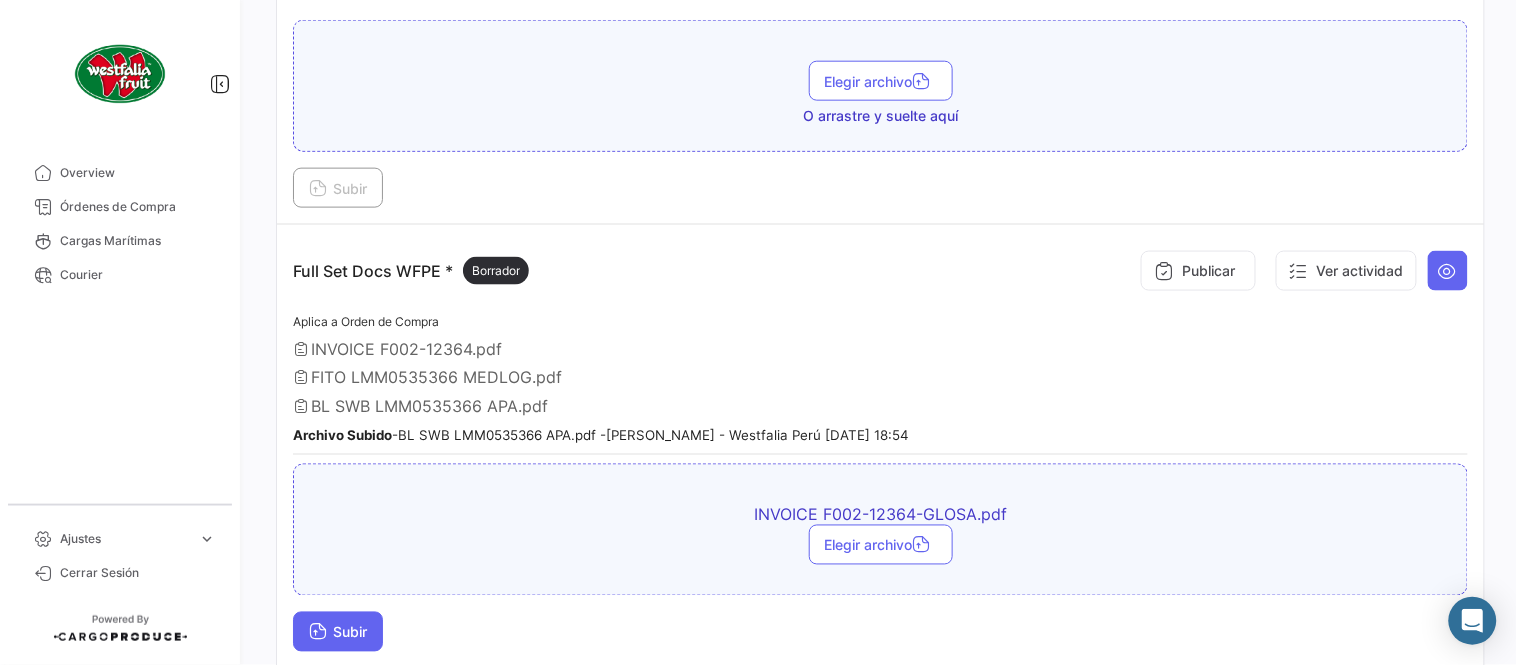 click on "Subir" at bounding box center (338, 632) 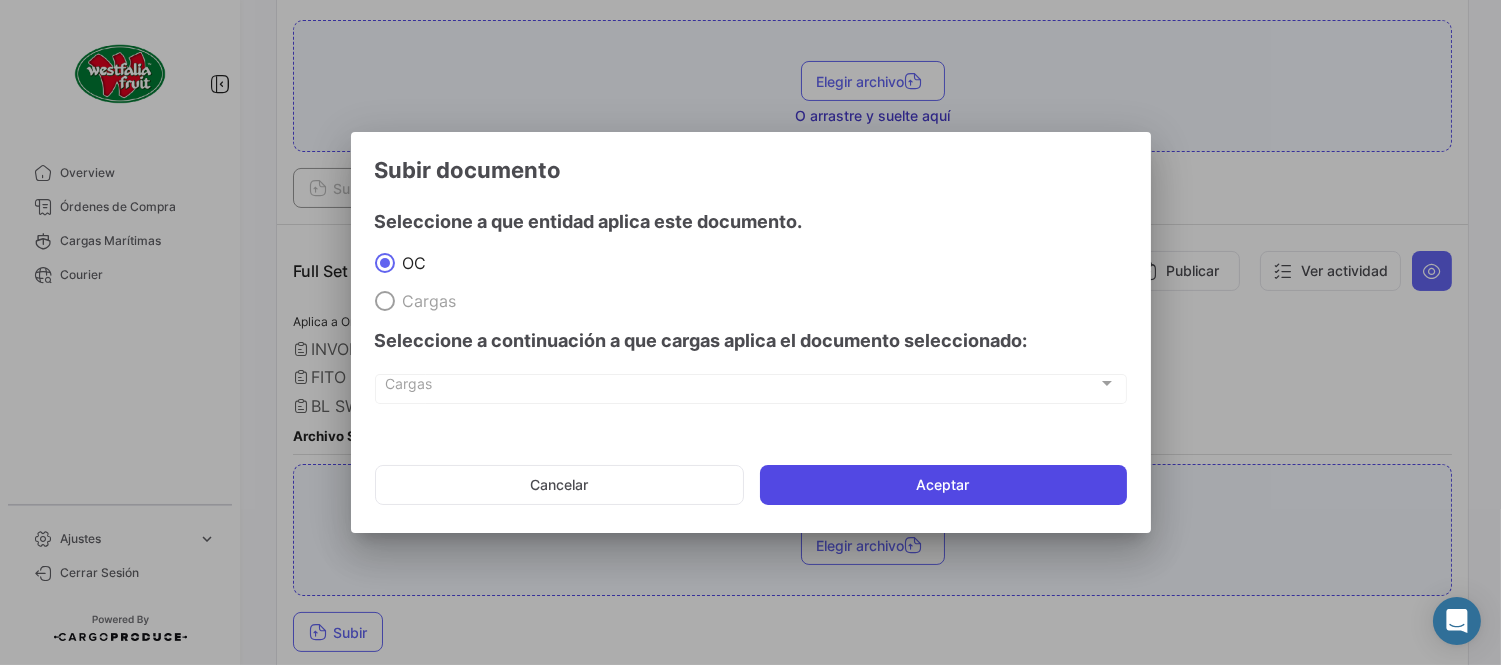 click on "Aceptar" 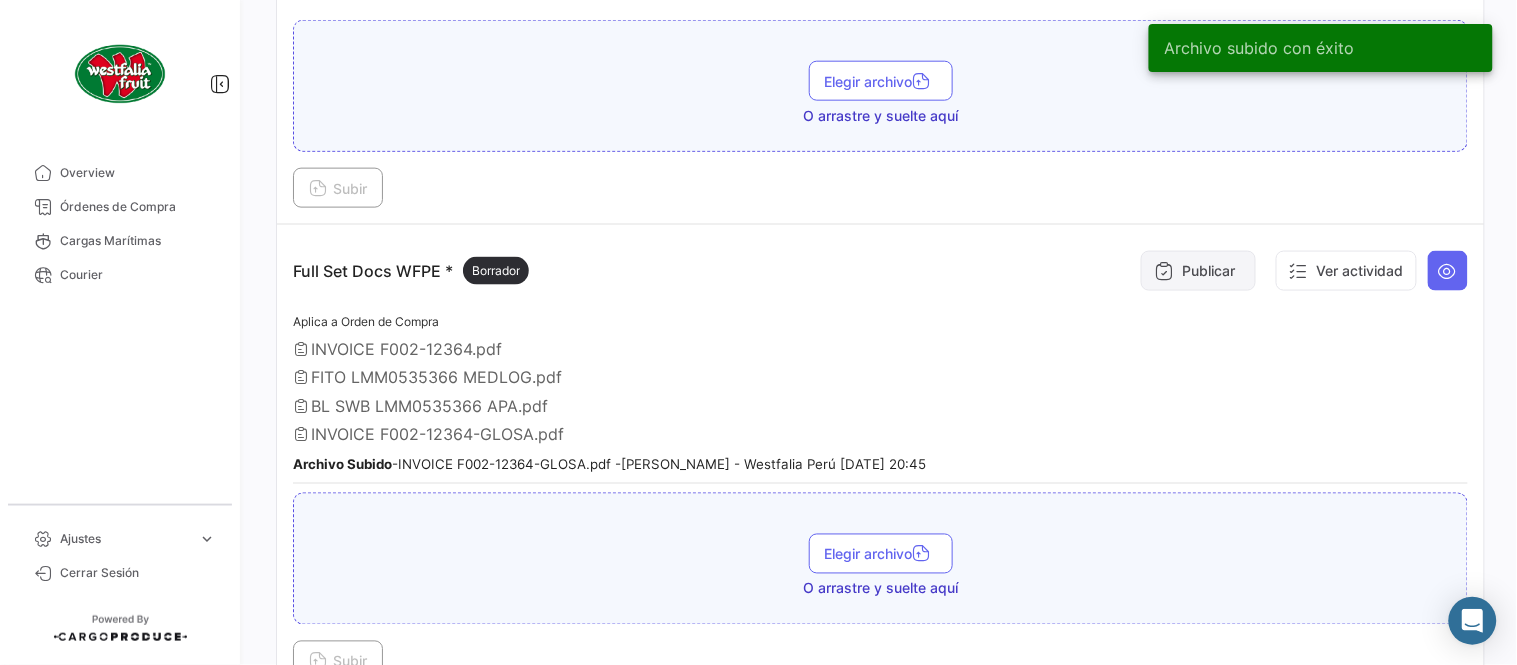 click on "Publicar" at bounding box center (1198, 271) 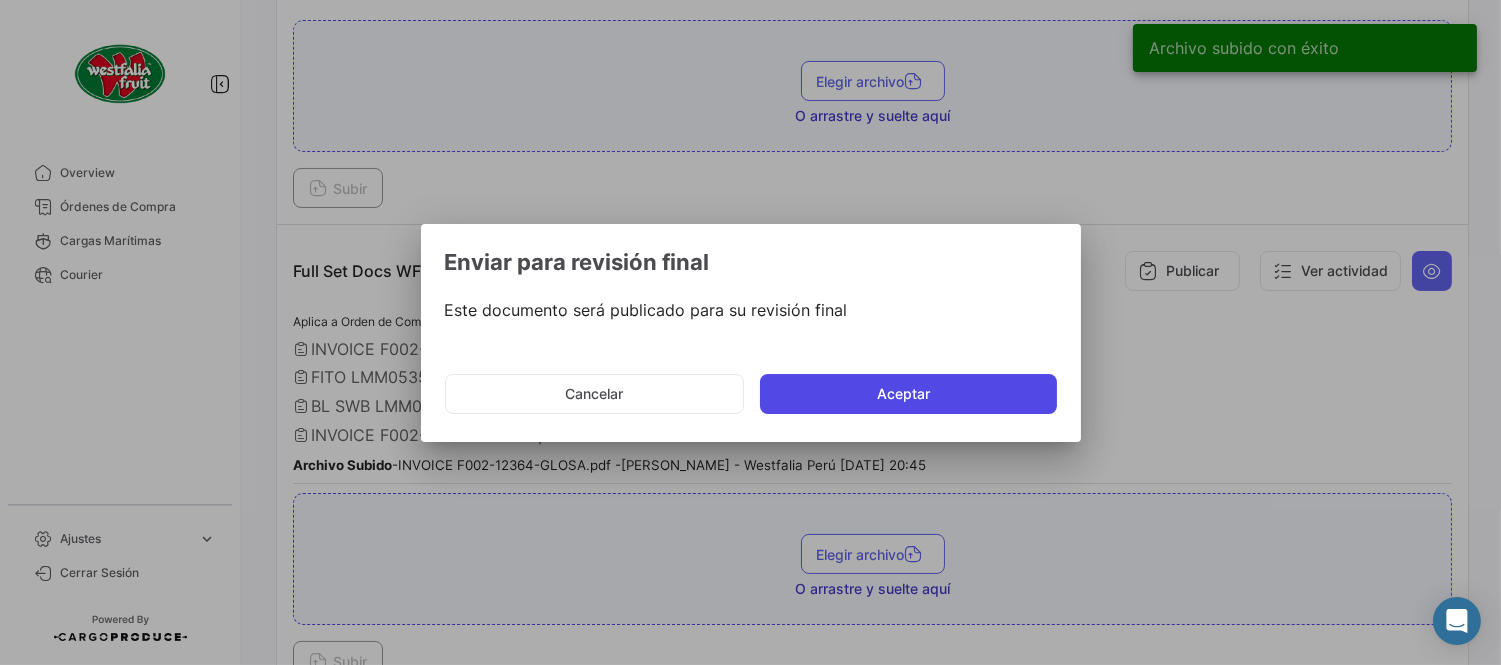 click on "Aceptar" 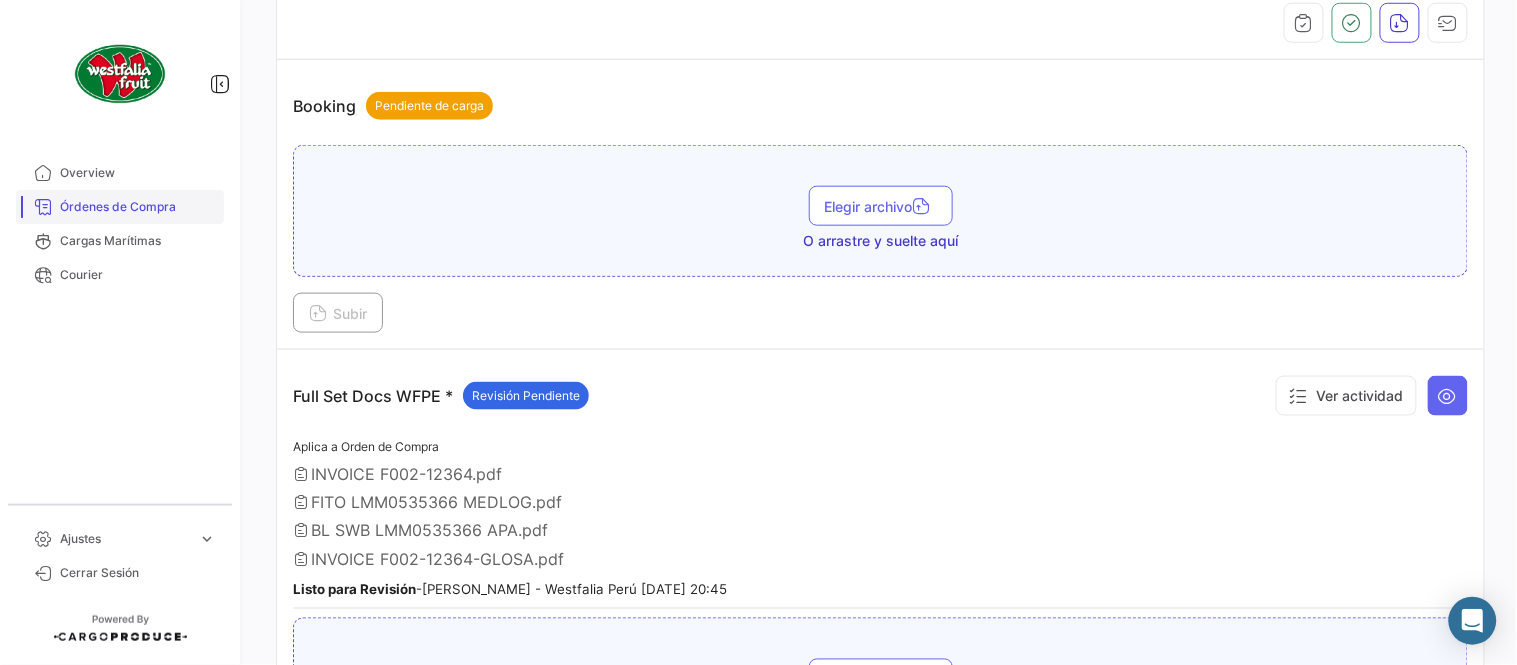 scroll, scrollTop: 443, scrollLeft: 0, axis: vertical 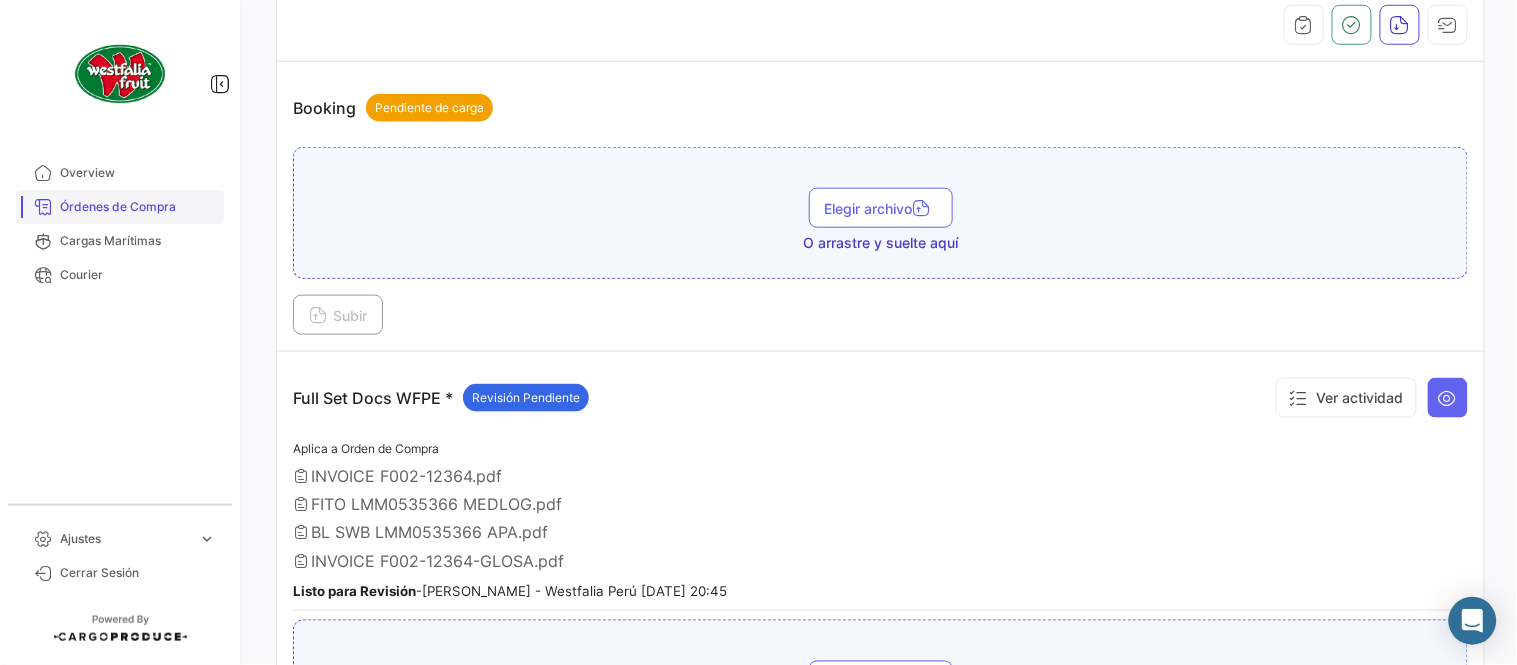 click on "Órdenes de Compra" at bounding box center (138, 207) 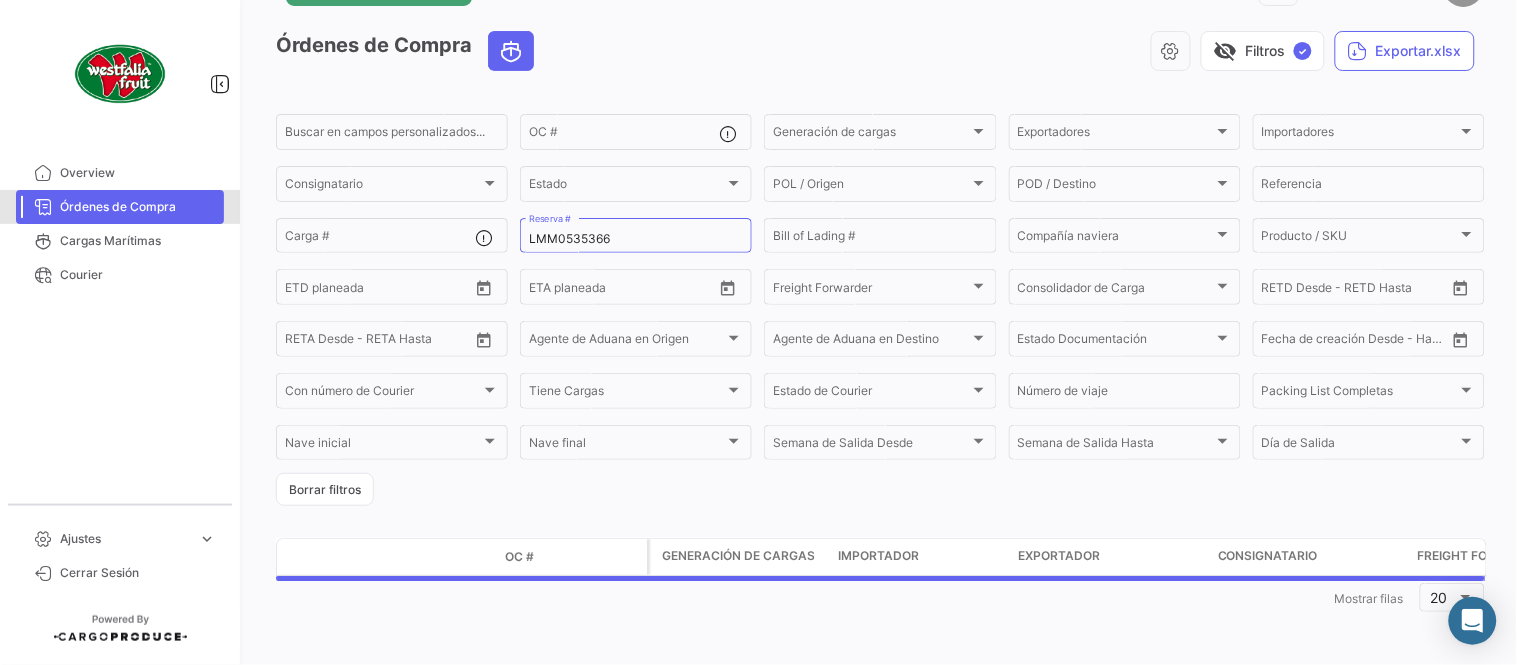 scroll, scrollTop: 0, scrollLeft: 0, axis: both 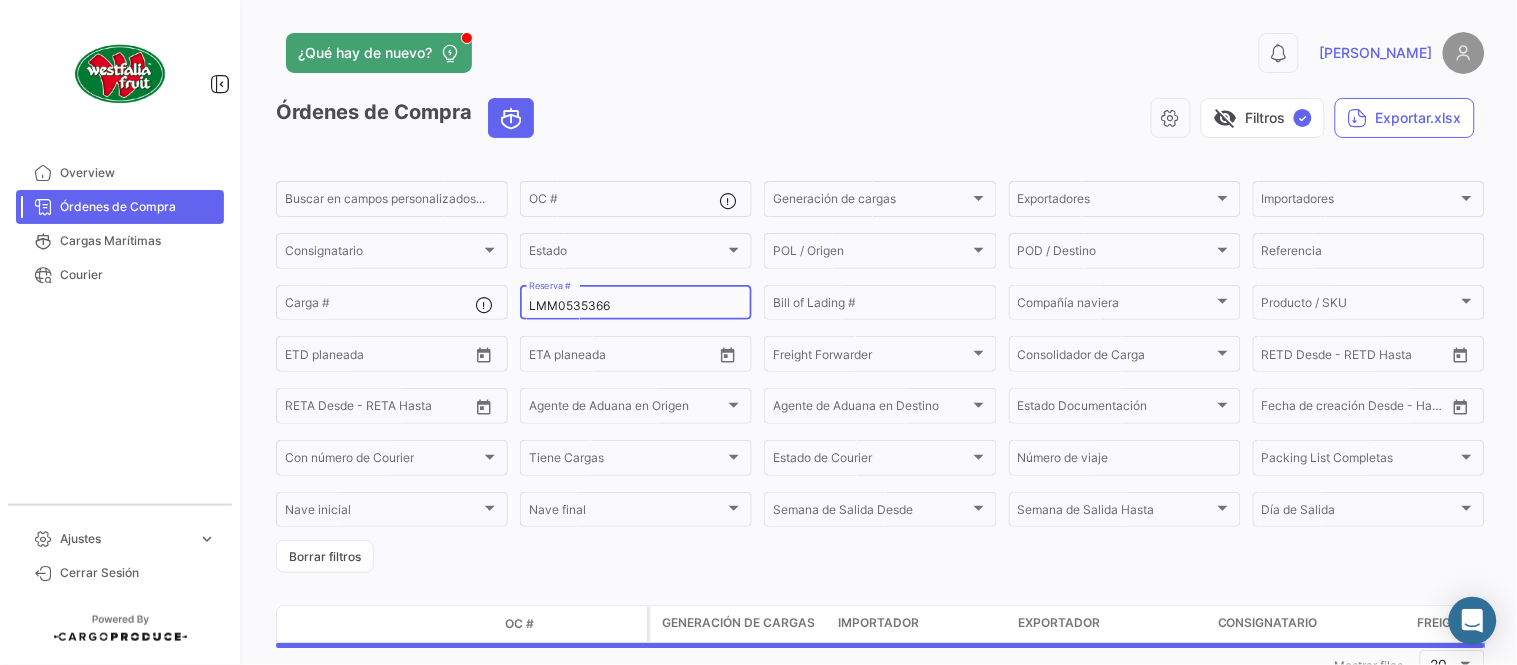 click on "LMM0535366" at bounding box center [636, 306] 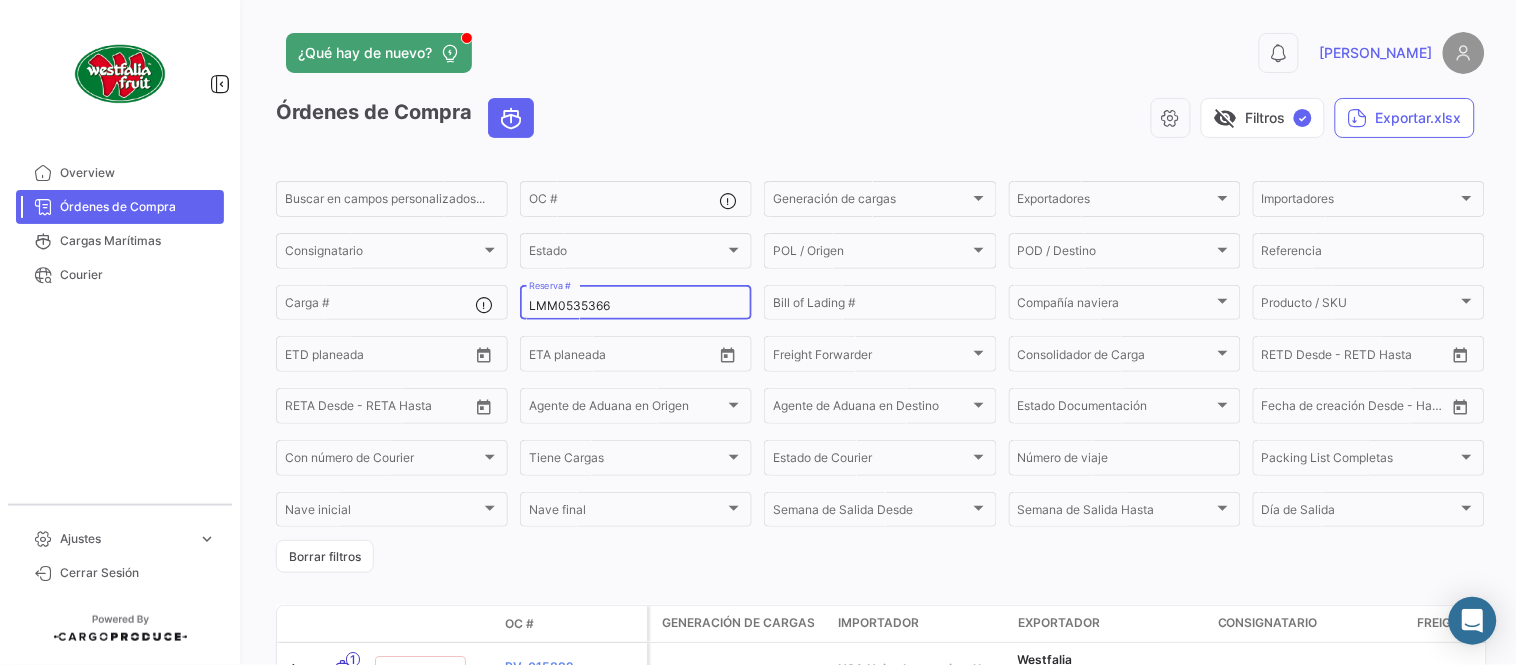 paste on "8" 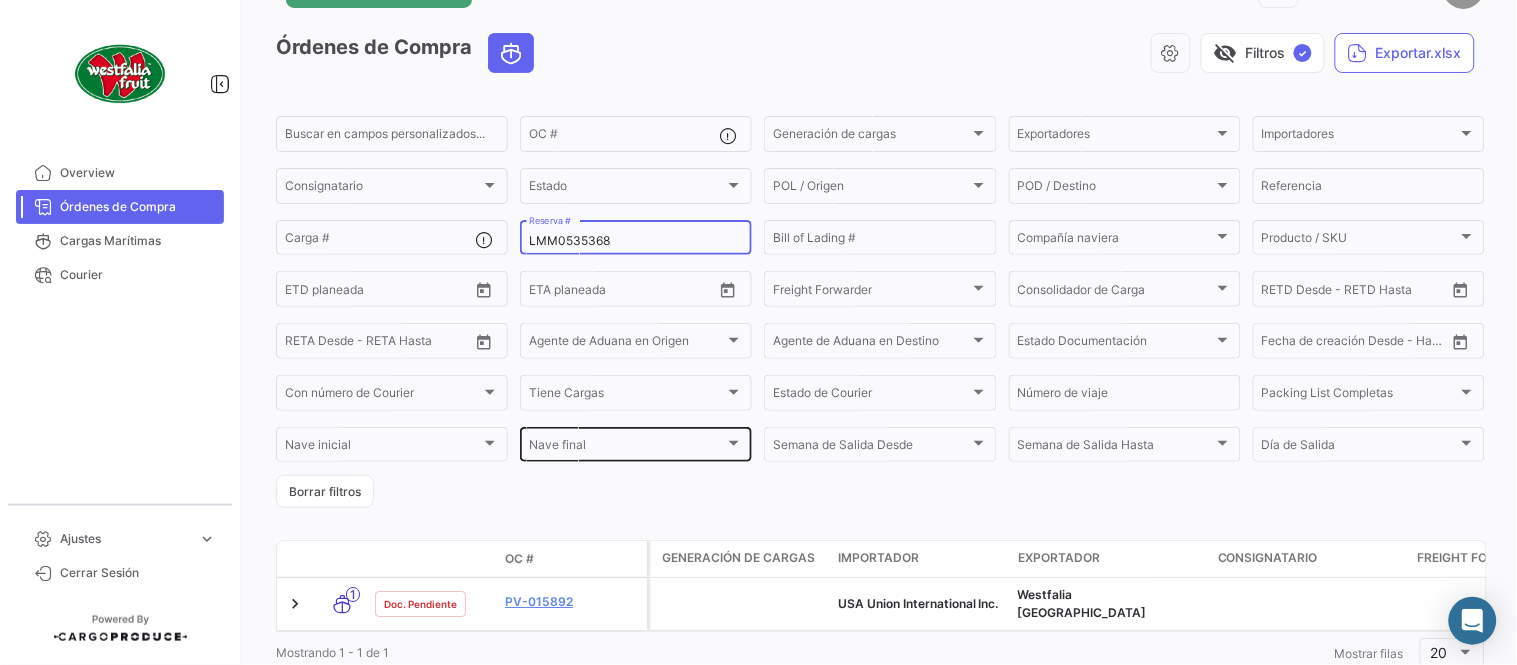 scroll, scrollTop: 128, scrollLeft: 0, axis: vertical 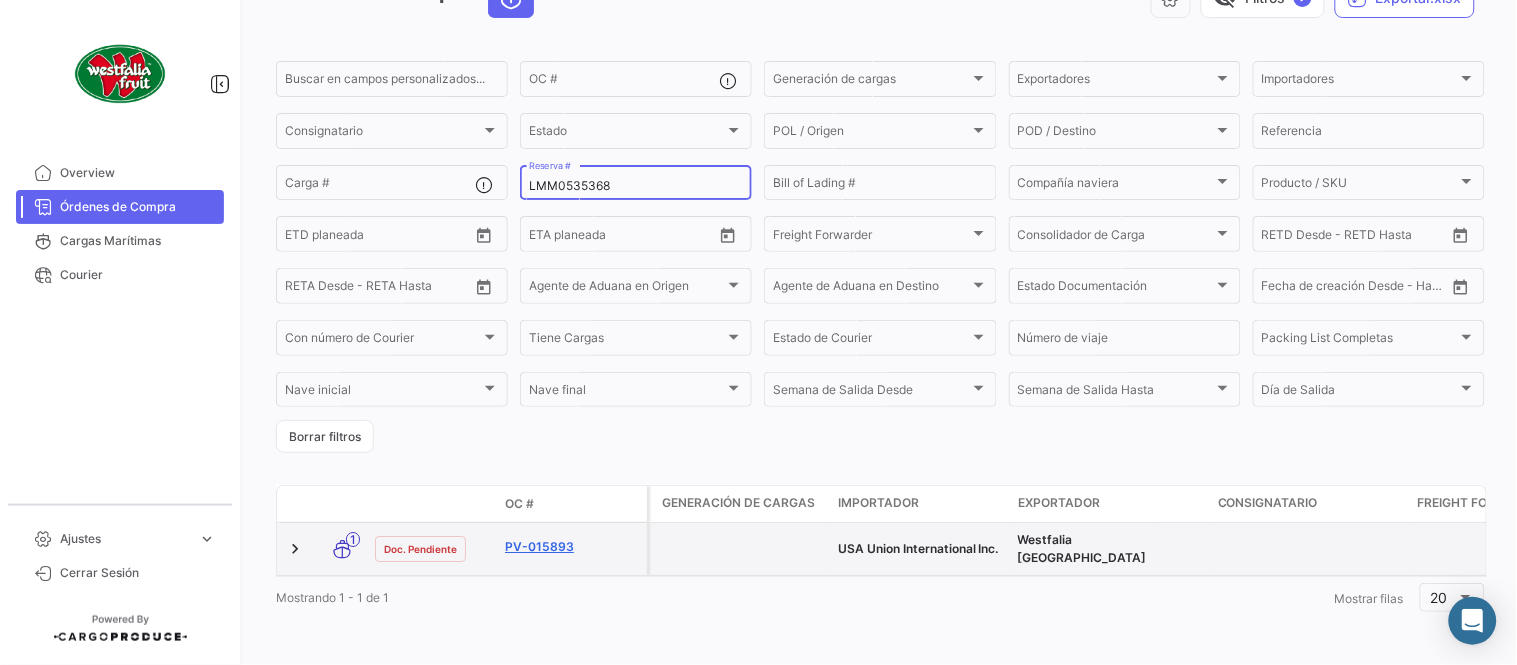 type on "LMM0535368" 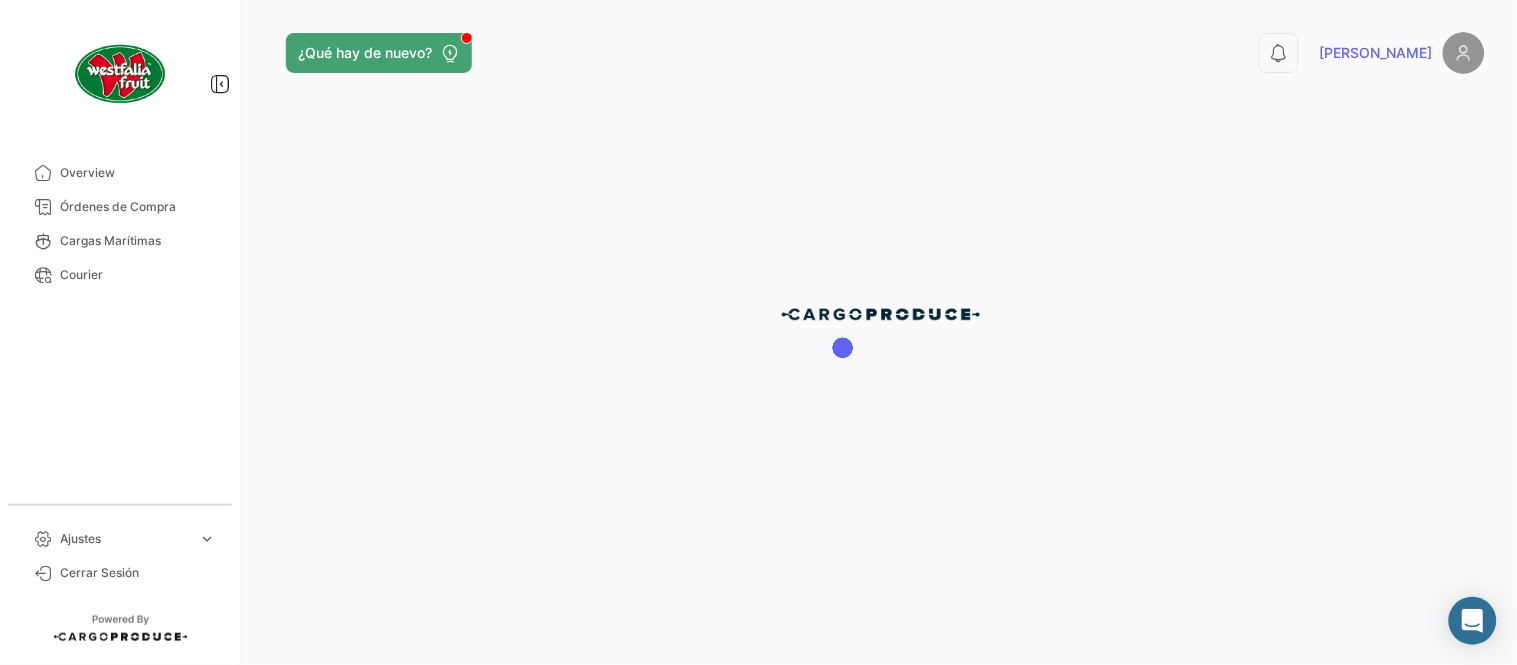 scroll, scrollTop: 0, scrollLeft: 0, axis: both 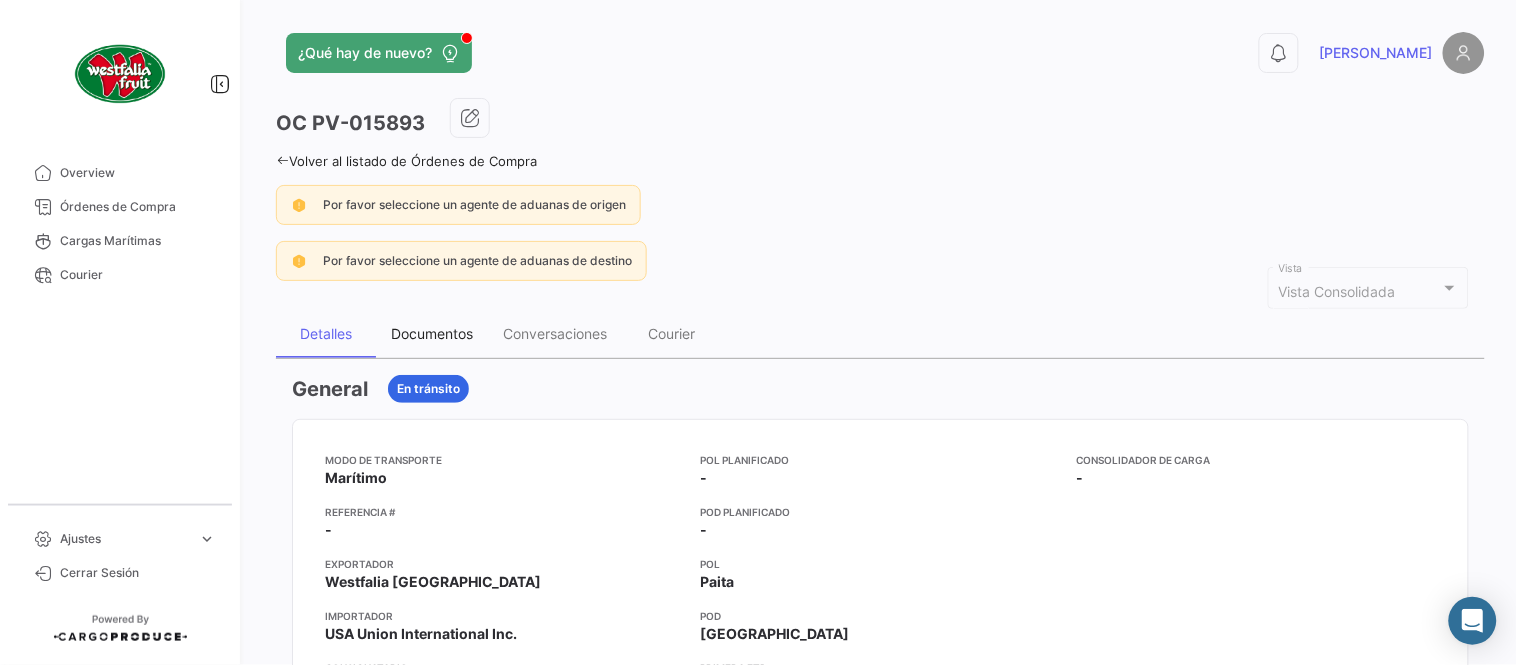 click on "Documentos" at bounding box center [432, 334] 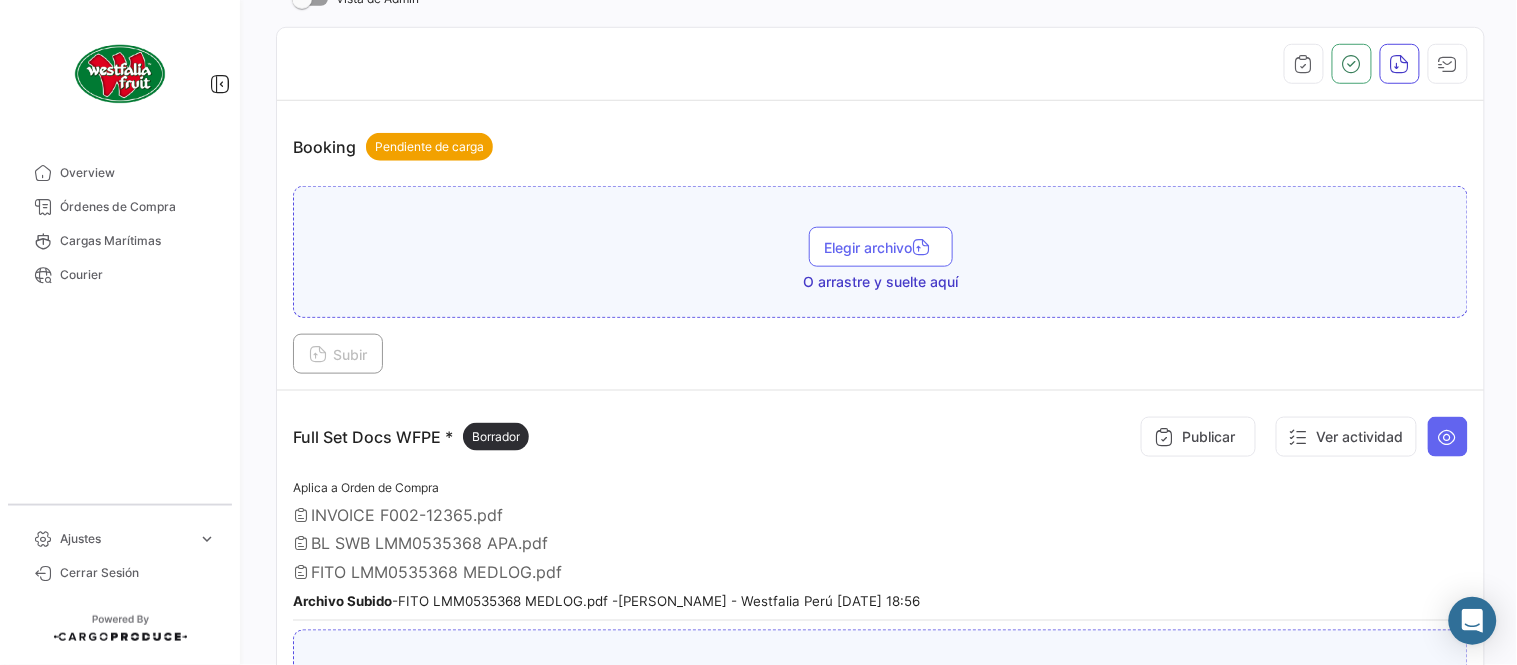 scroll, scrollTop: 443, scrollLeft: 0, axis: vertical 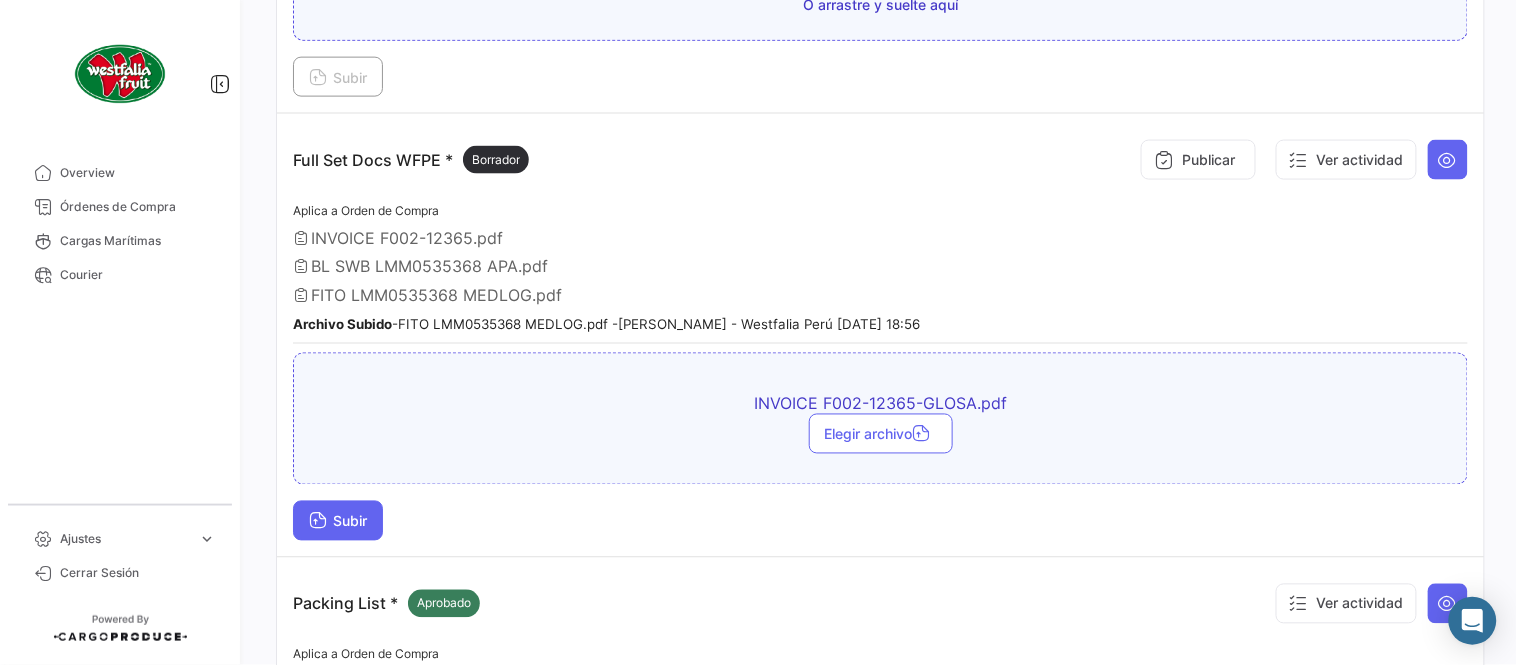 click on "Subir" at bounding box center (338, 521) 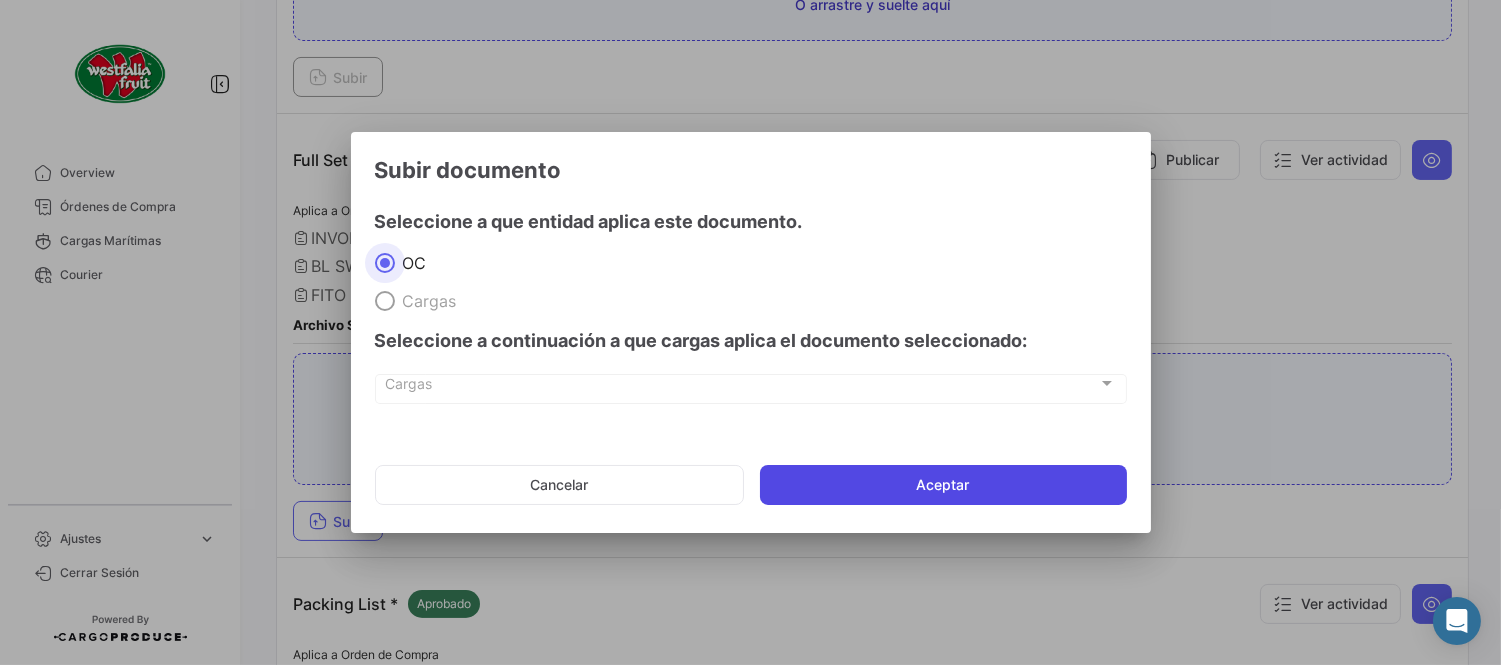 click on "Aceptar" 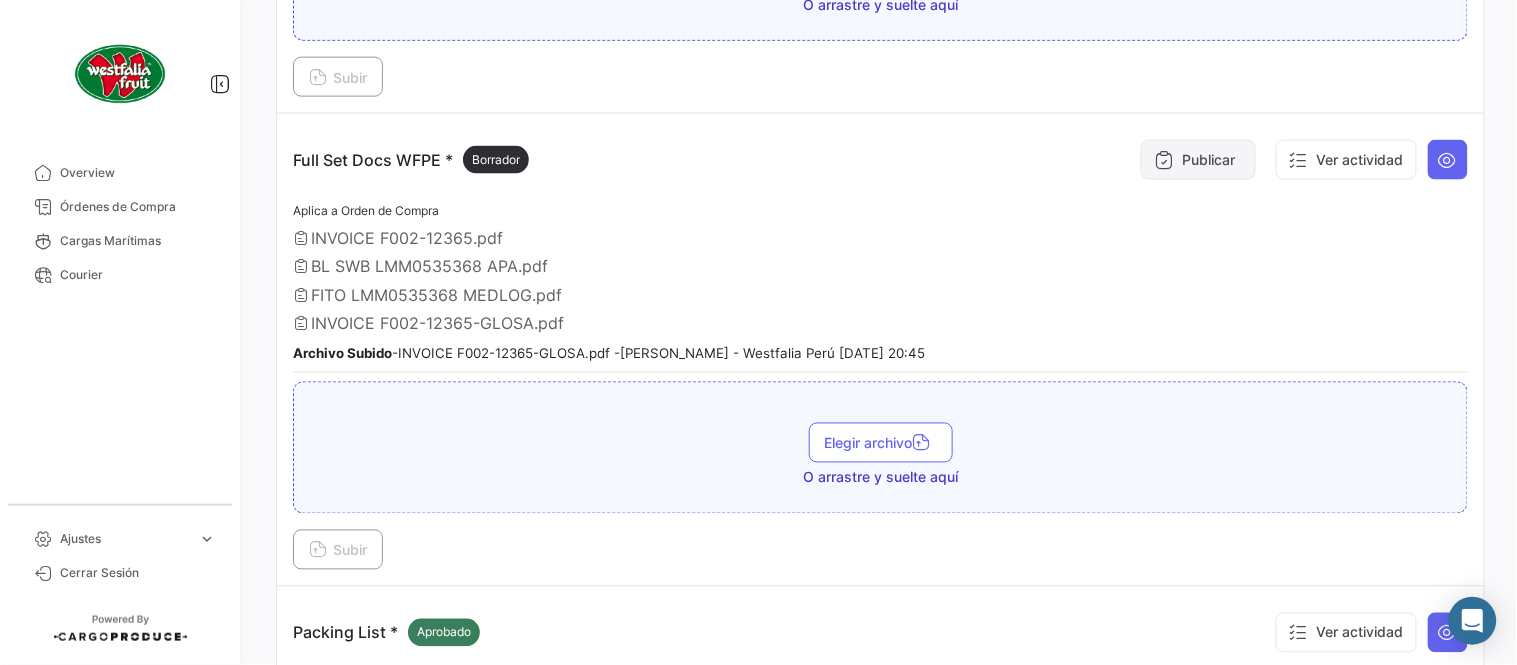 click on "Publicar" at bounding box center (1198, 160) 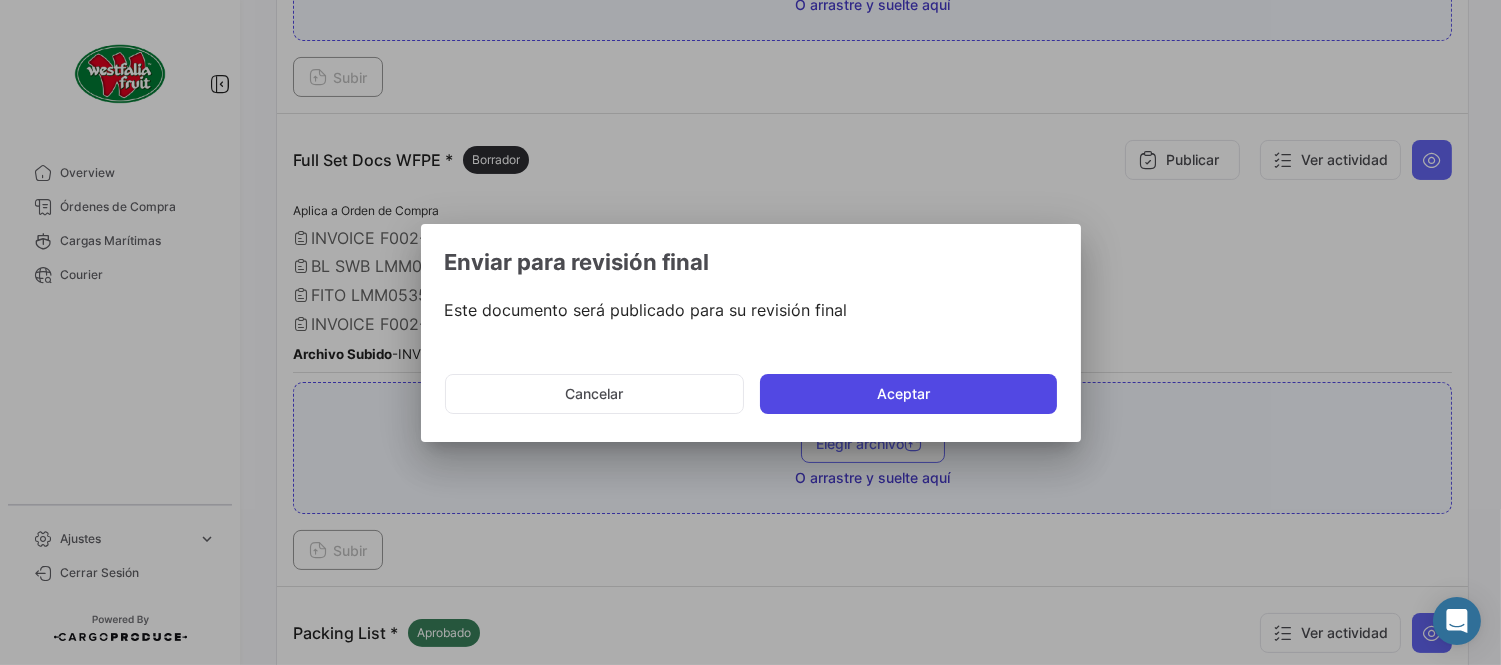 click on "Aceptar" 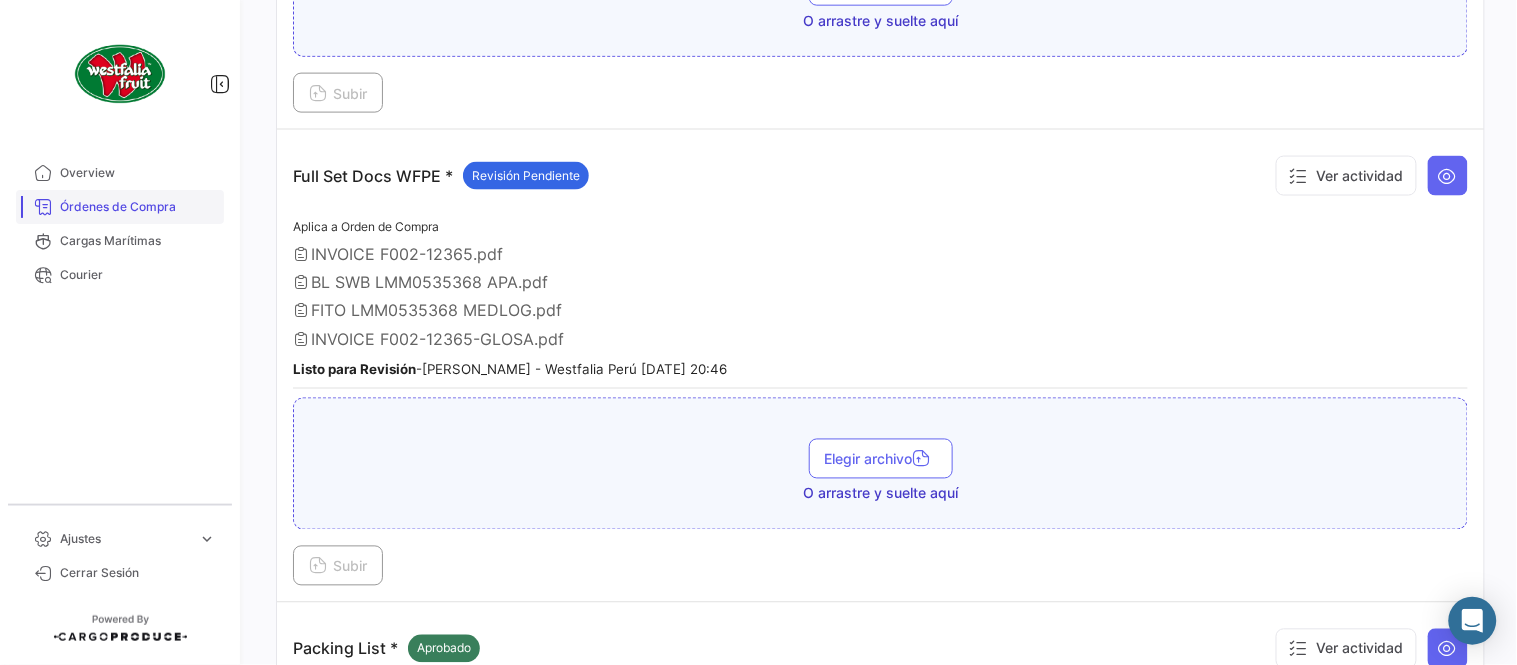 click on "Órdenes de Compra" at bounding box center (138, 207) 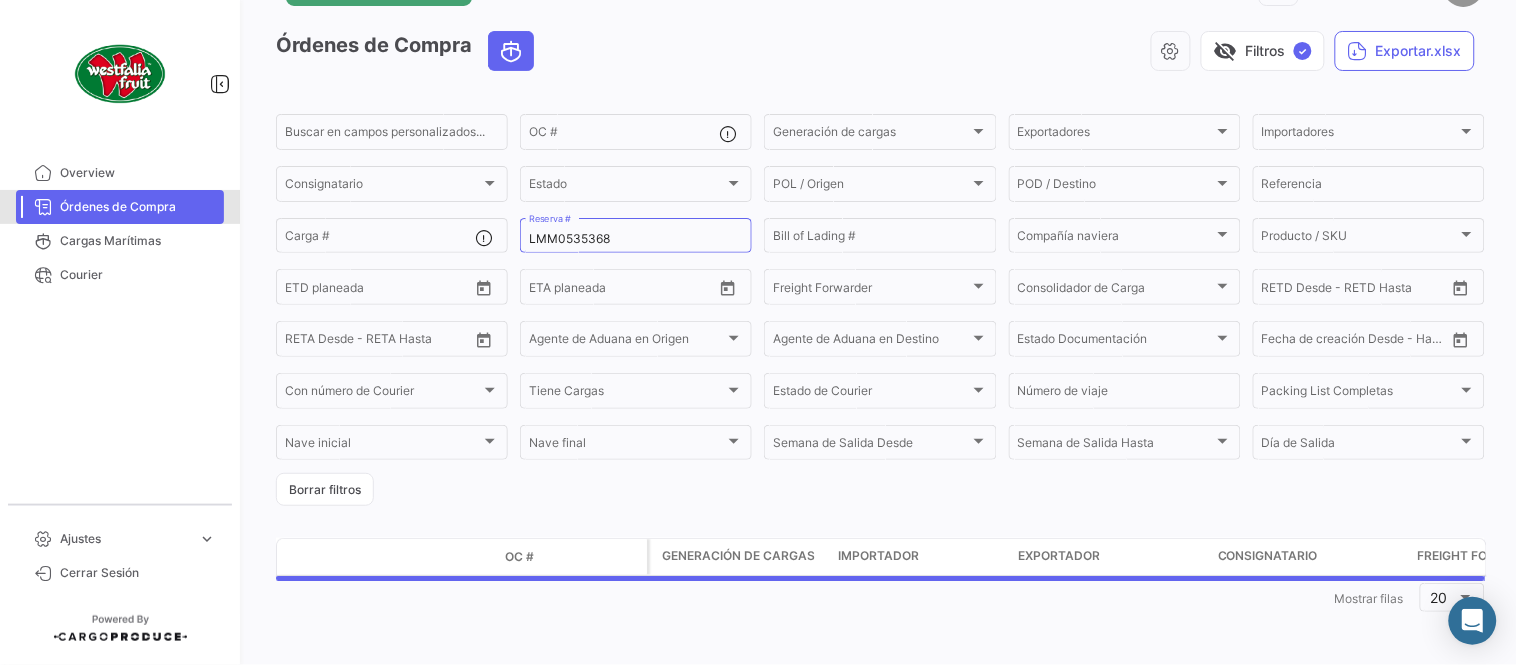 scroll, scrollTop: 0, scrollLeft: 0, axis: both 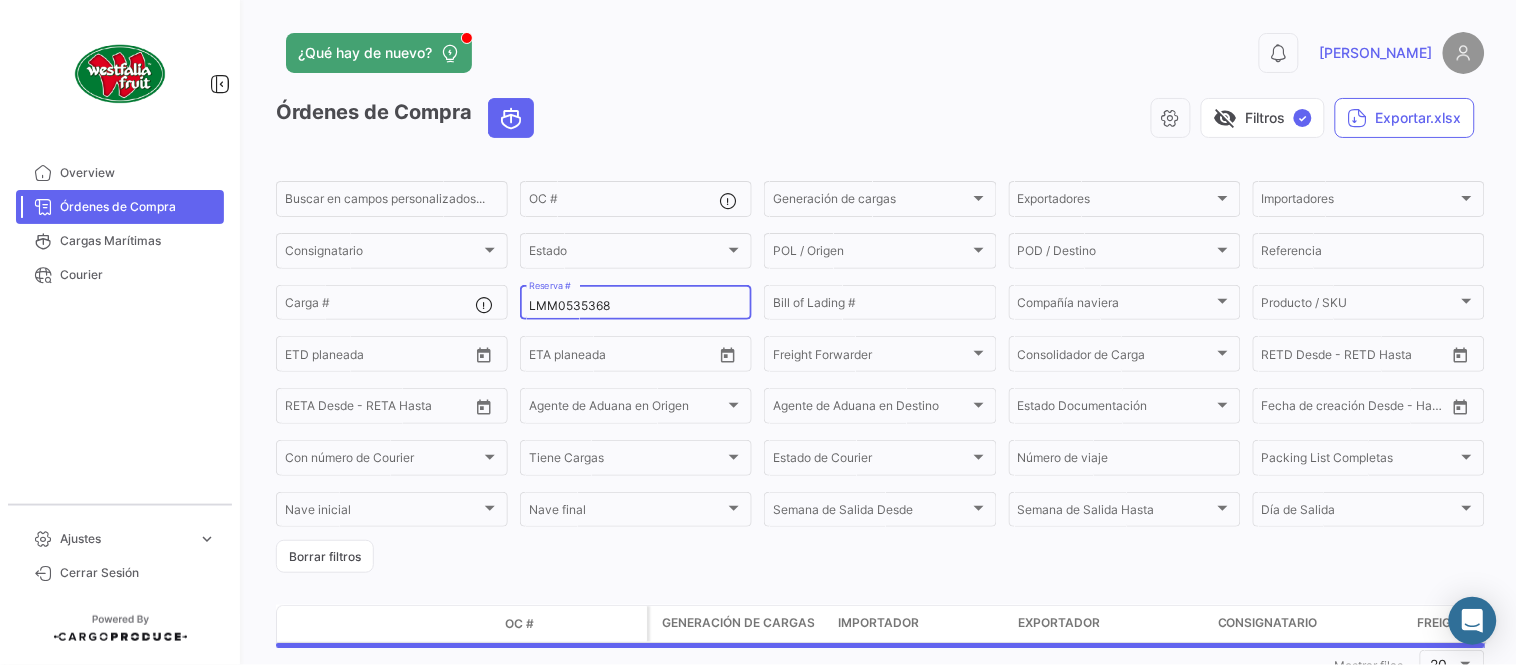click on "LMM0535368" at bounding box center [636, 306] 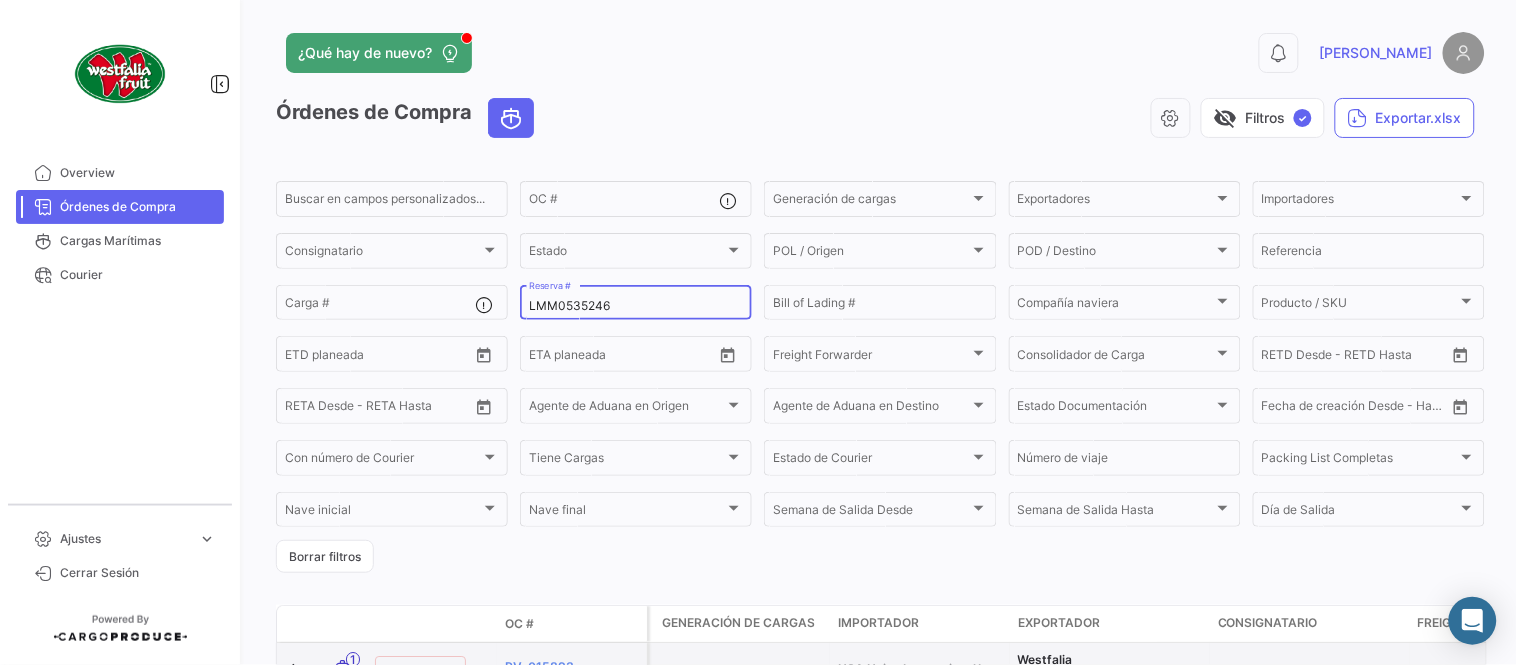 type on "LMM0535246" 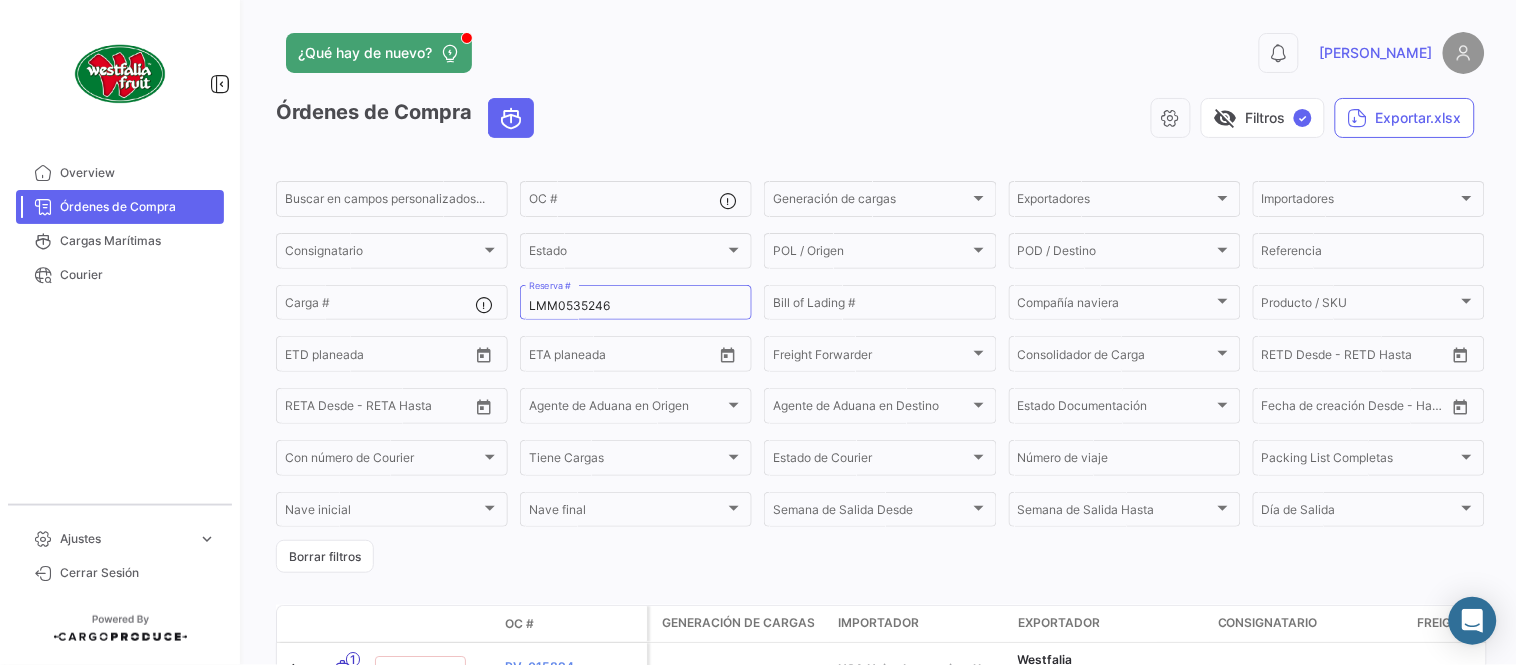 click on "Órdenes de Compra   visibility_off   Filtros  ✓  Exportar.xlsx  Buscar en [PERSON_NAME] personalizados...  OC #  Generación [PERSON_NAME] Generación [PERSON_NAME] Exportadores Exportadores Importadores Importadores Consignatario Consignatario Estado Estado POL / Origen  POL / Origen  POD / Destino POD / Destino  Referencia  Carga # LMM0535246 Reserva # Bill of Lading # Compañía naviera Compañía naviera Producto / SKU Producto / SKU Desde –  ETD planeada  Desde –  ETA planeada  Freight Forwarder Freight Forwarder Consolidador de Carga Consolidador de Carga Desde –  RETD Desde - RETD Hasta  Desde –  [PERSON_NAME] Desde - [PERSON_NAME] Hasta  Agente de Aduana en Origen Agente de Aduana en Origen Agente de Aduana en Destino Agente de Aduana en Destino Estado Documentación Estado Documentación Desde –  Fecha de creación Desde - Hasta  Con número de Courier Con número de Courier Tiene Cargas Tiene Cargas Estado de Courier Estado de Courier Número de viaje Packing List Completas Packing List Completas [PERSON_NAME] inicial" 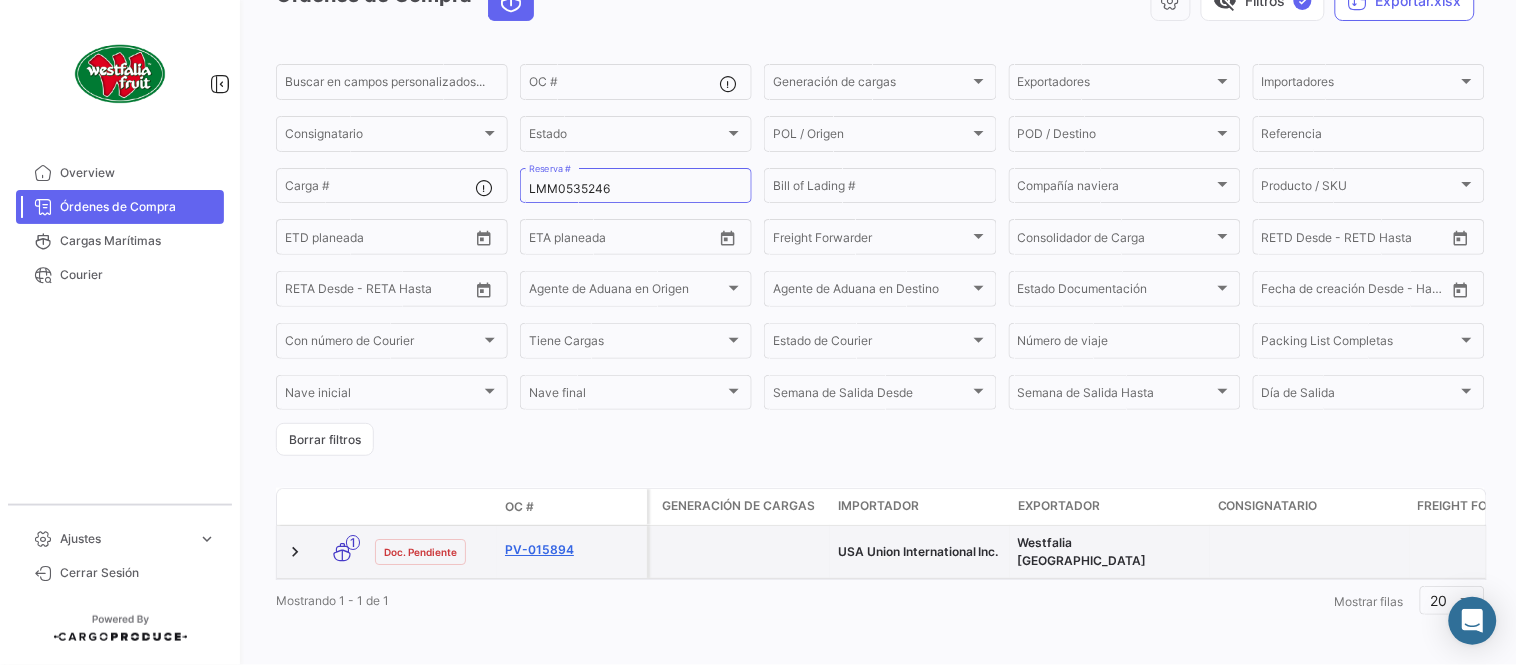 scroll, scrollTop: 128, scrollLeft: 0, axis: vertical 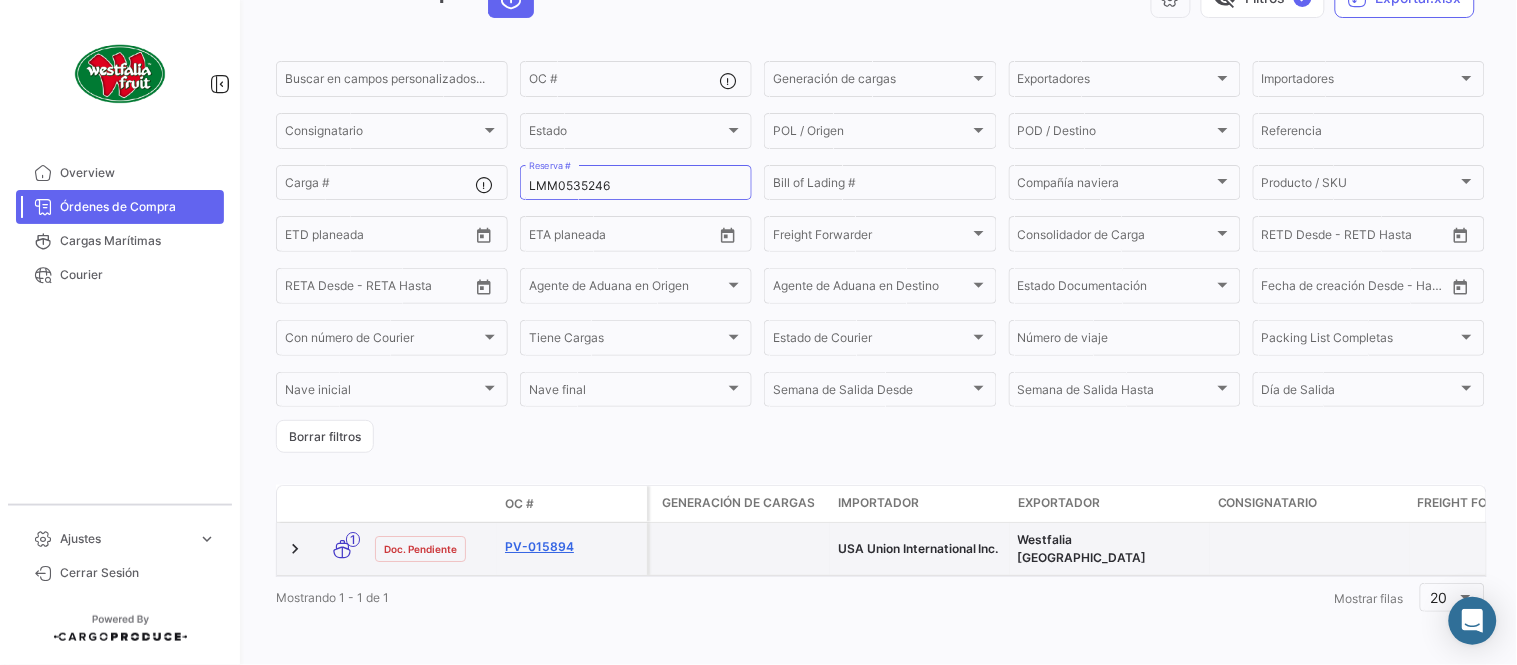 click on "PV-015894" 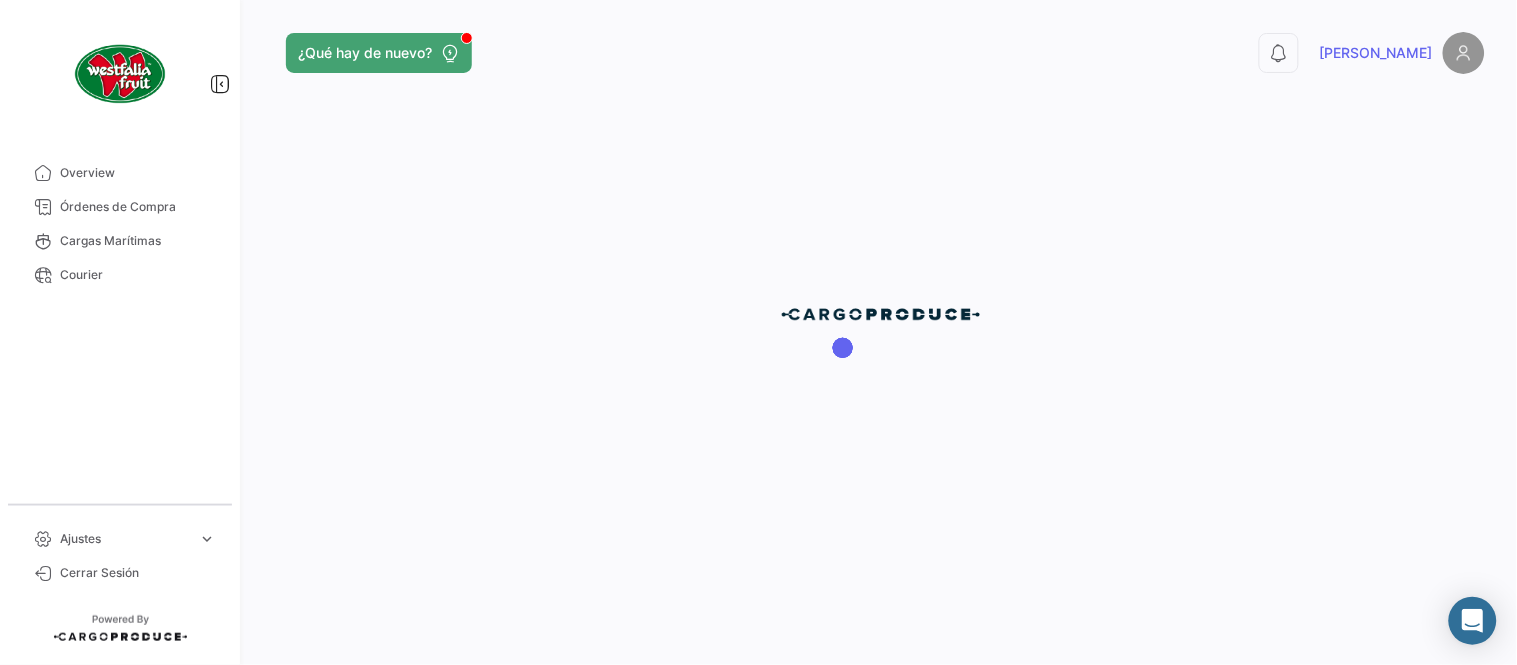 scroll, scrollTop: 0, scrollLeft: 0, axis: both 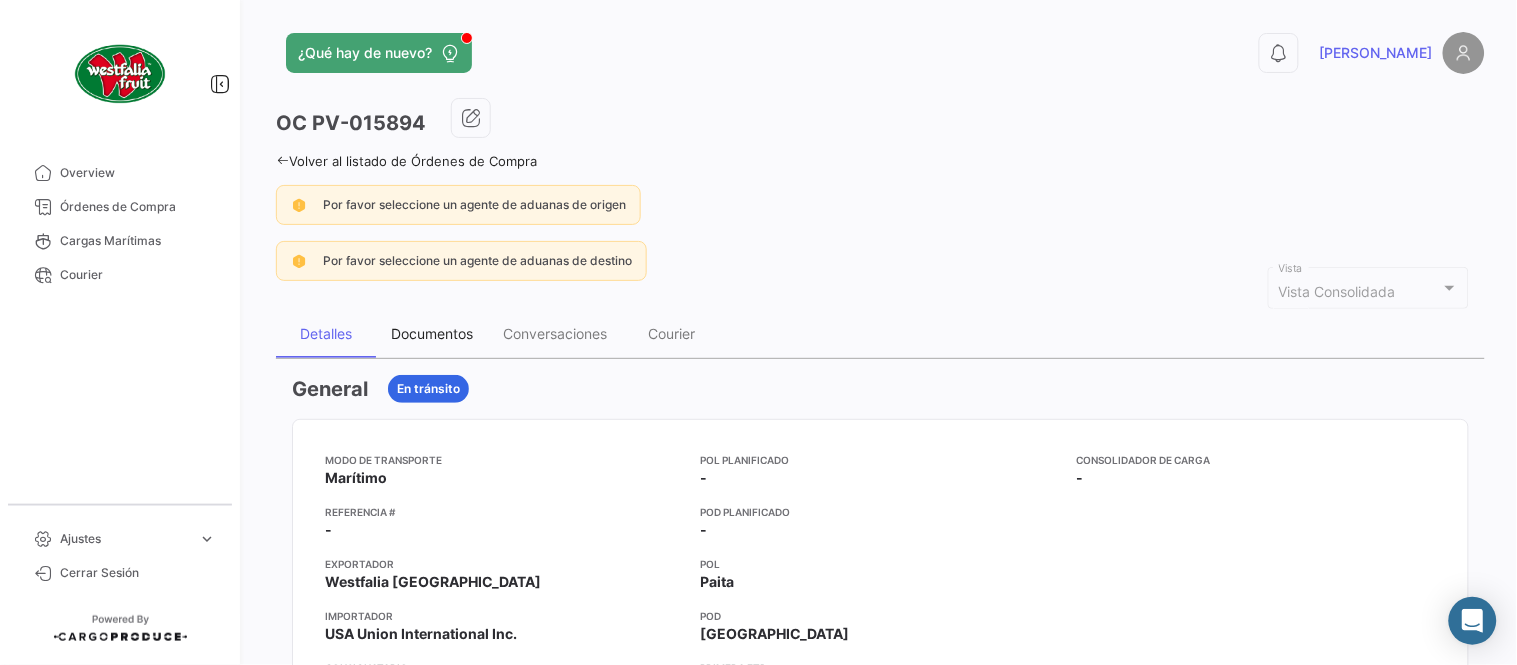 click on "Documentos" at bounding box center (432, 333) 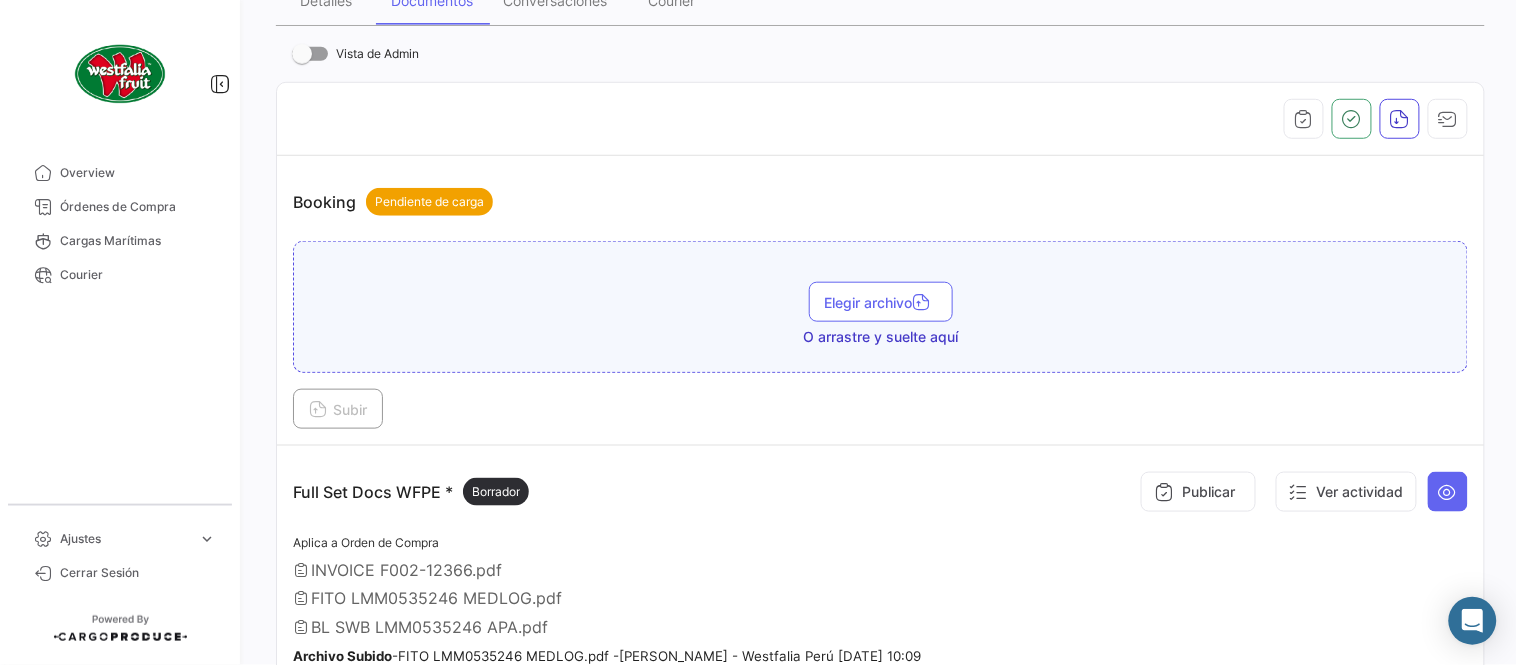 scroll, scrollTop: 444, scrollLeft: 0, axis: vertical 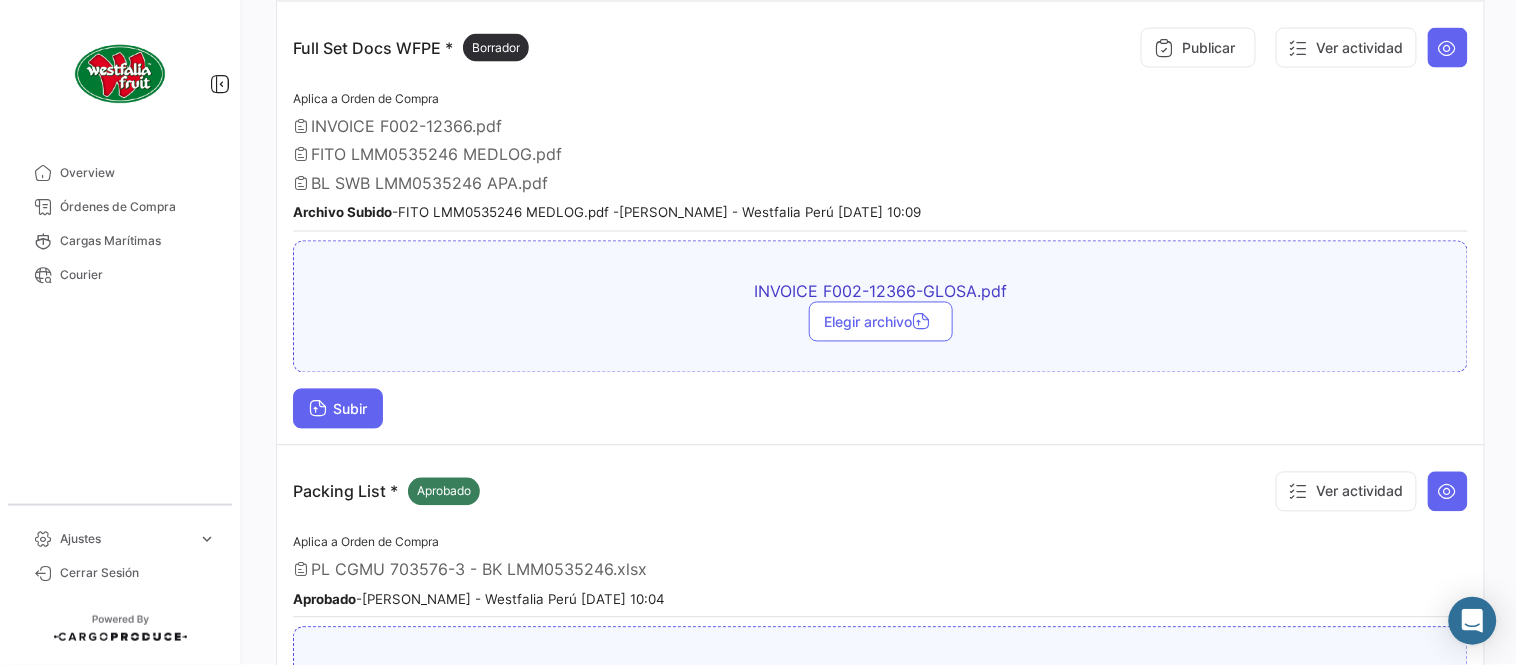 click on "Subir" at bounding box center [338, 409] 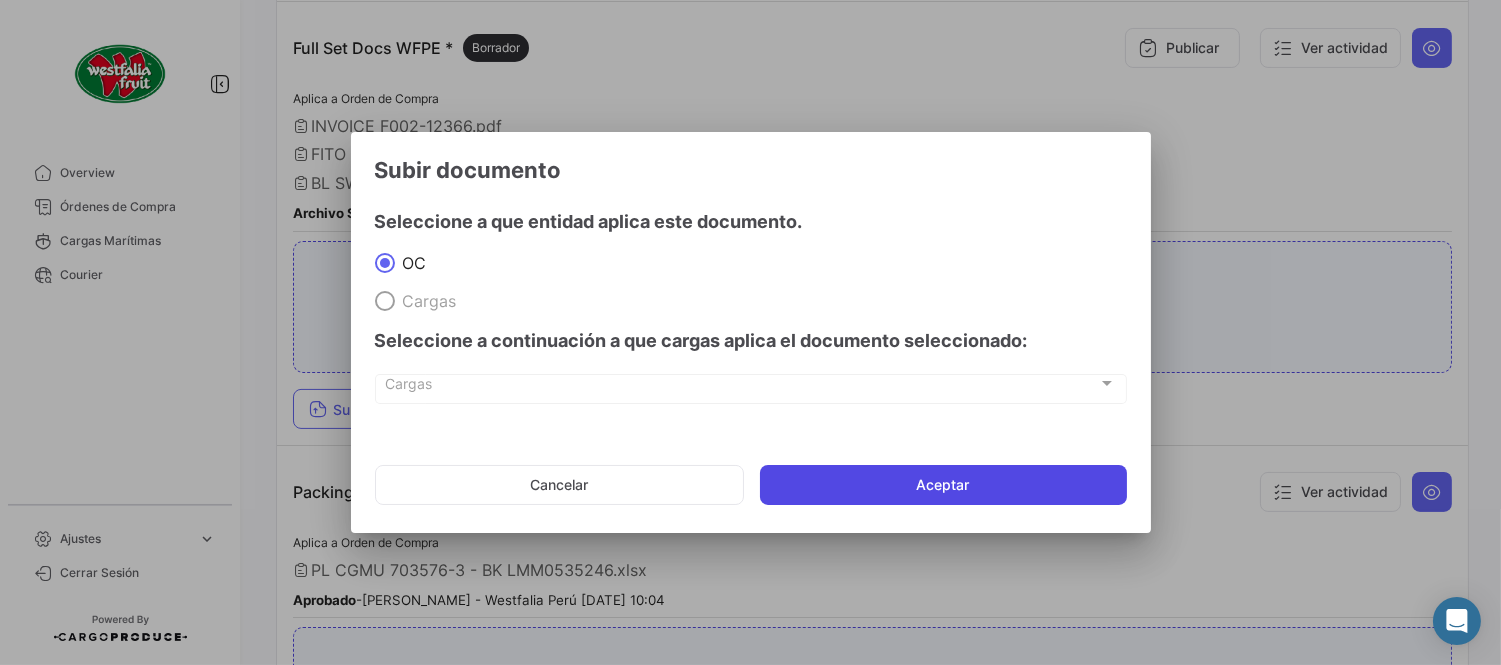 drag, startPoint x: 1008, startPoint y: 495, endPoint x: 1006, endPoint y: 485, distance: 10.198039 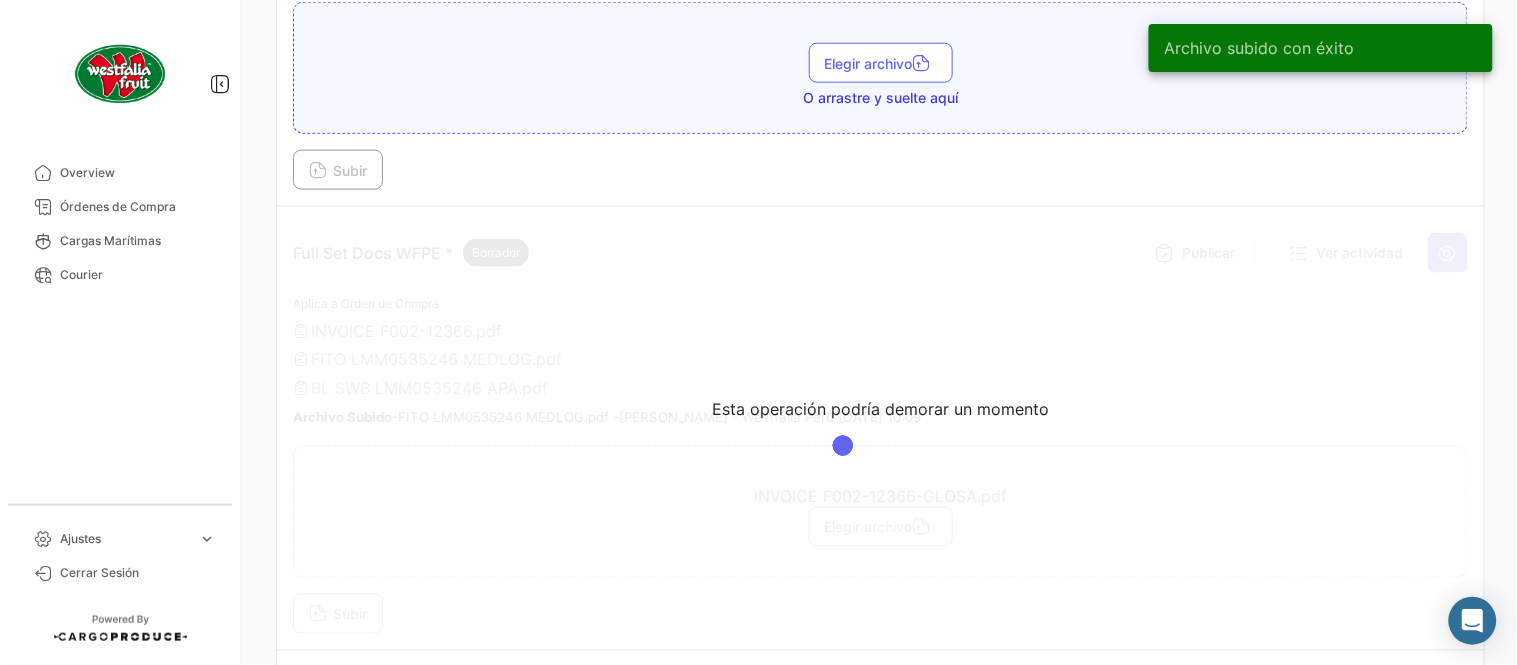 scroll, scrollTop: 555, scrollLeft: 0, axis: vertical 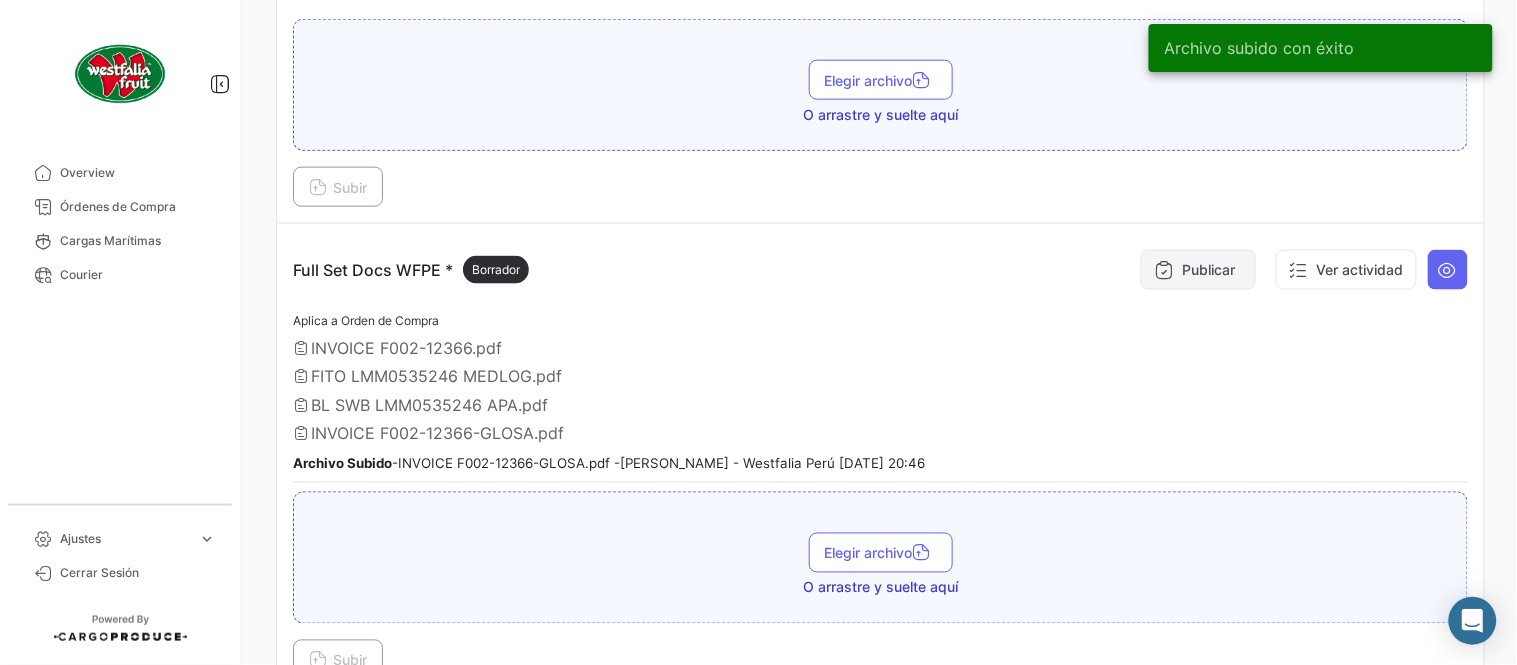 click on "Publicar" at bounding box center (1198, 270) 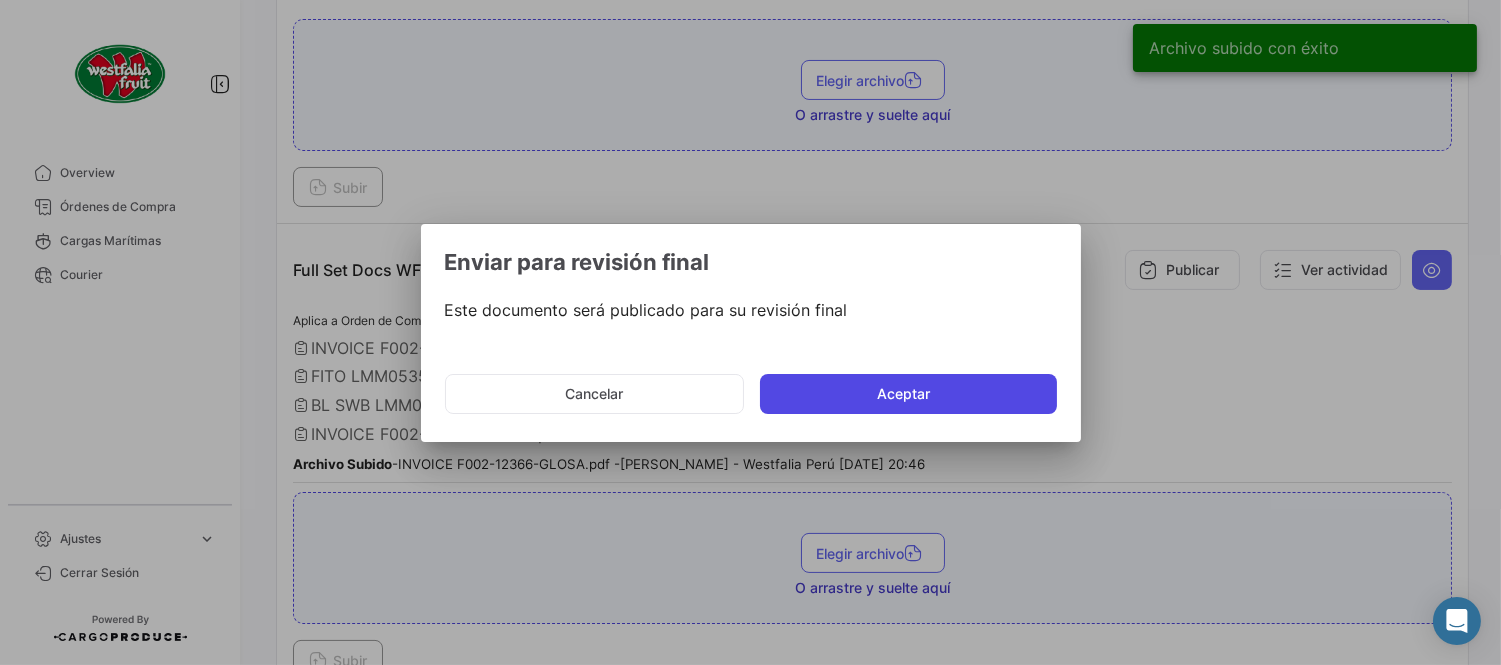 click on "Aceptar" 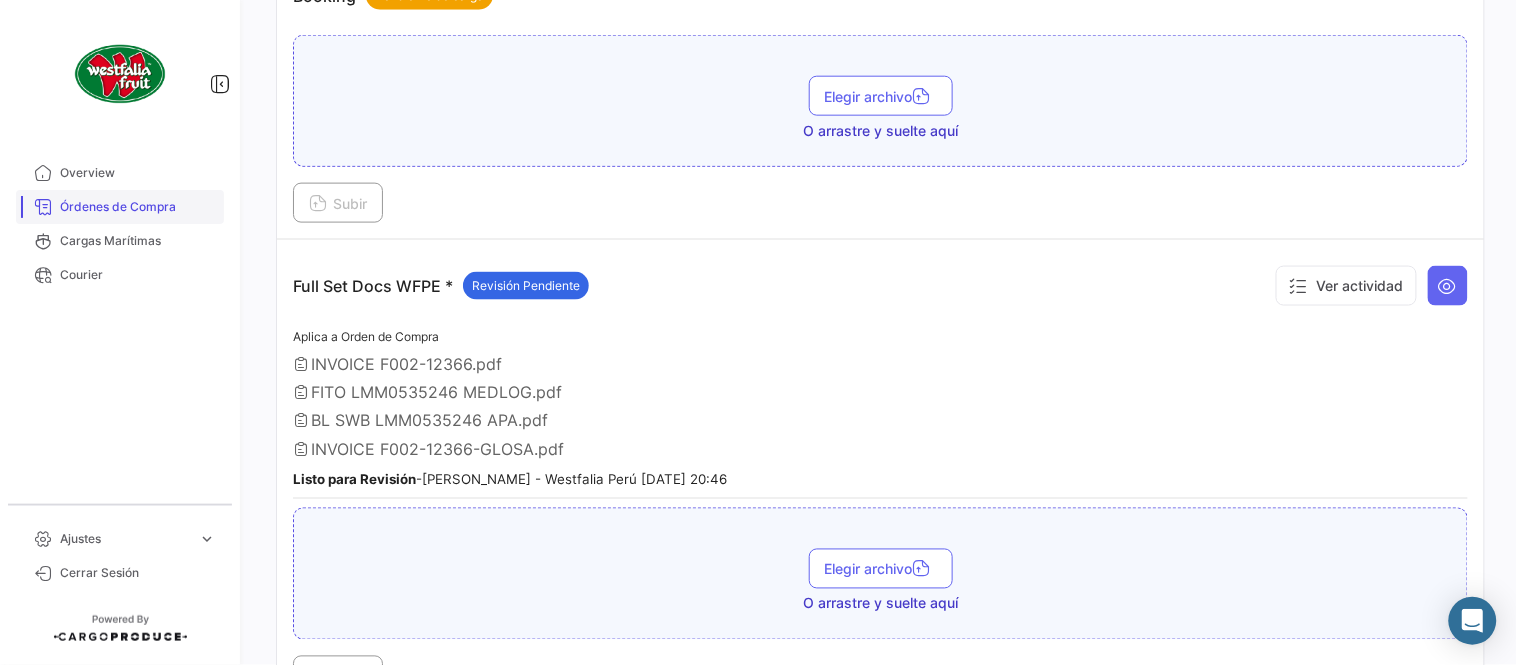 drag, startPoint x: 155, startPoint y: 197, endPoint x: 181, endPoint y: 202, distance: 26.476404 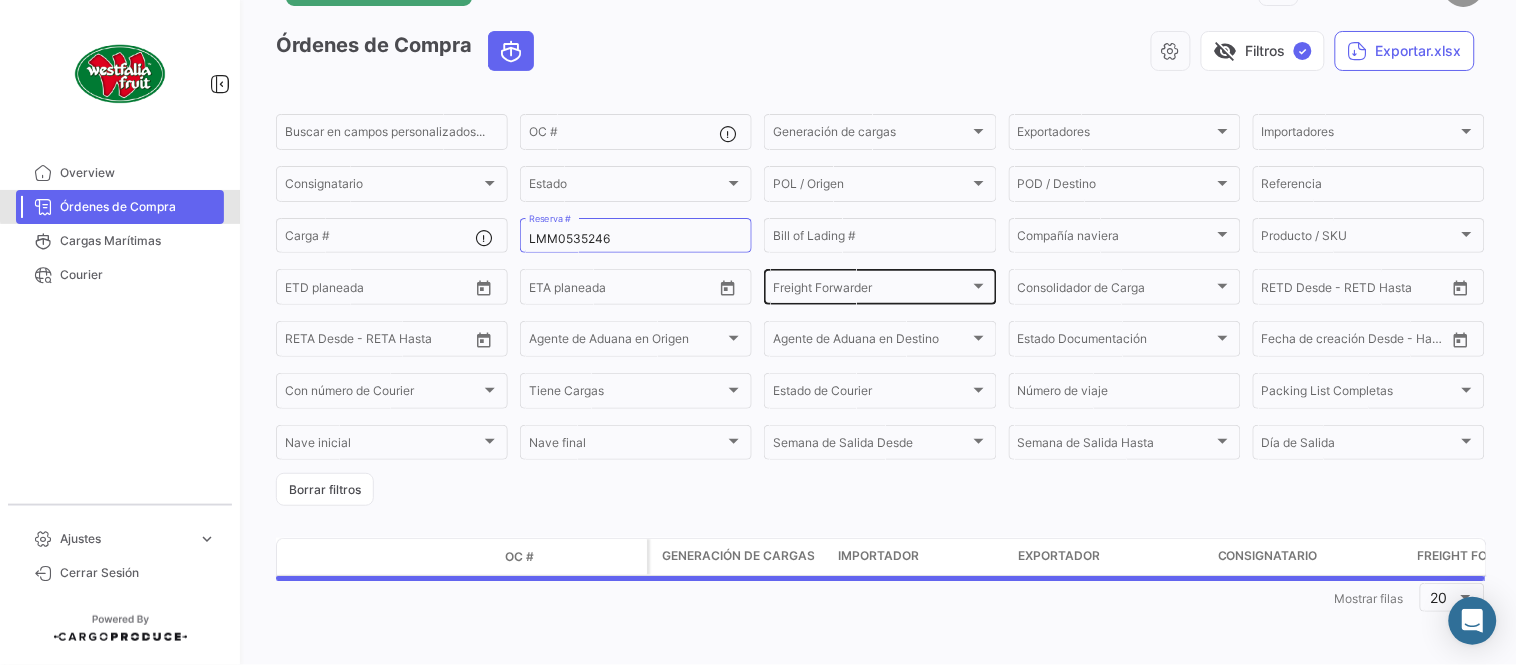 scroll, scrollTop: 0, scrollLeft: 0, axis: both 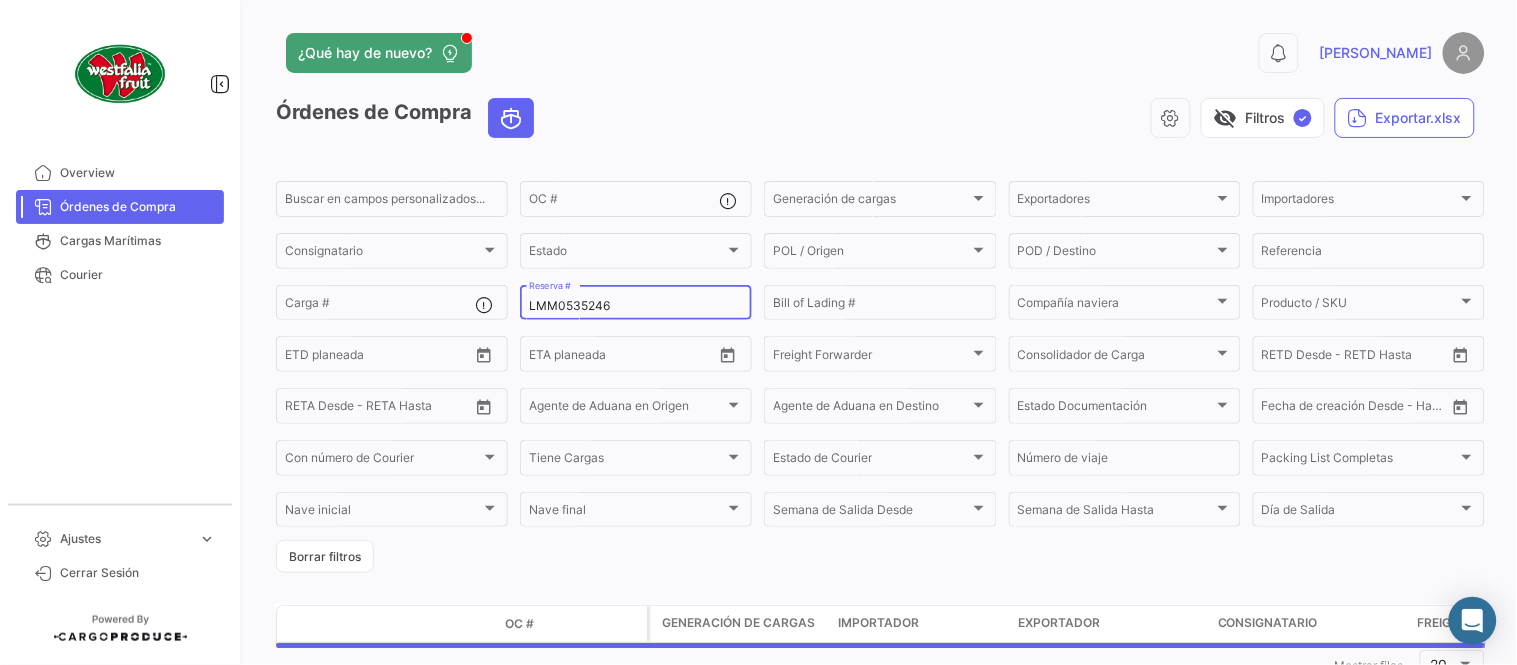 click on "LMM0535246" at bounding box center [636, 306] 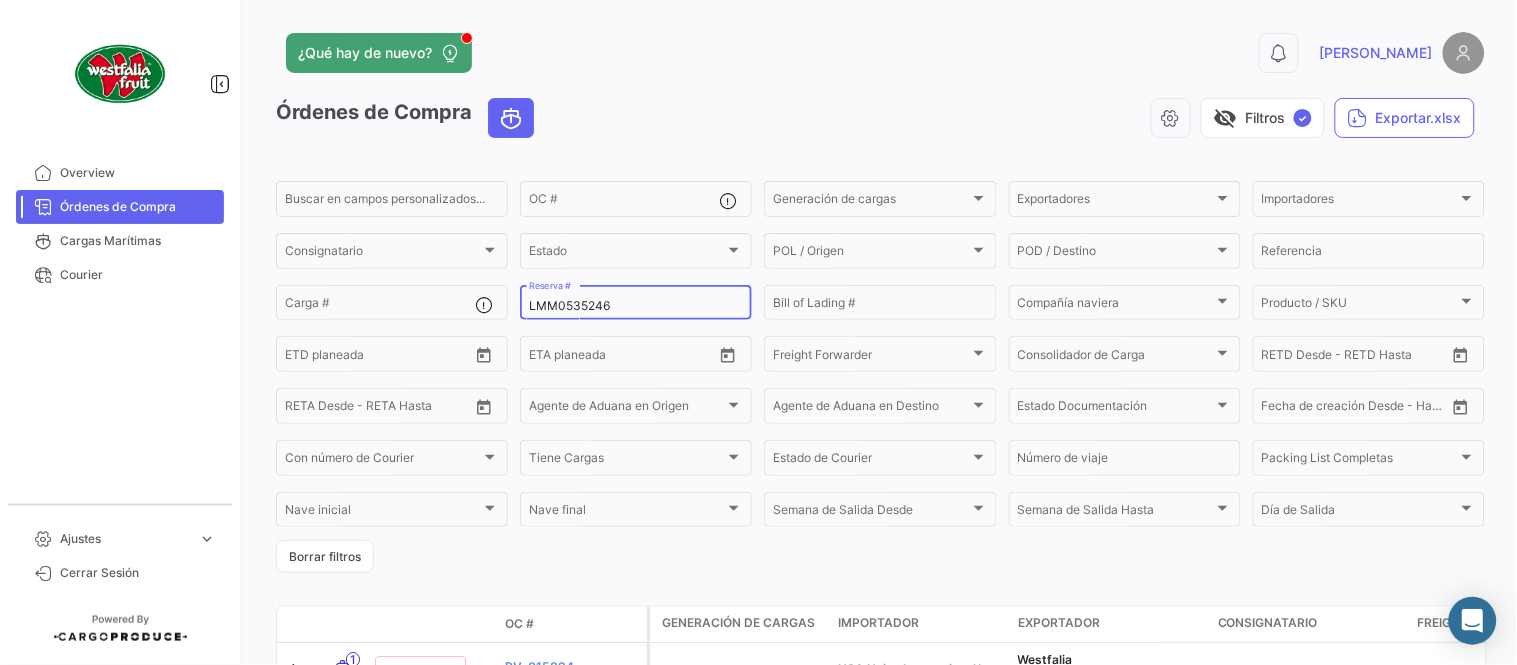 paste on "362" 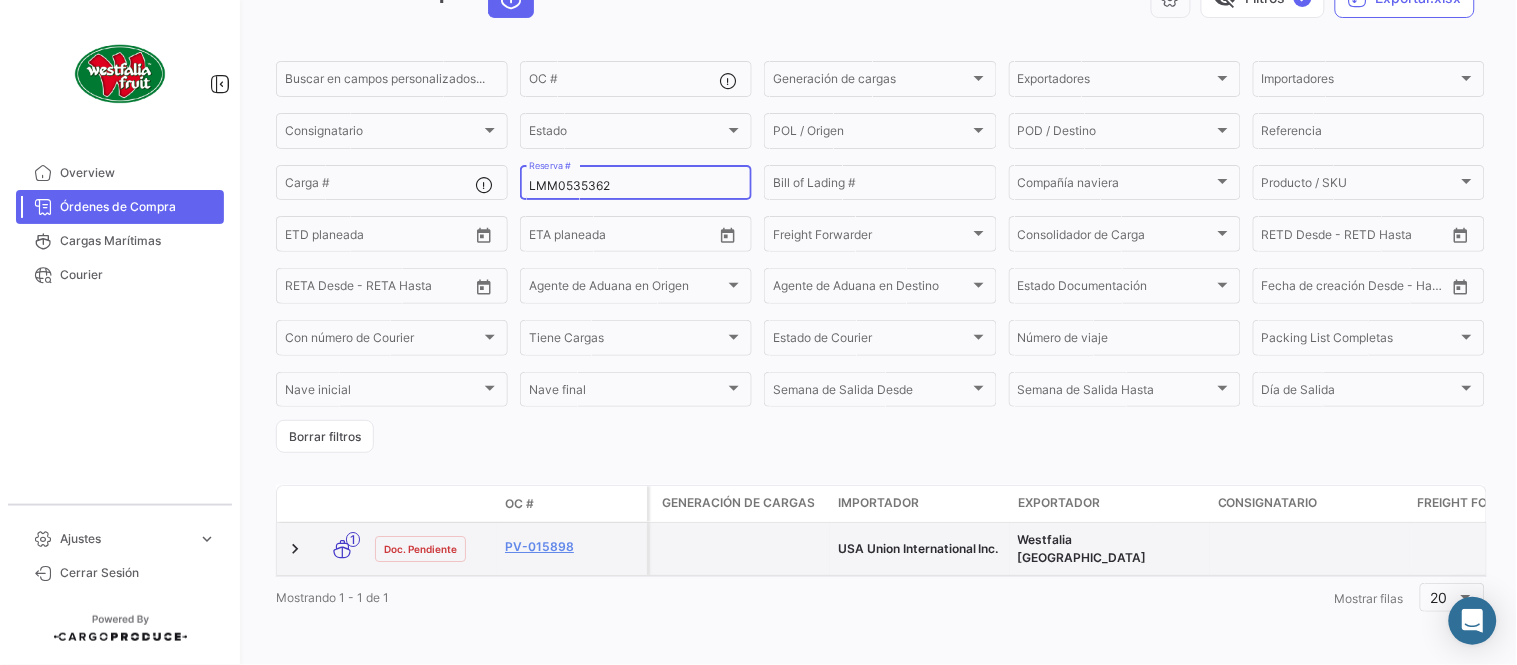 scroll, scrollTop: 128, scrollLeft: 0, axis: vertical 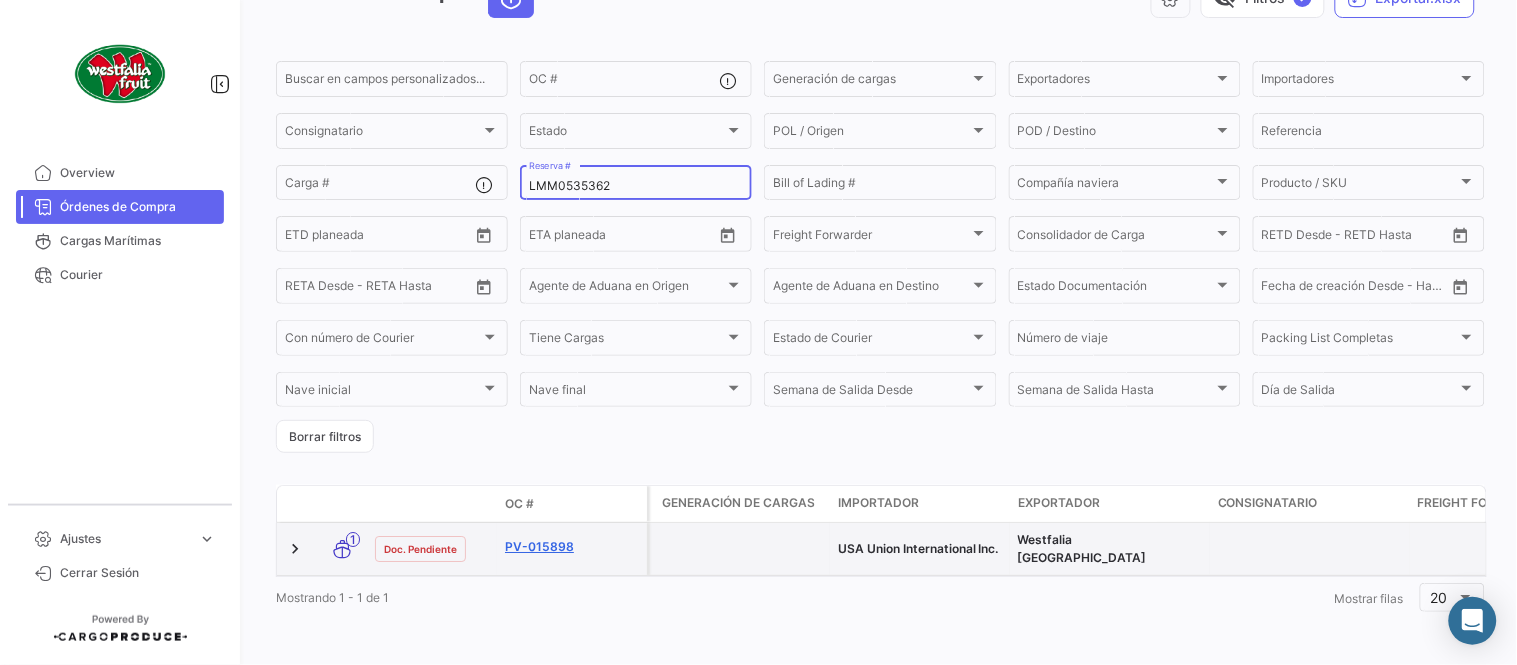 type on "LMM0535362" 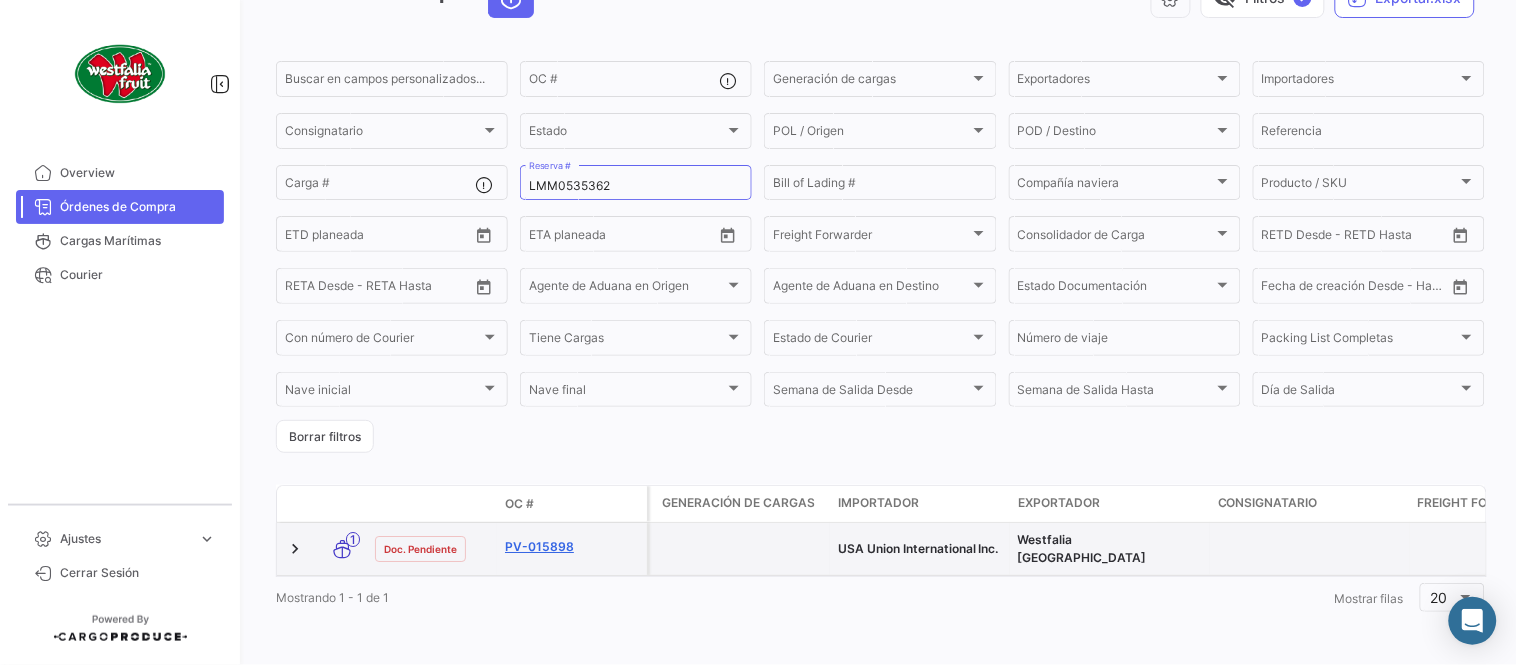 click on "PV-015898" 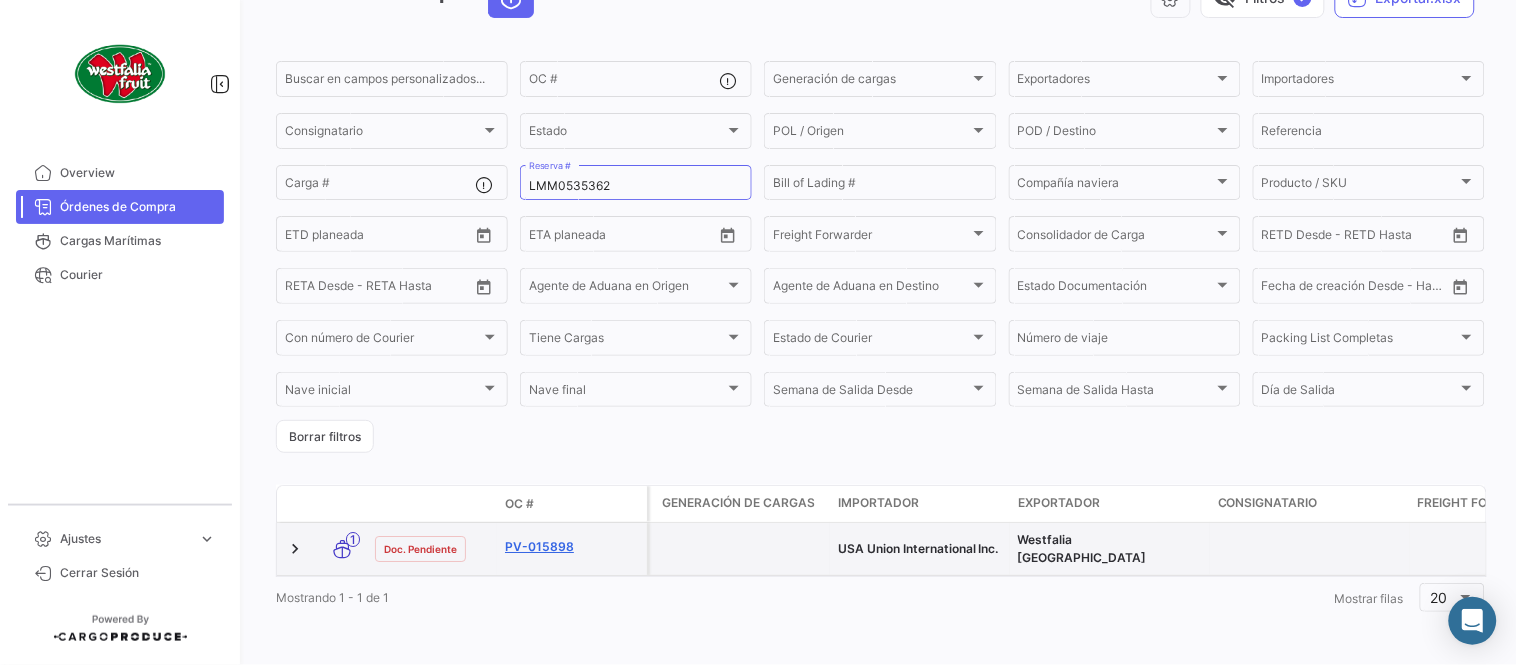 scroll, scrollTop: 0, scrollLeft: 0, axis: both 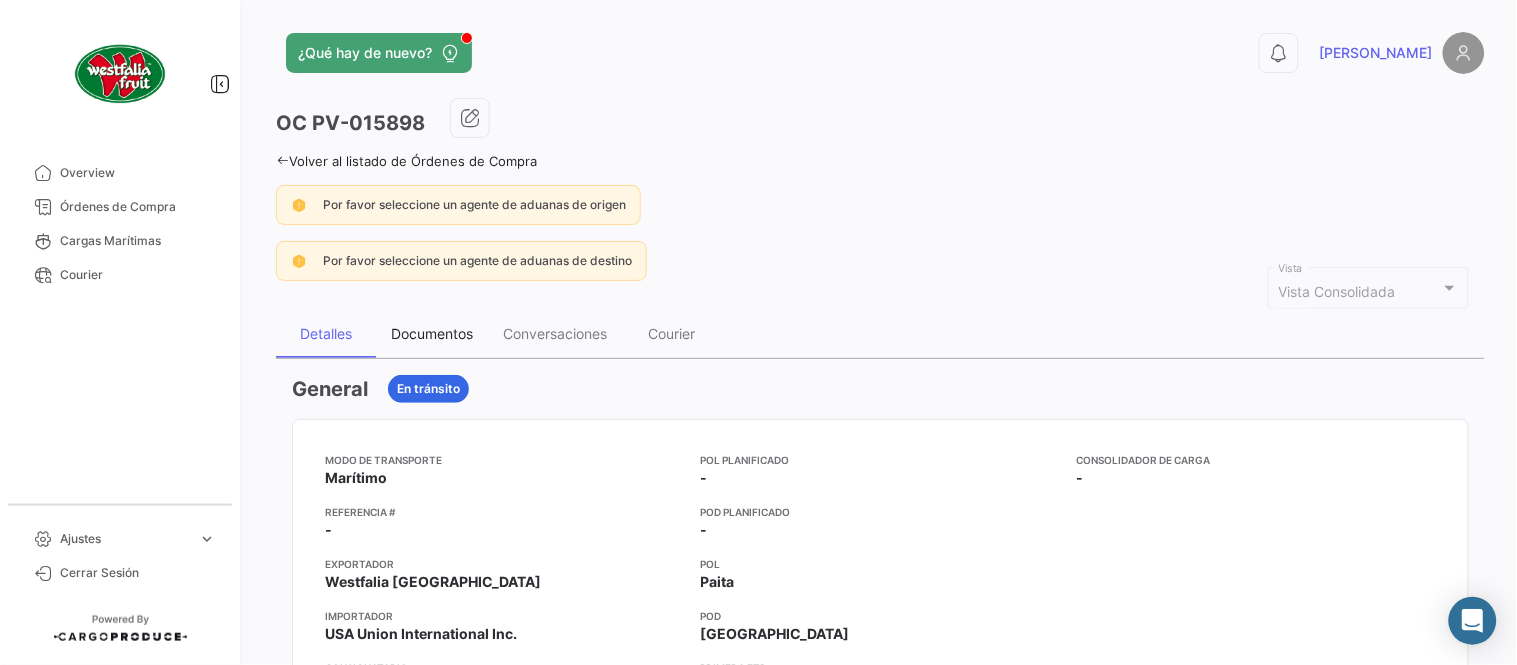 click on "Documentos" at bounding box center [432, 333] 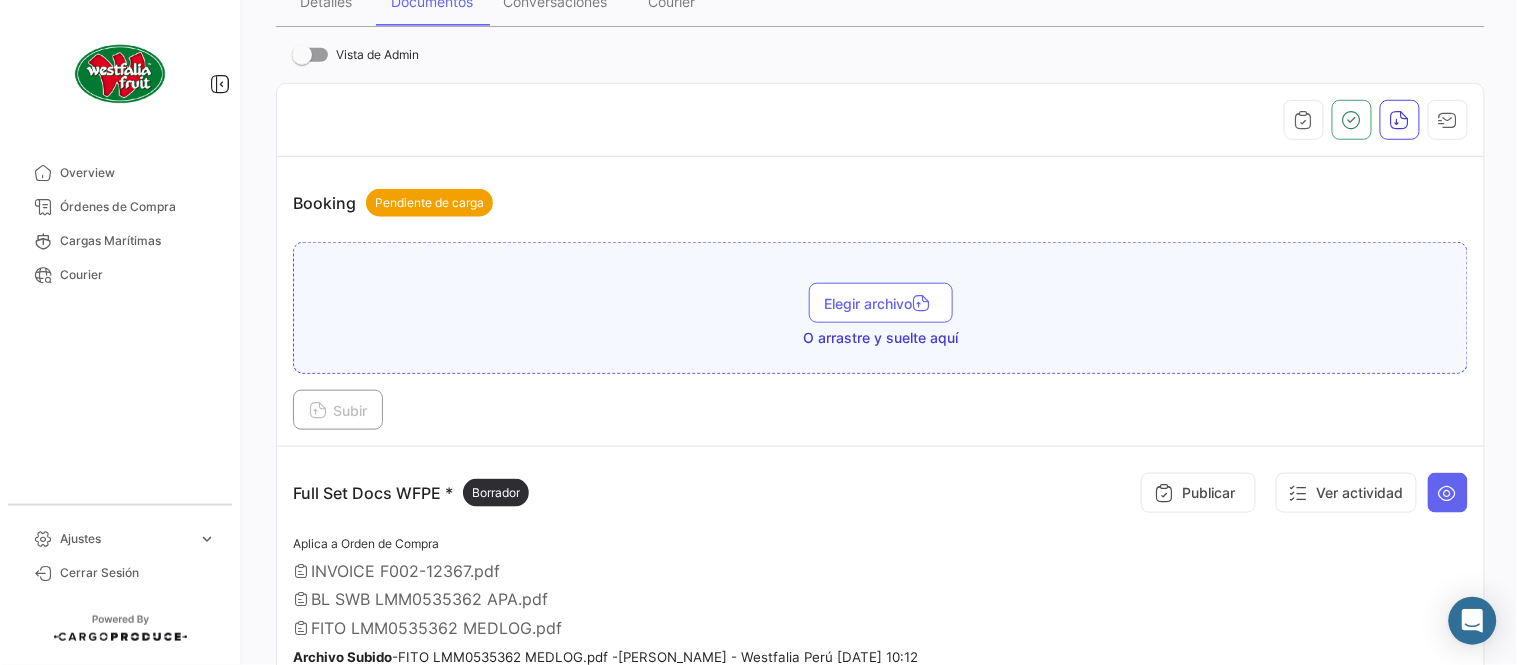 scroll, scrollTop: 554, scrollLeft: 0, axis: vertical 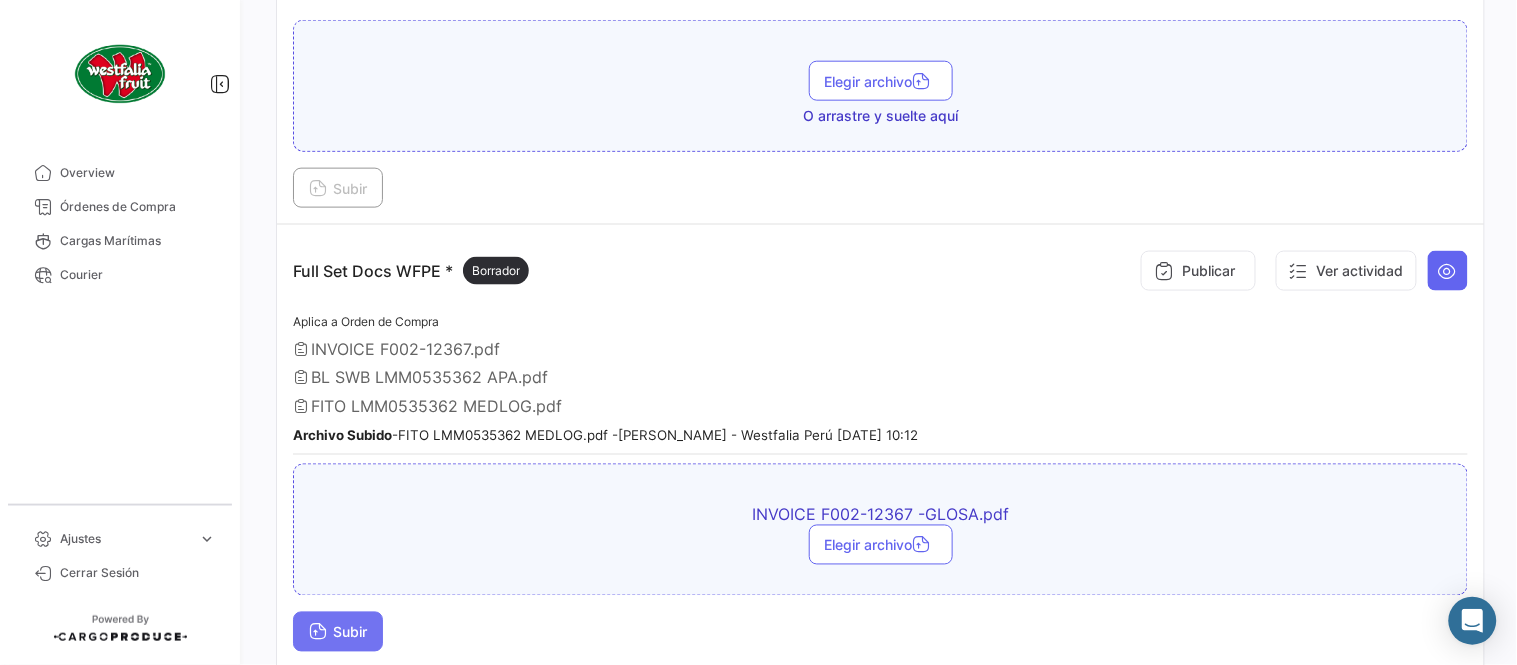 click on "Subir" at bounding box center [338, 632] 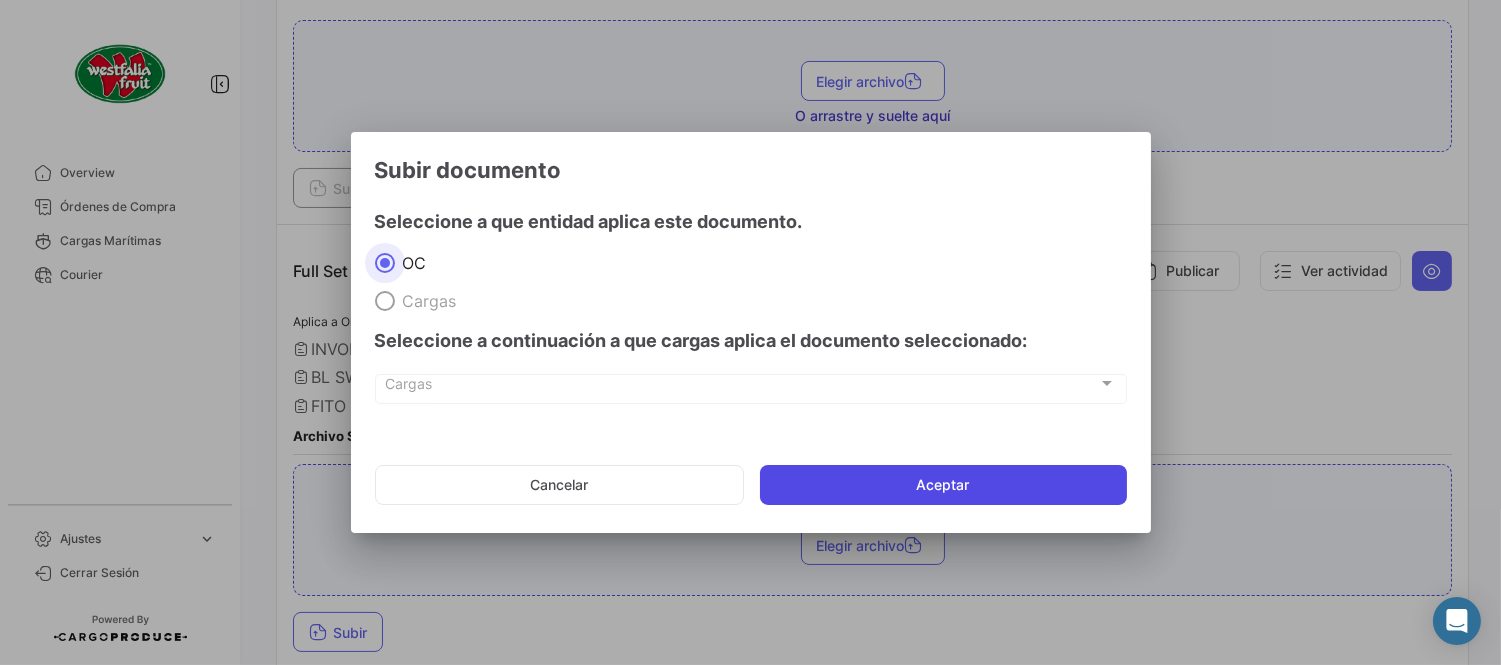 click on "Aceptar" 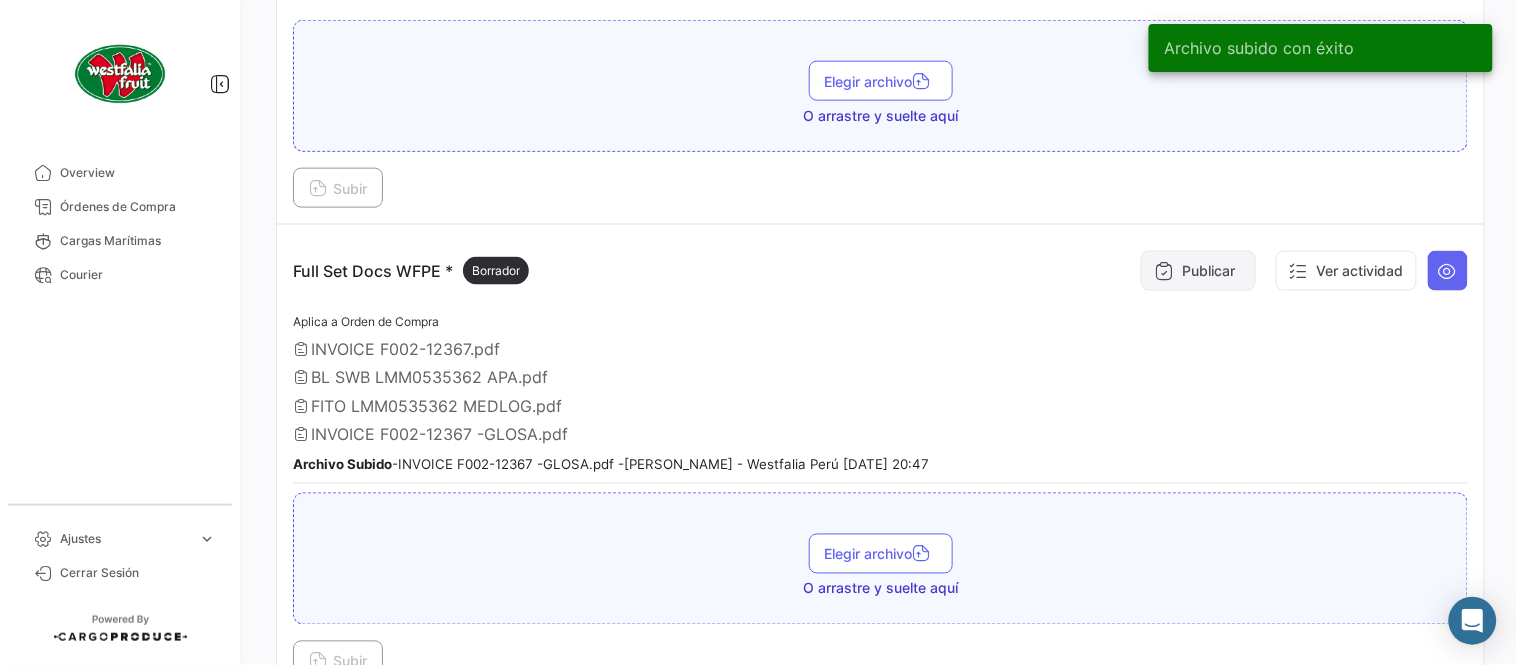 click on "Publicar" at bounding box center [1198, 271] 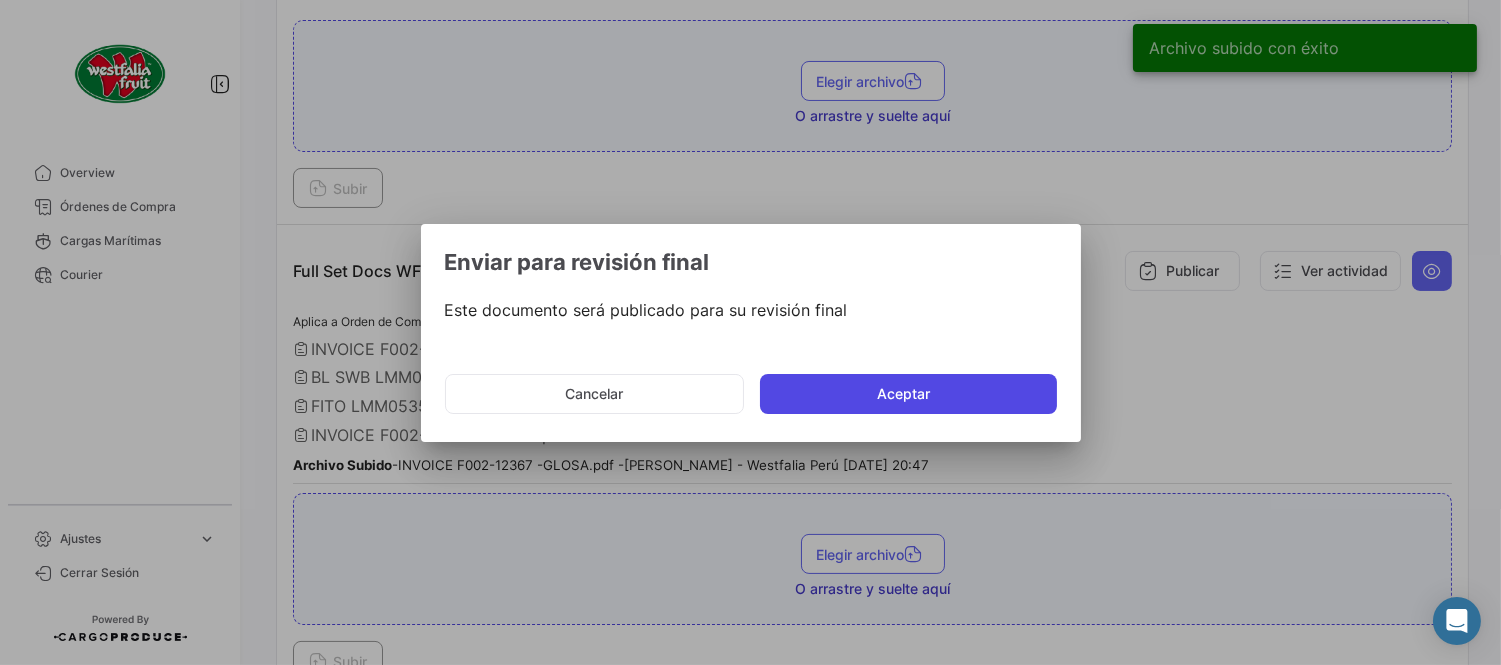 click on "Aceptar" 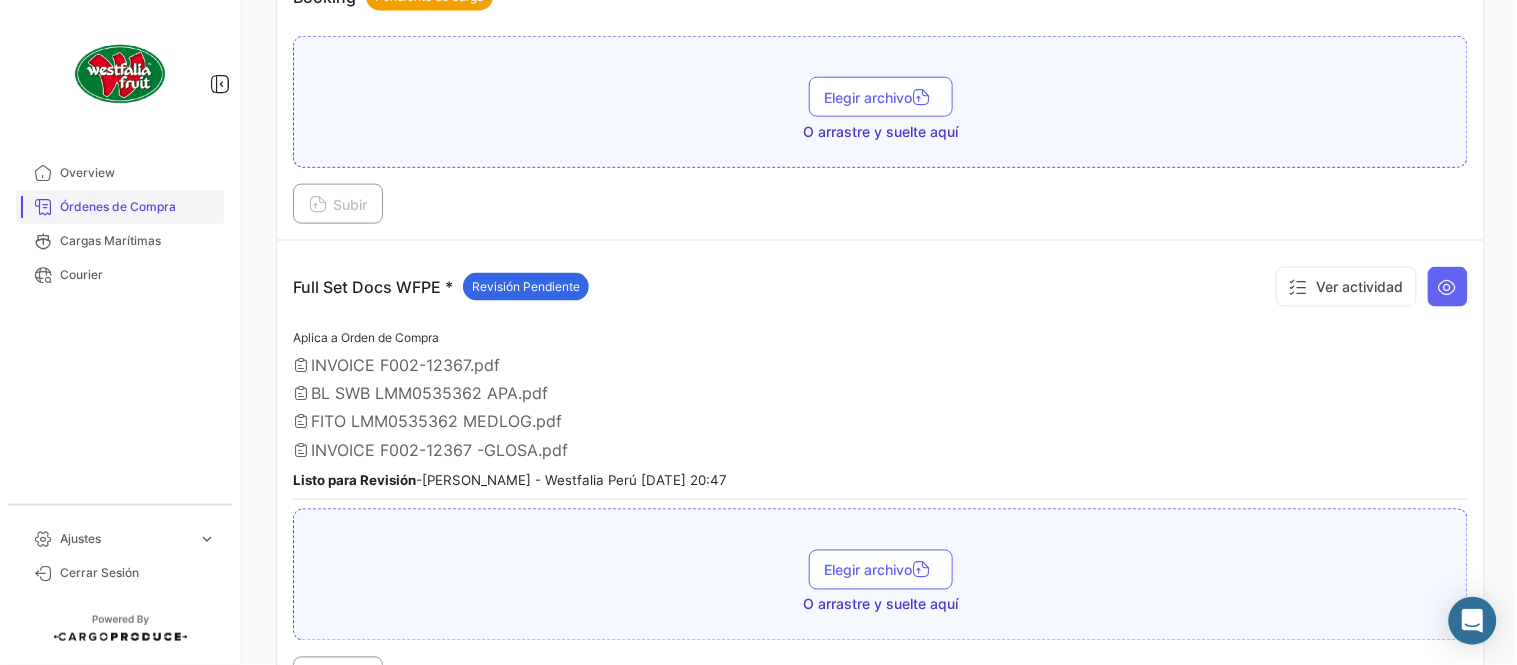 click on "Órdenes de Compra" at bounding box center (120, 207) 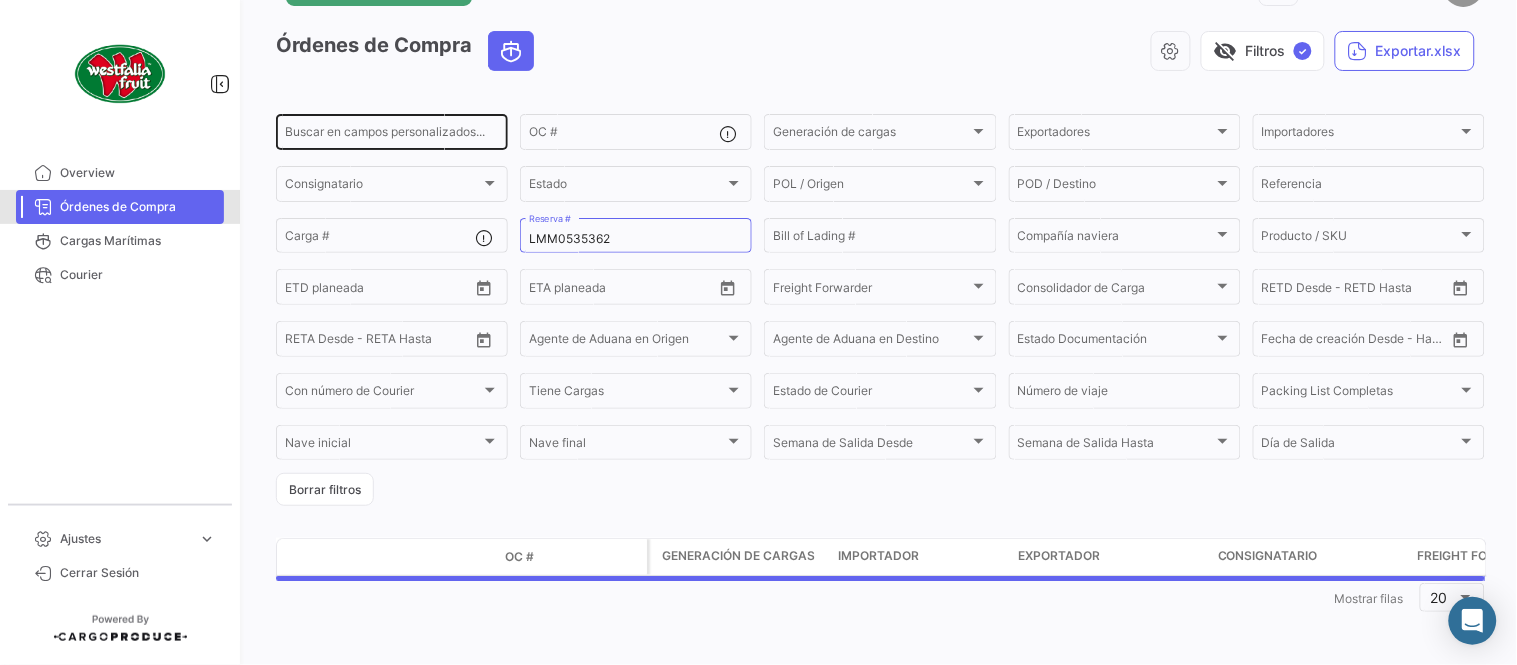 scroll, scrollTop: 0, scrollLeft: 0, axis: both 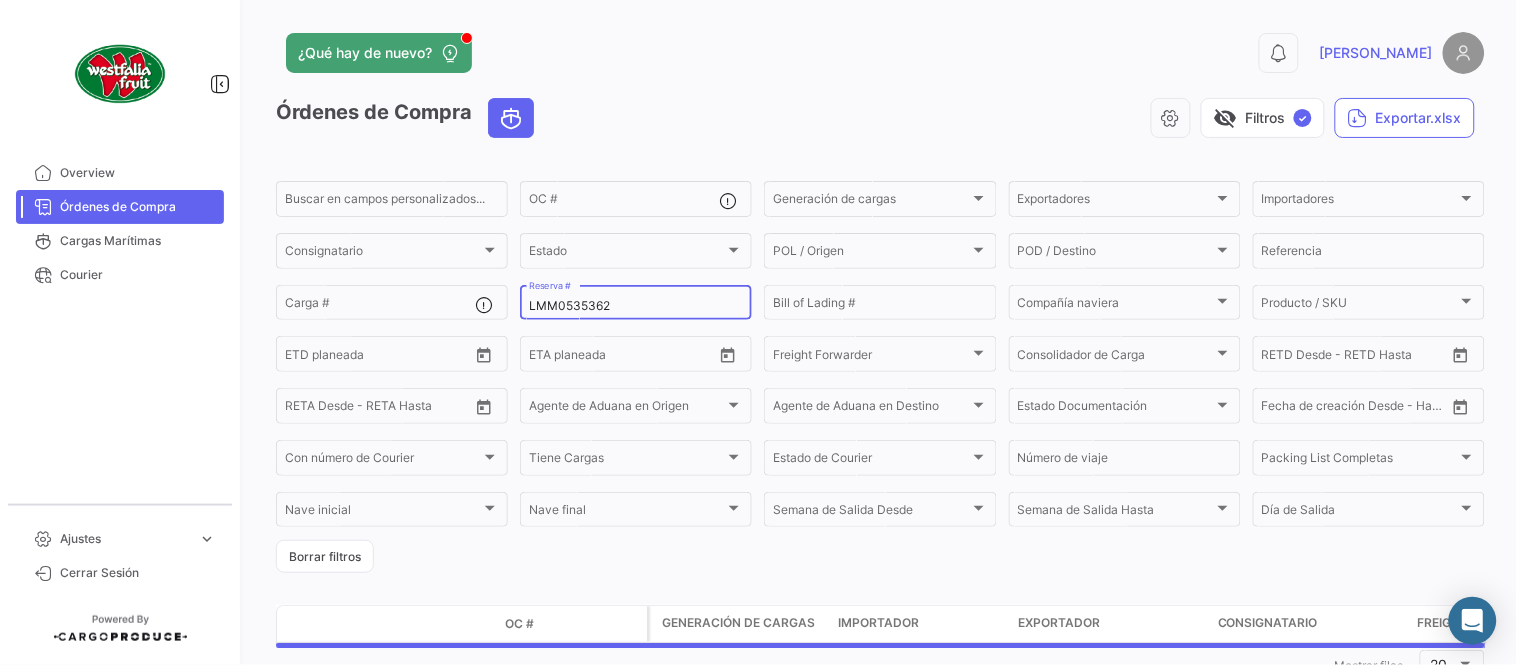 click on "LMM0535362" at bounding box center [636, 306] 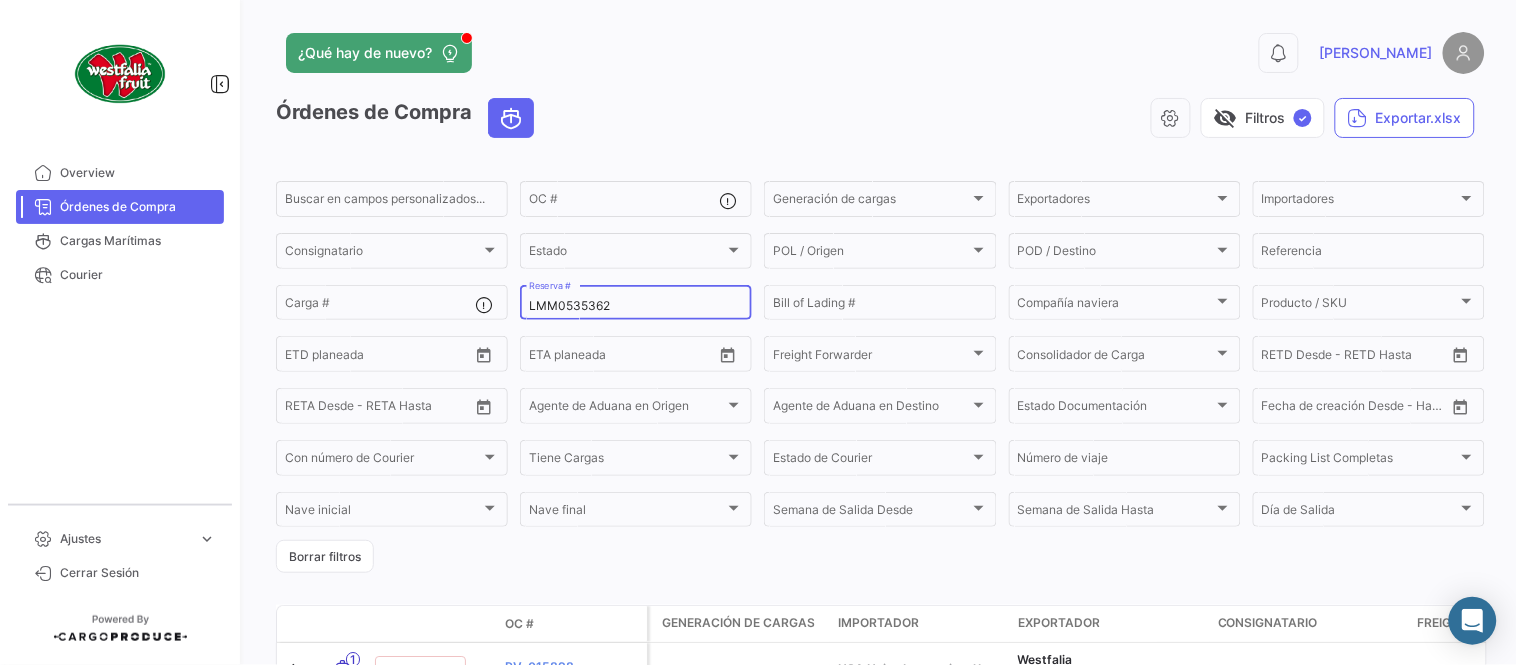 paste on "4948" 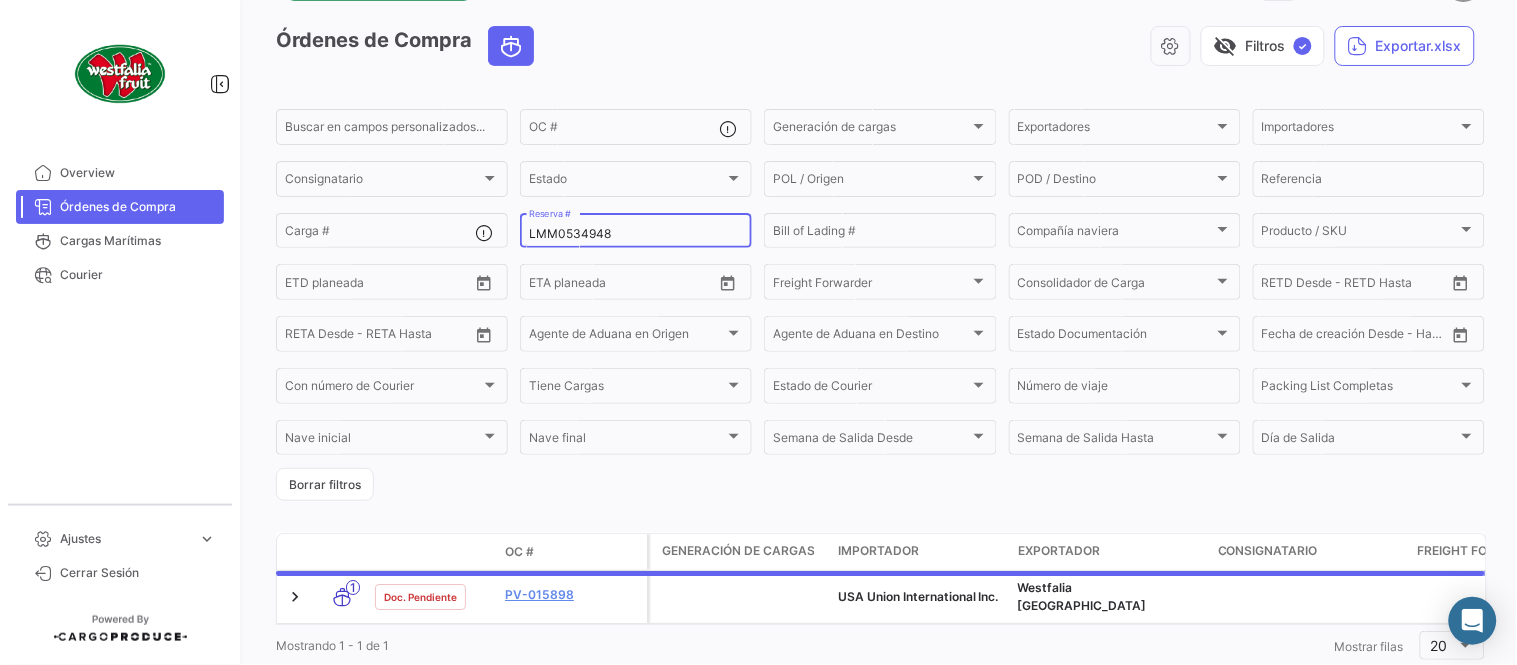scroll, scrollTop: 111, scrollLeft: 0, axis: vertical 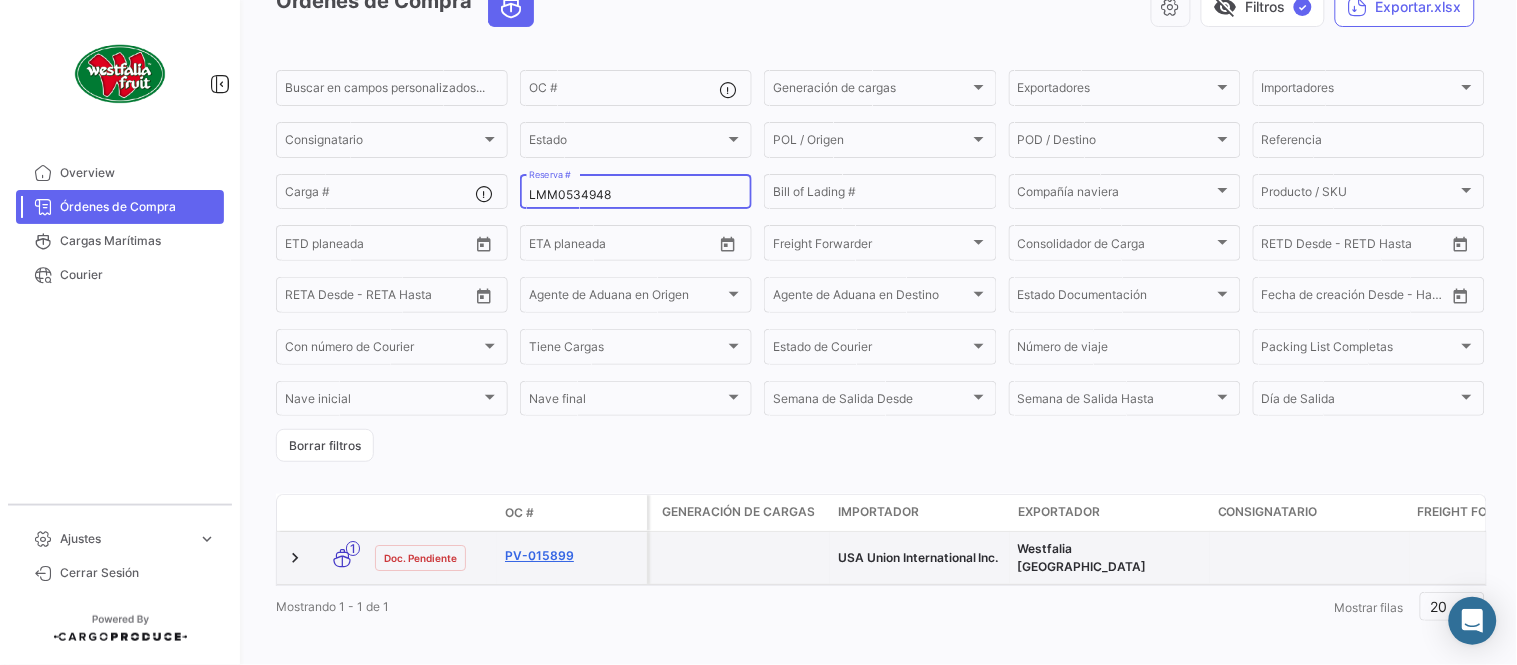 type on "LMM0534948" 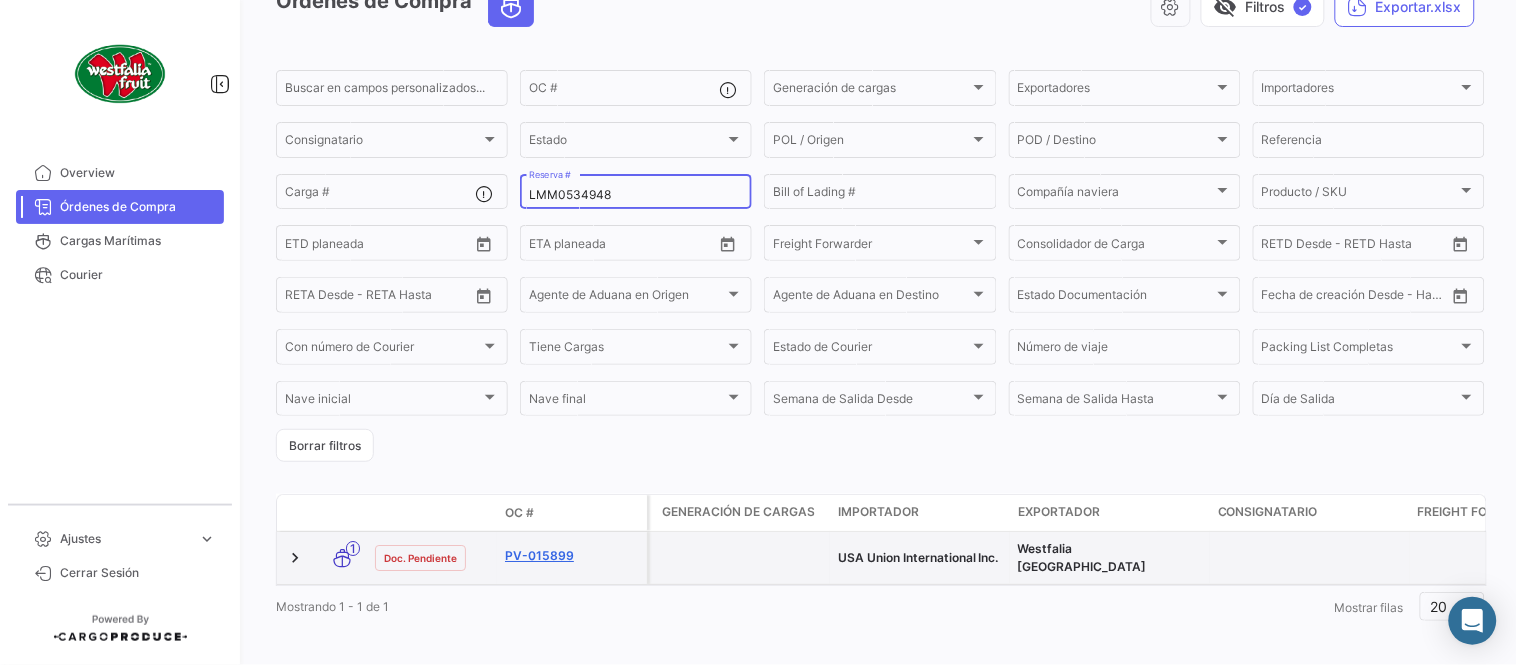 click on "PV-015899" 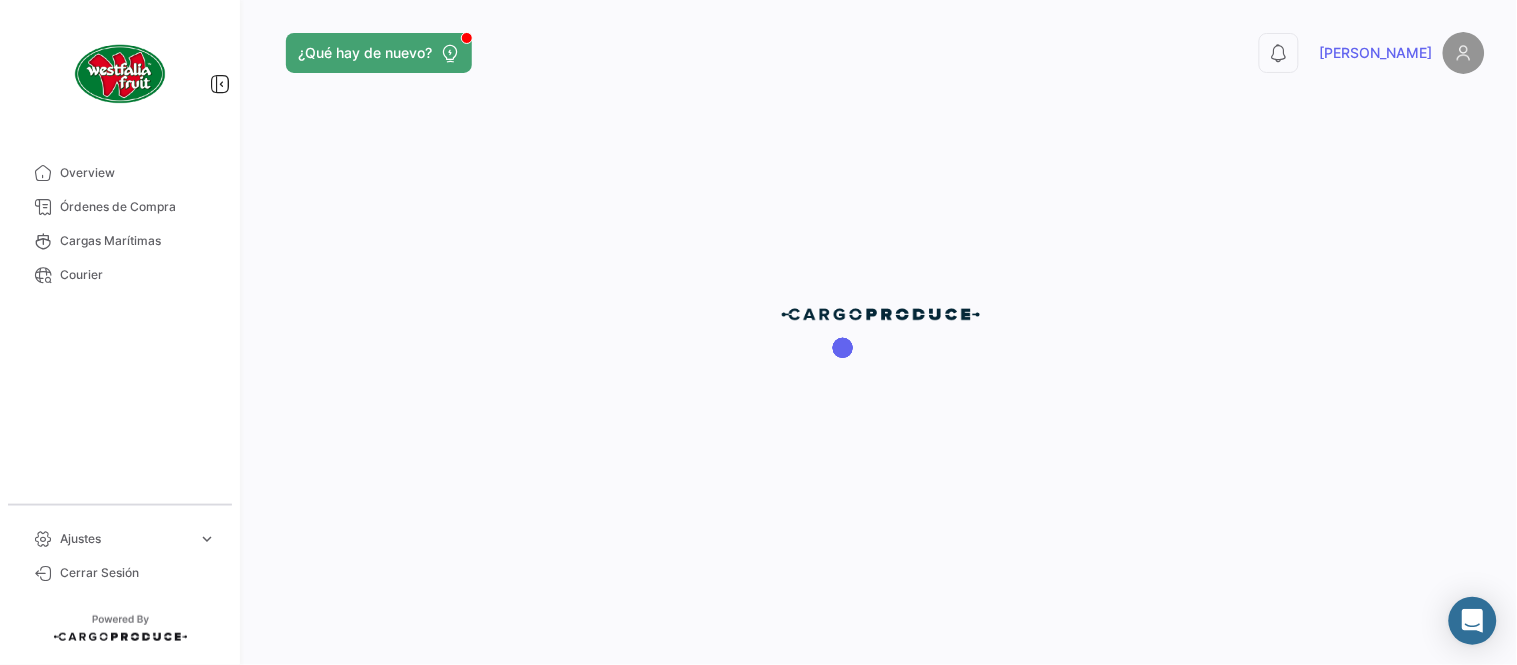 scroll, scrollTop: 0, scrollLeft: 0, axis: both 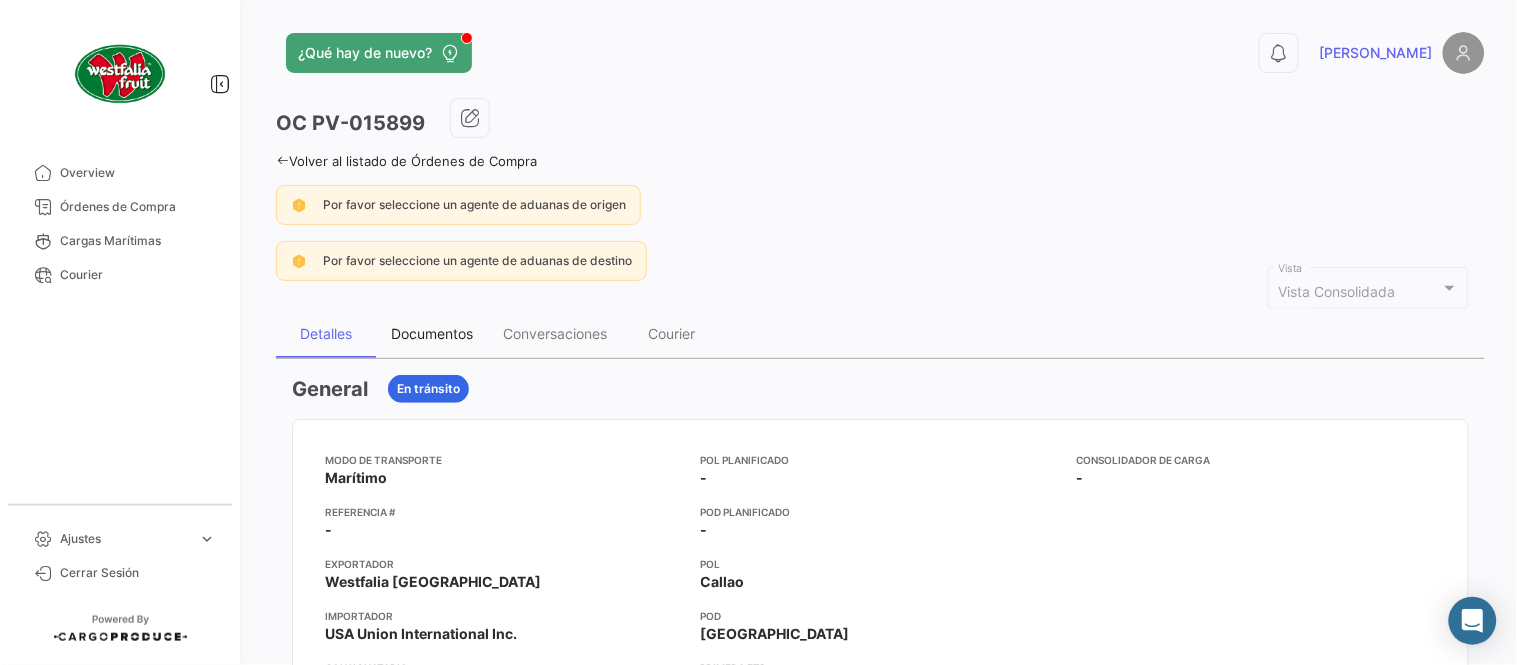 click on "Documentos" at bounding box center [432, 333] 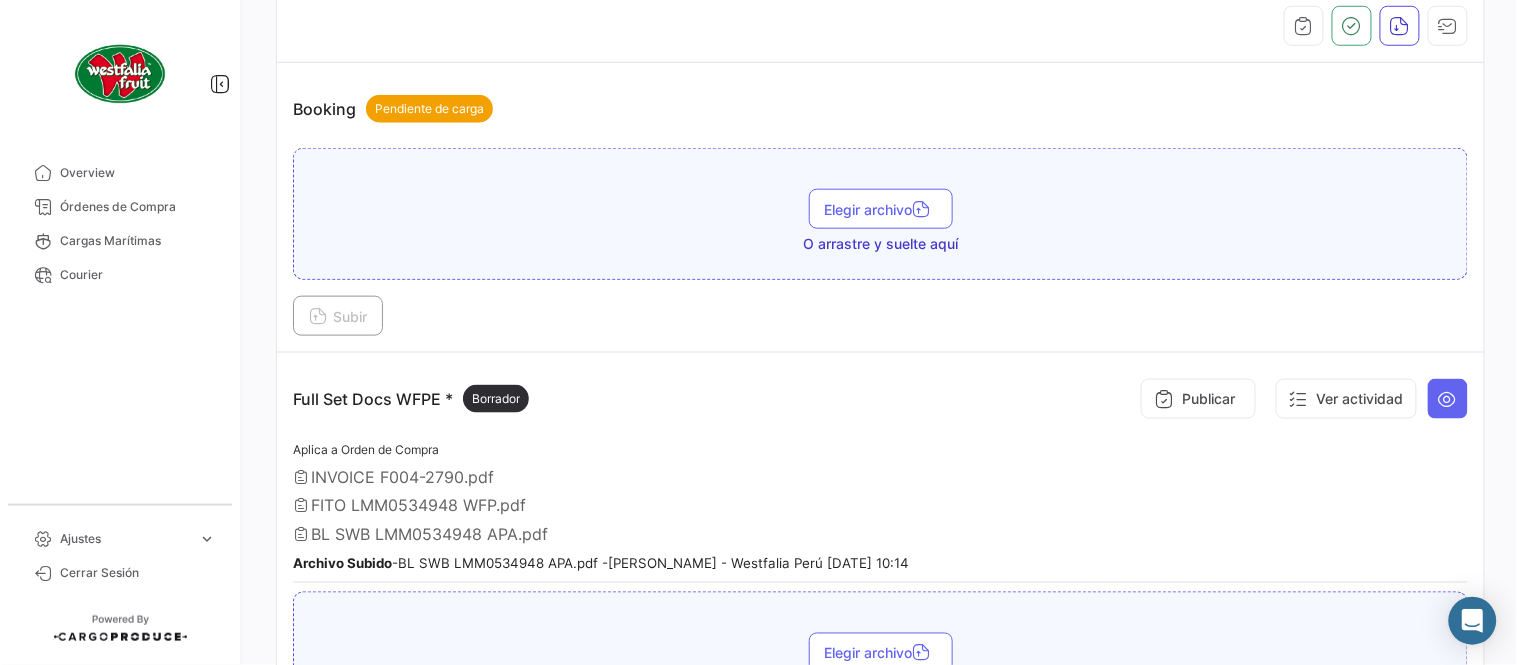 scroll, scrollTop: 554, scrollLeft: 0, axis: vertical 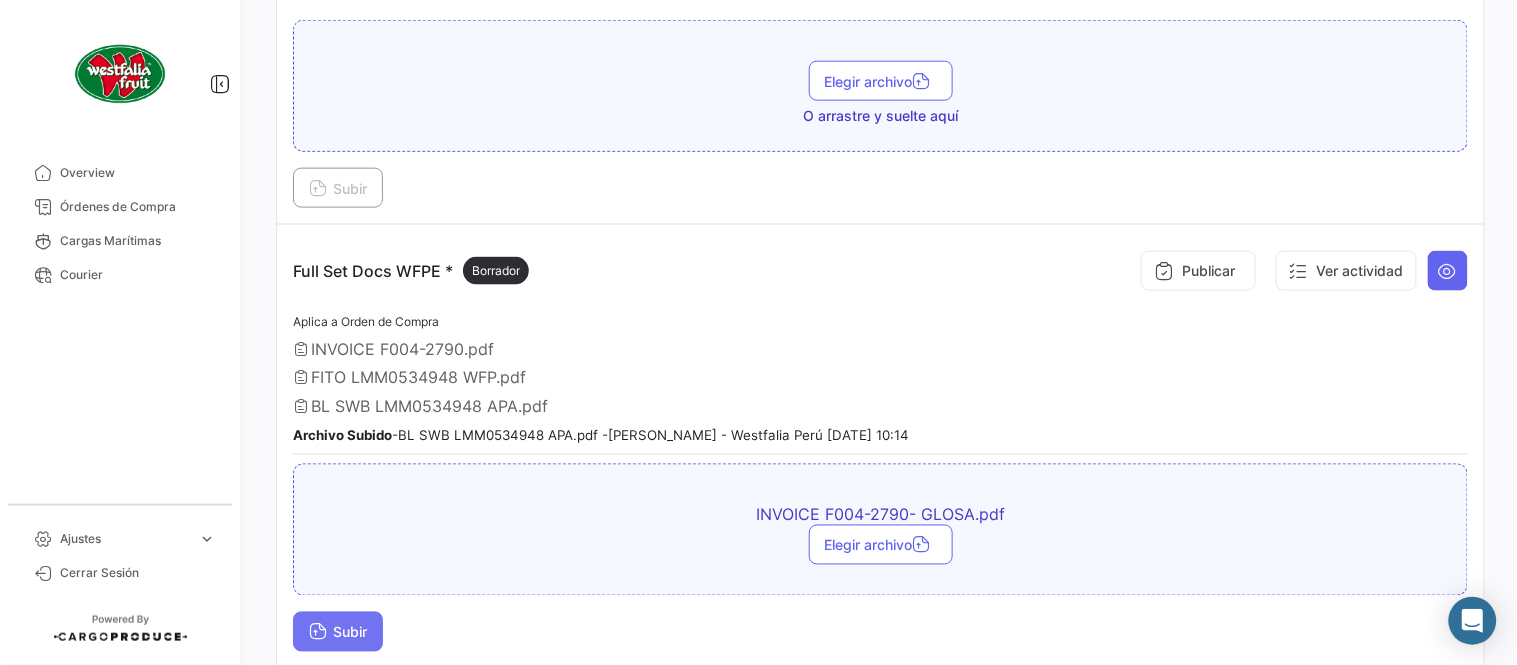 click on "Subir" at bounding box center [338, 632] 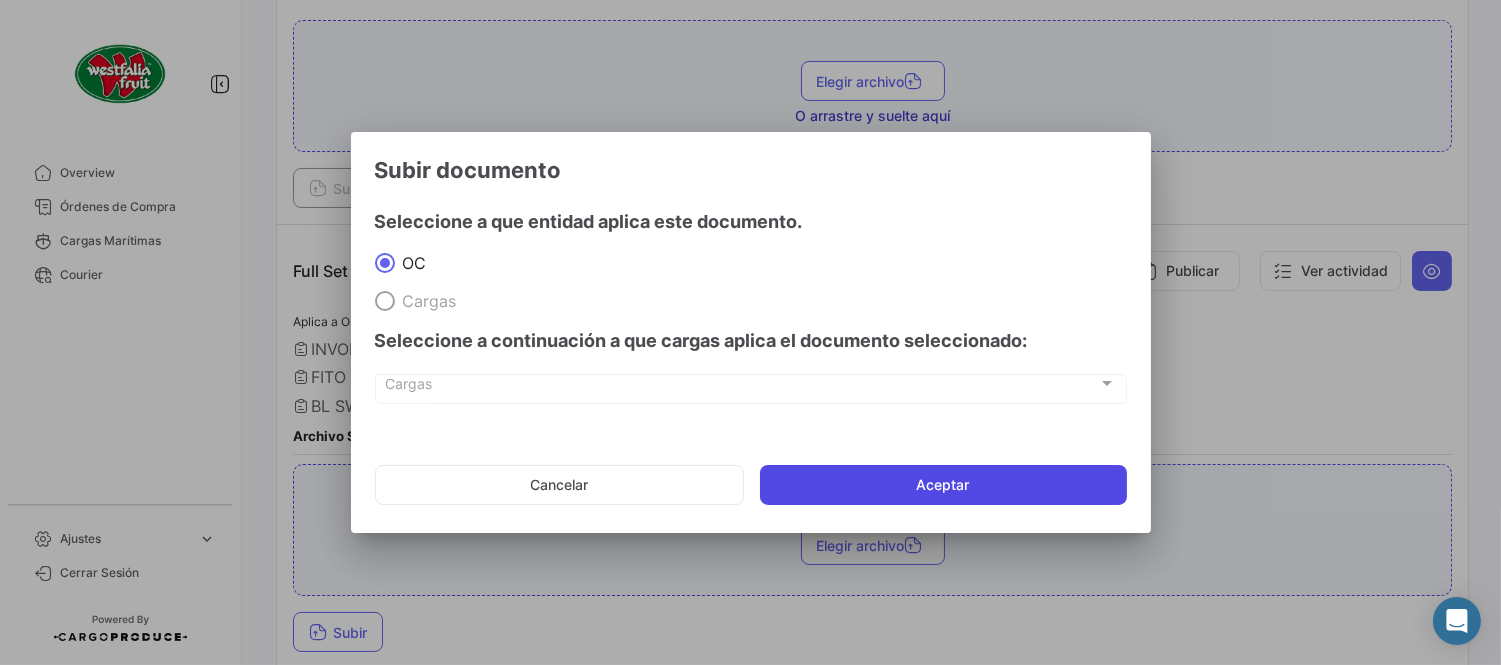 click on "Aceptar" 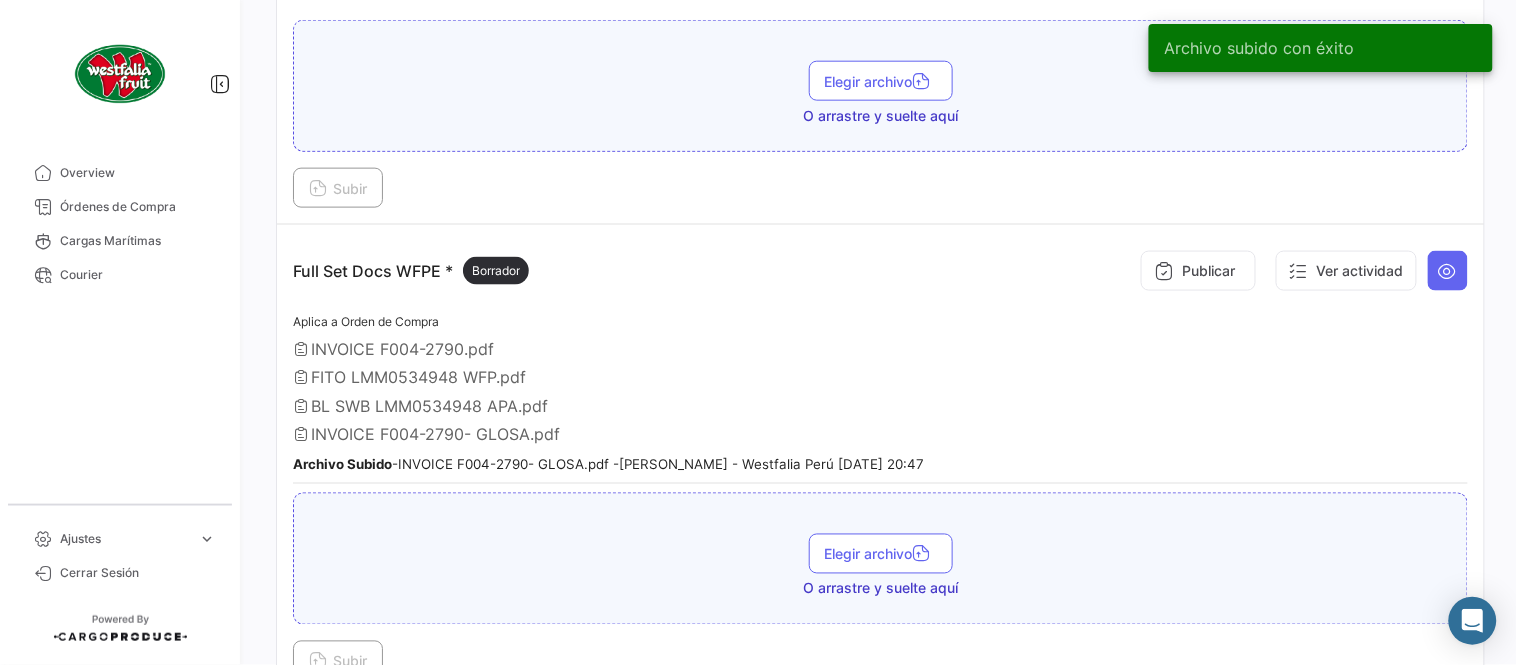 click on "Aplica a Orden de Compra   INVOICE F004-2790.pdf   FITO LMM0534948 WFP.pdf   BL SWB LMM0534948 APA.pdf   INVOICE F004-2790- GLOSA.pdf  Archivo Subido  -   INVOICE F004-2790- GLOSA.pdf -   [PERSON_NAME]  - Westfalia [GEOGRAPHIC_DATA] [DATE] 20:47" at bounding box center [880, 397] 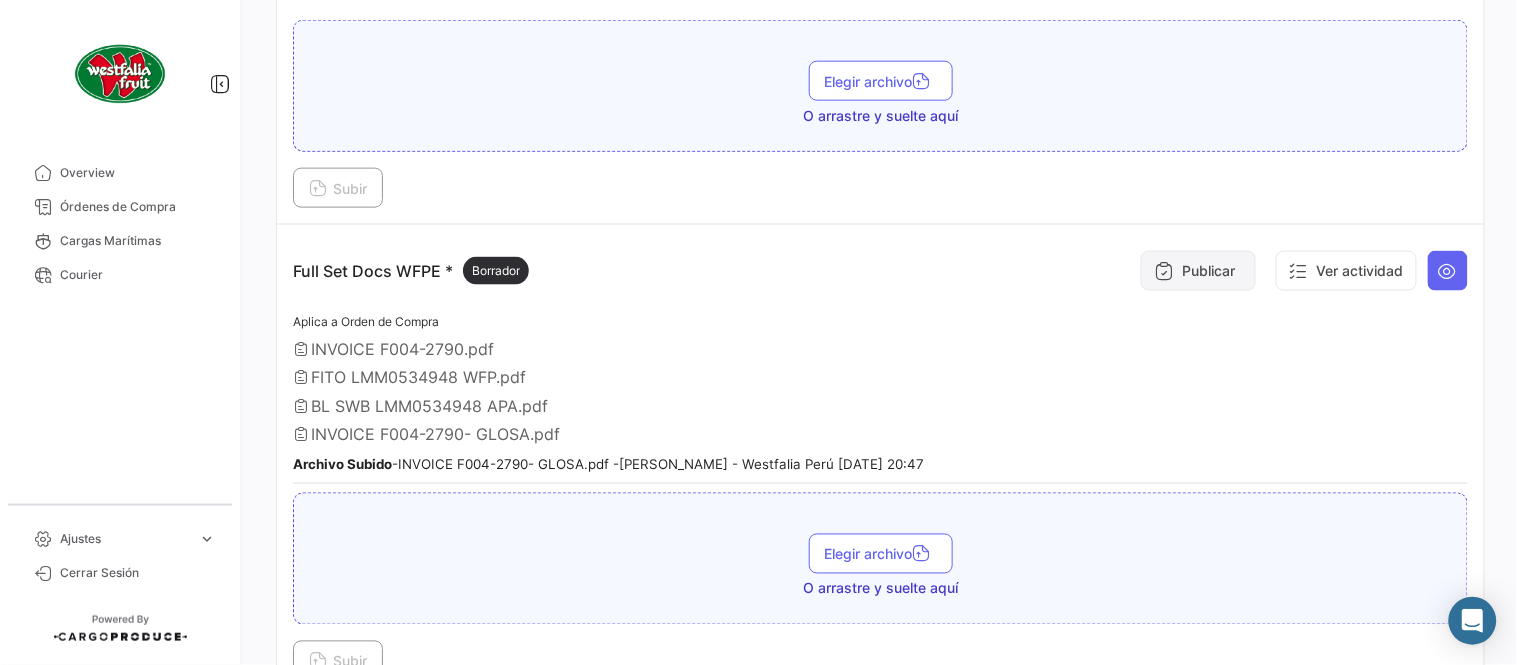 click on "Publicar" at bounding box center (1198, 271) 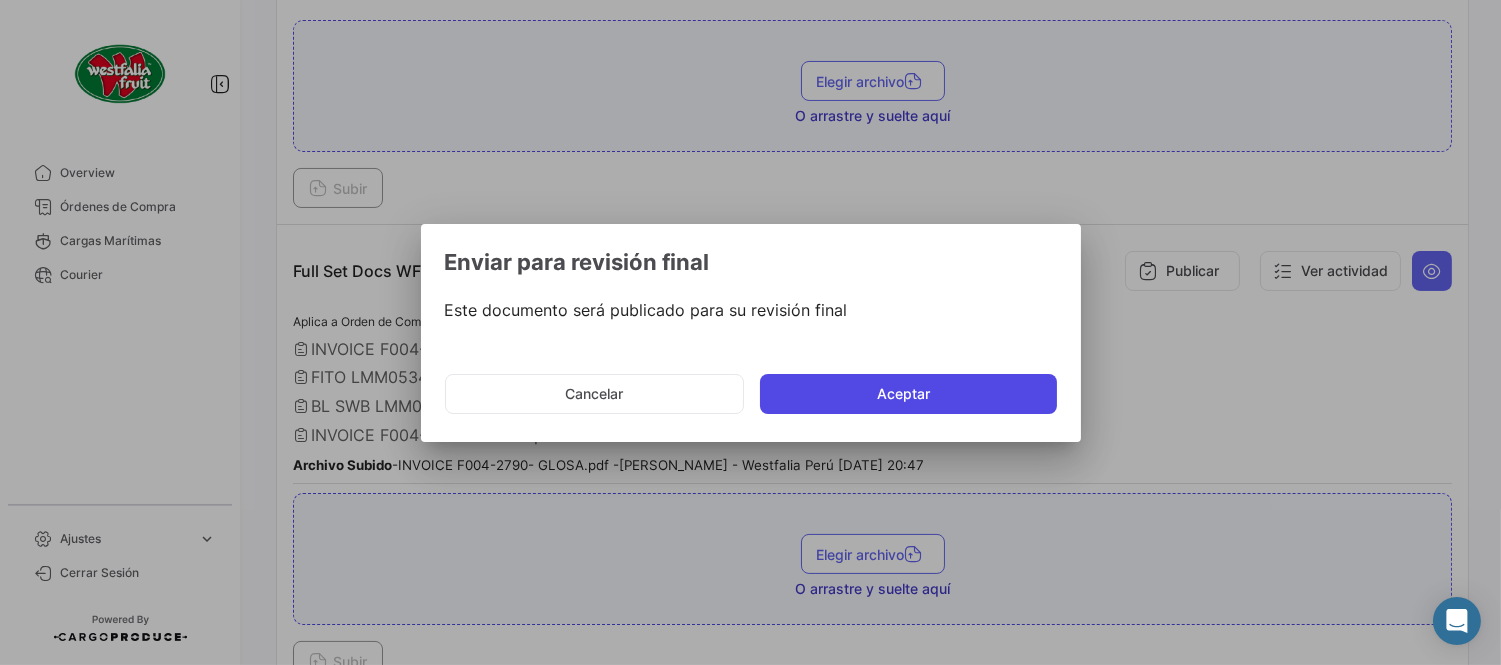 click on "Aceptar" 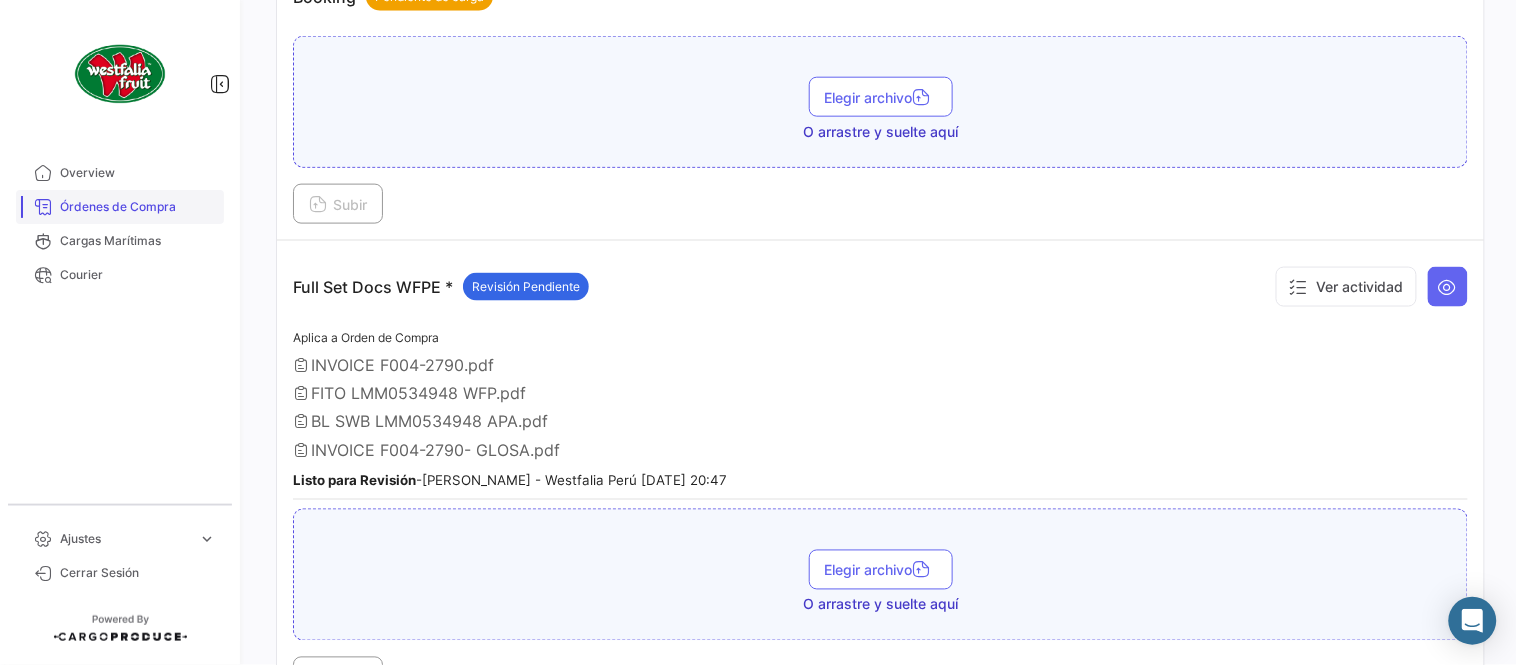 click on "Órdenes de Compra" at bounding box center [138, 207] 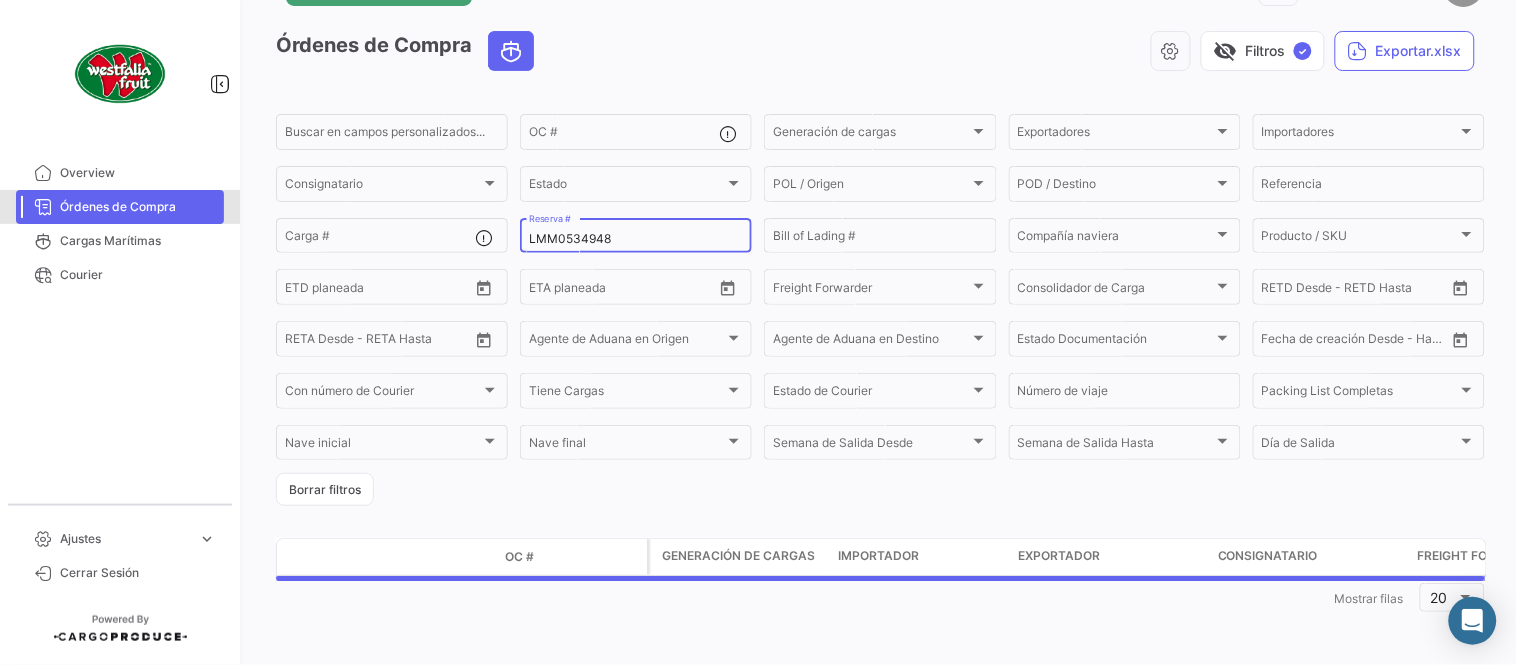 scroll, scrollTop: 0, scrollLeft: 0, axis: both 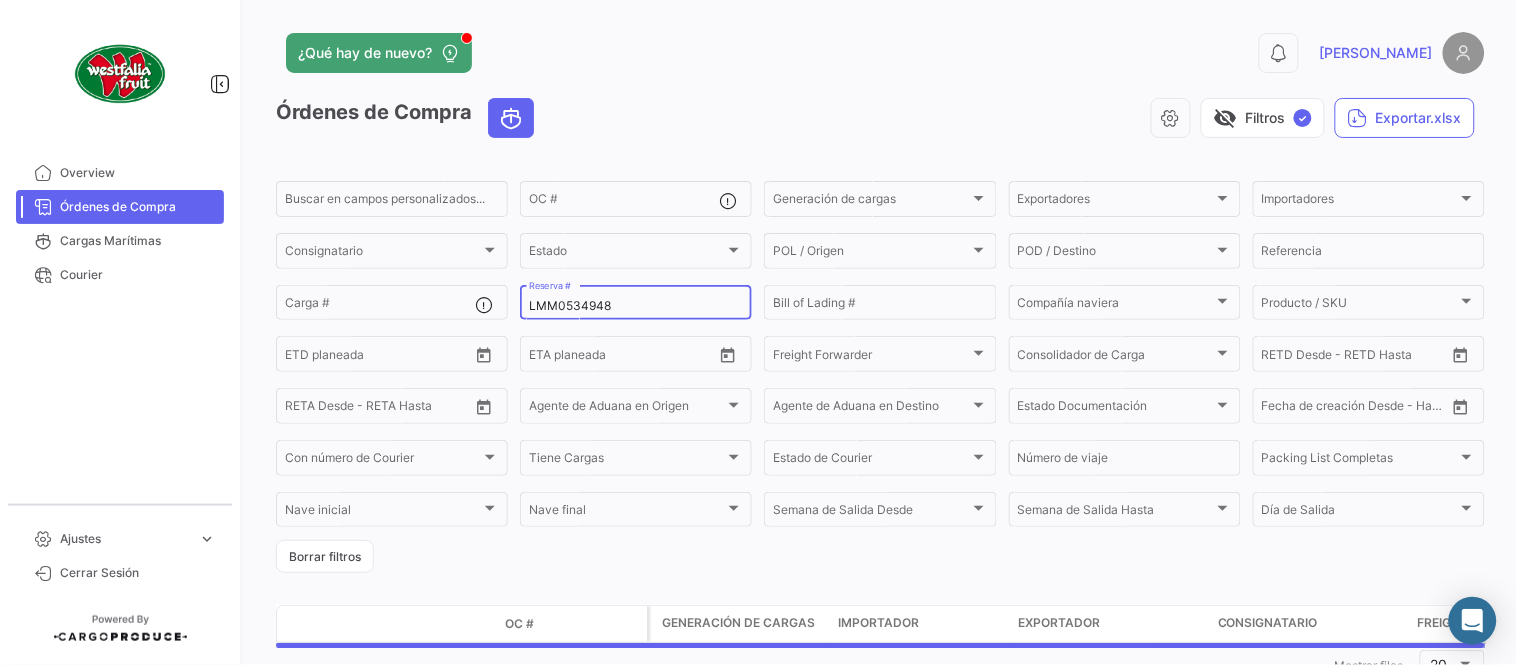 click on "LMM0534948" at bounding box center (636, 306) 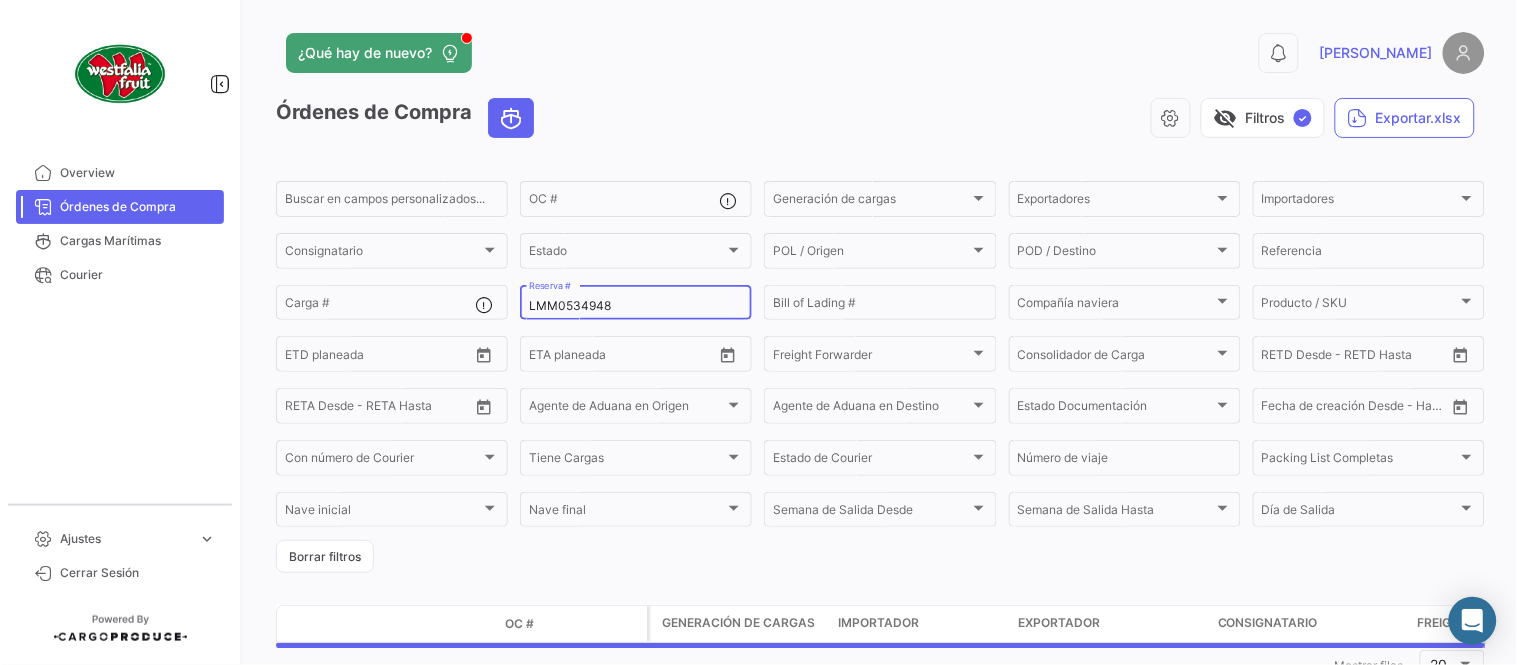 click on "LMM0534948" at bounding box center (636, 306) 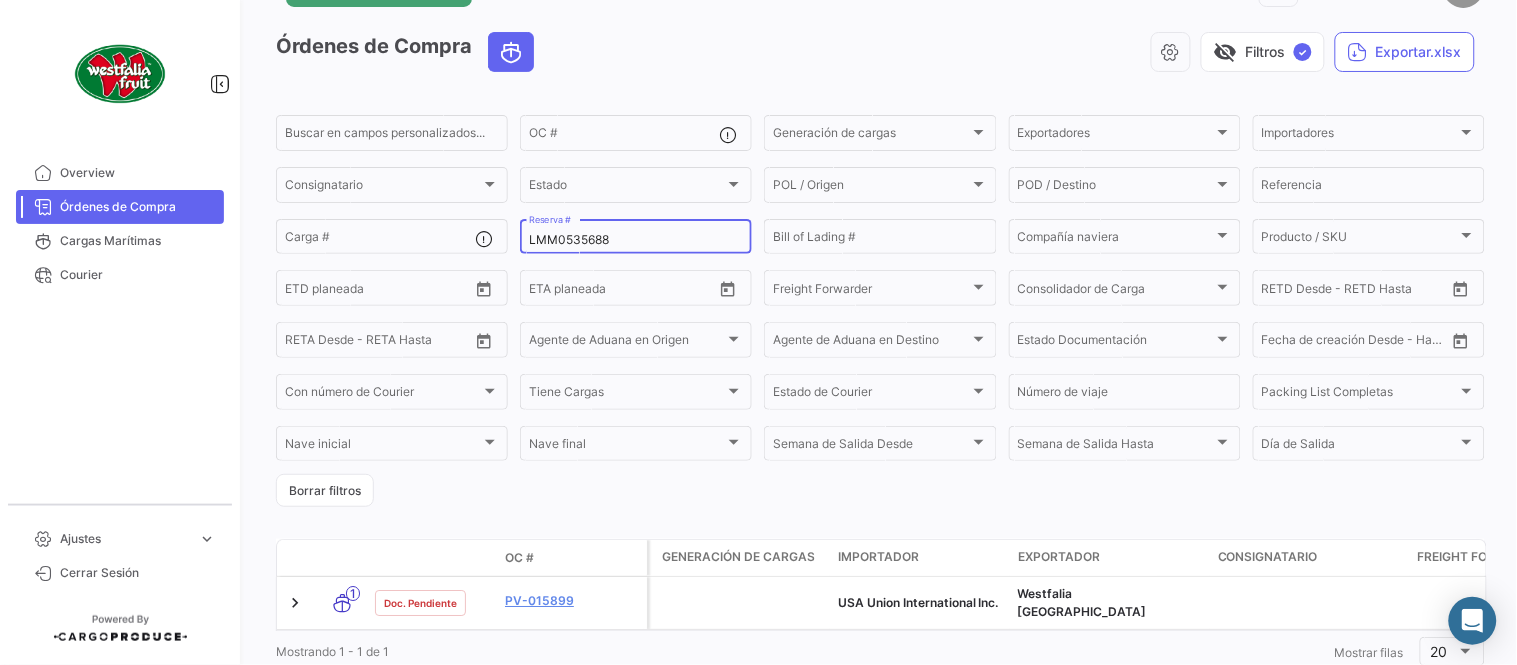 scroll, scrollTop: 128, scrollLeft: 0, axis: vertical 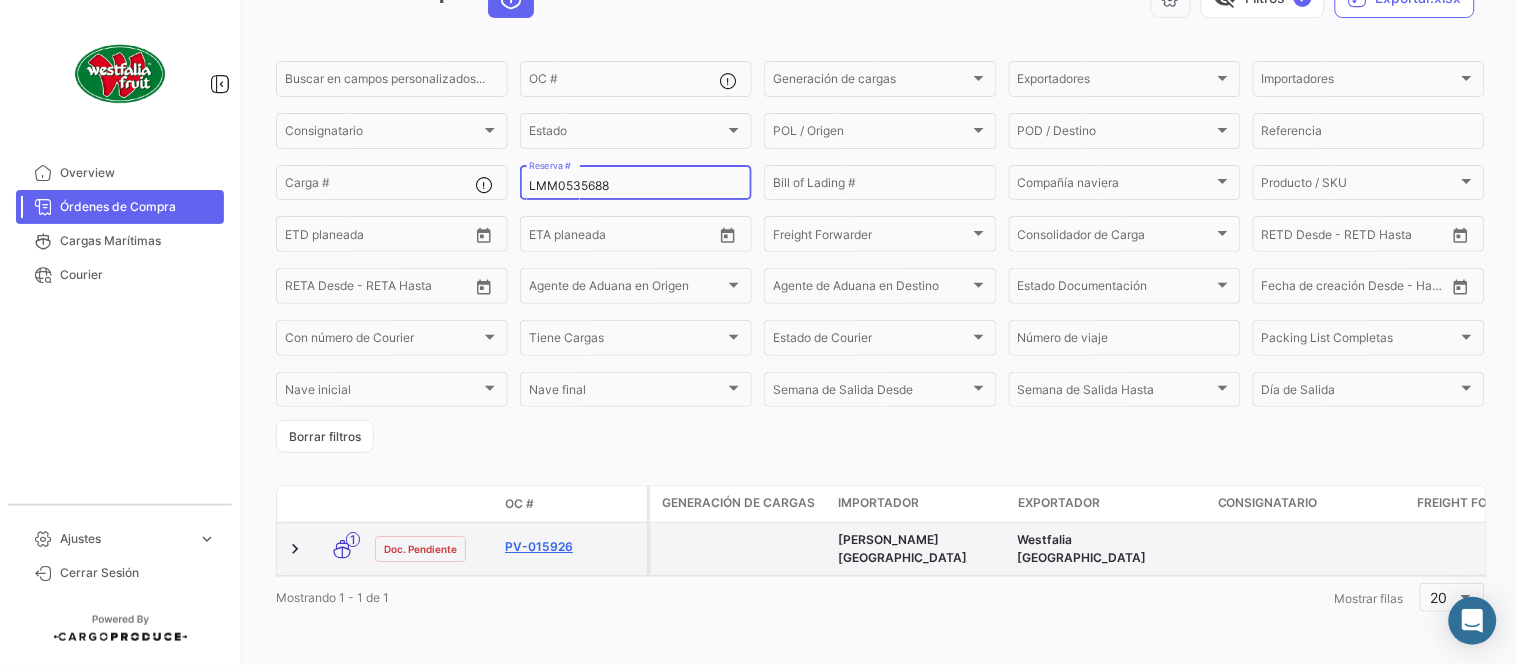type on "LMM0535688" 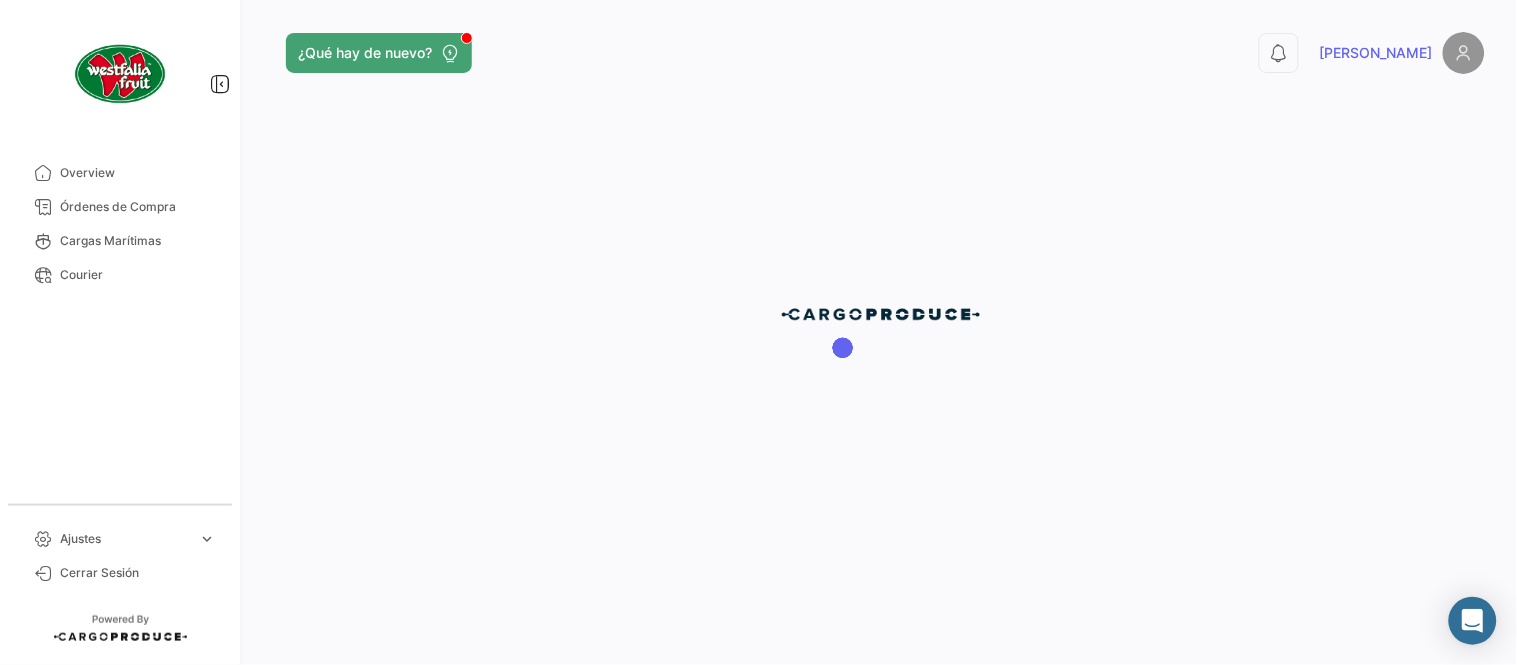scroll, scrollTop: 0, scrollLeft: 0, axis: both 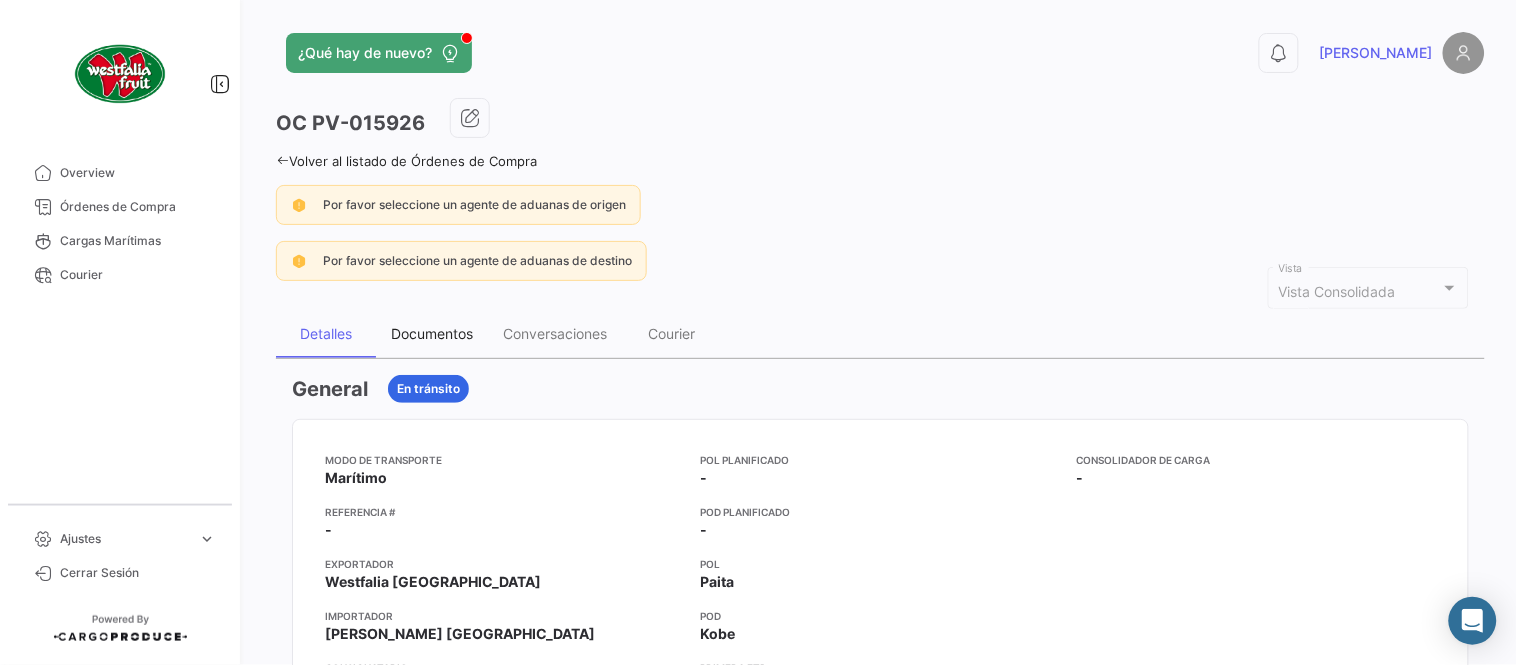 click on "Documentos" at bounding box center (432, 333) 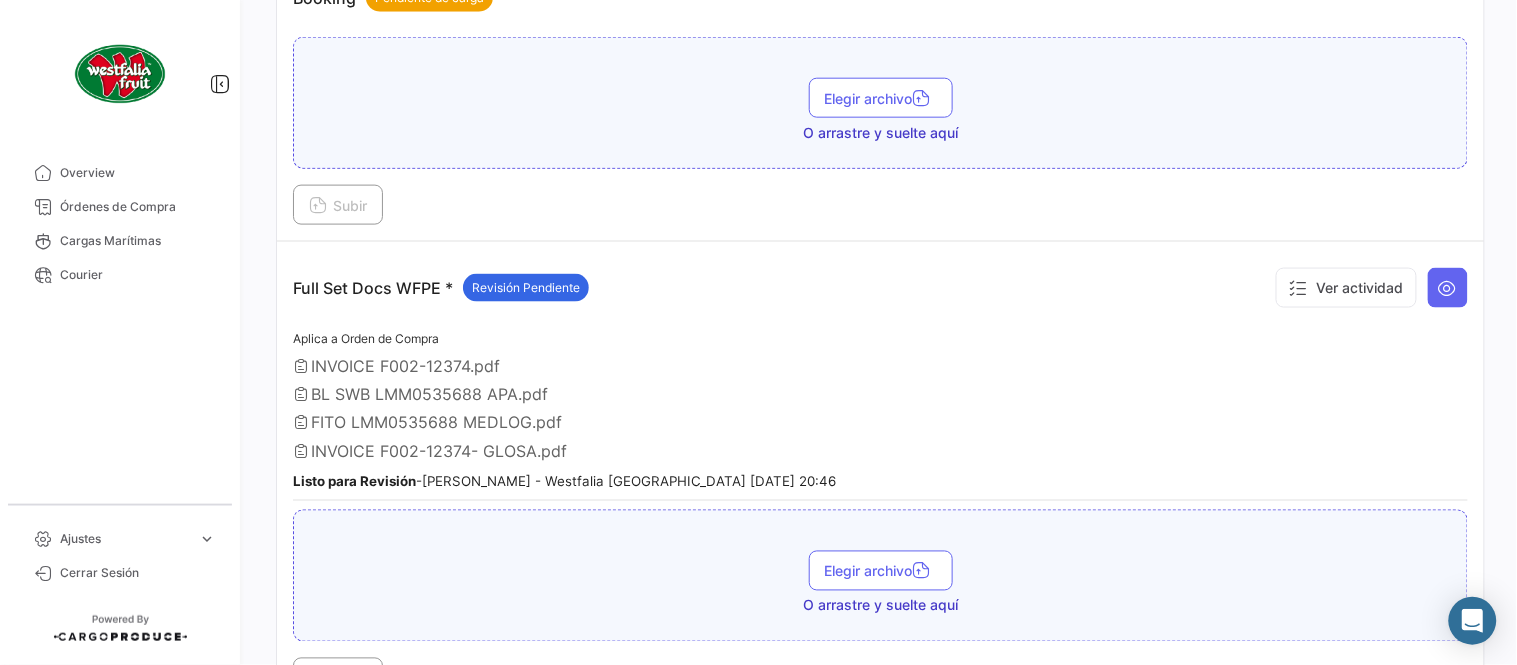scroll, scrollTop: 554, scrollLeft: 0, axis: vertical 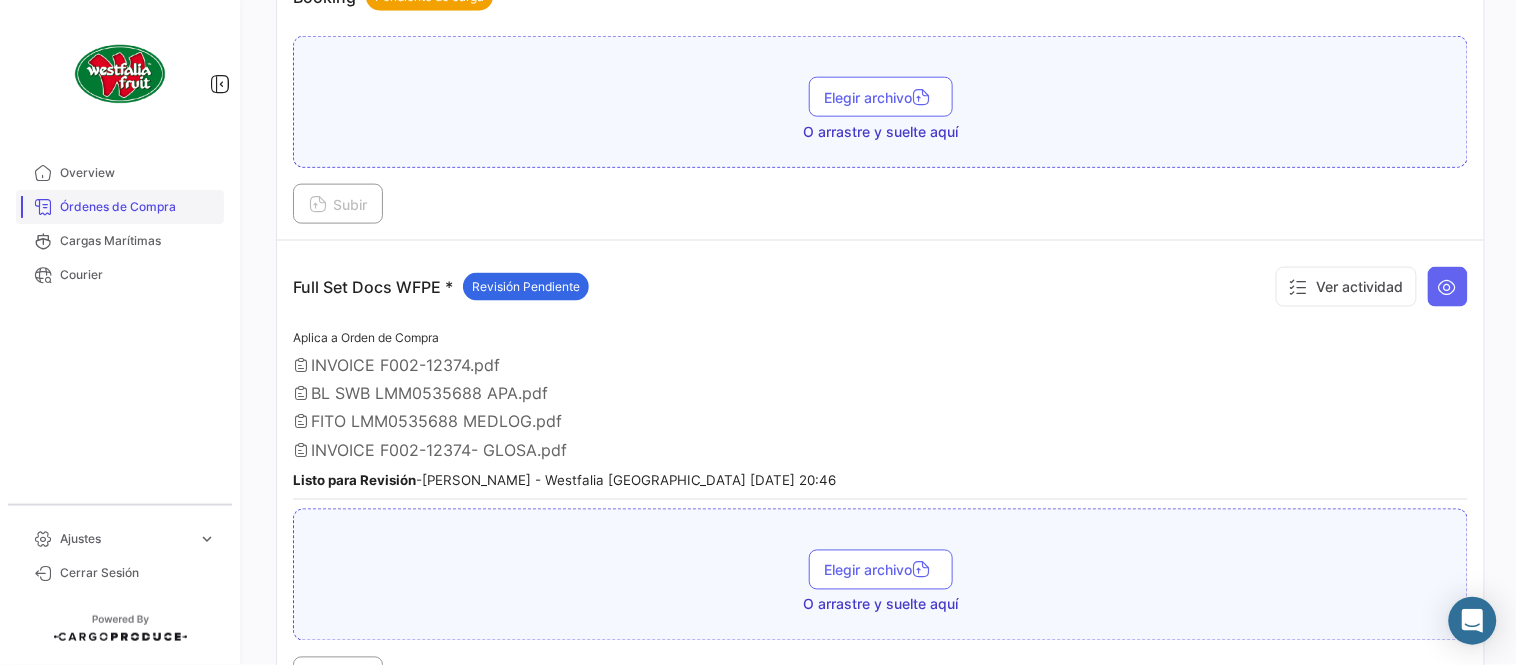 click on "Órdenes de Compra" at bounding box center (138, 207) 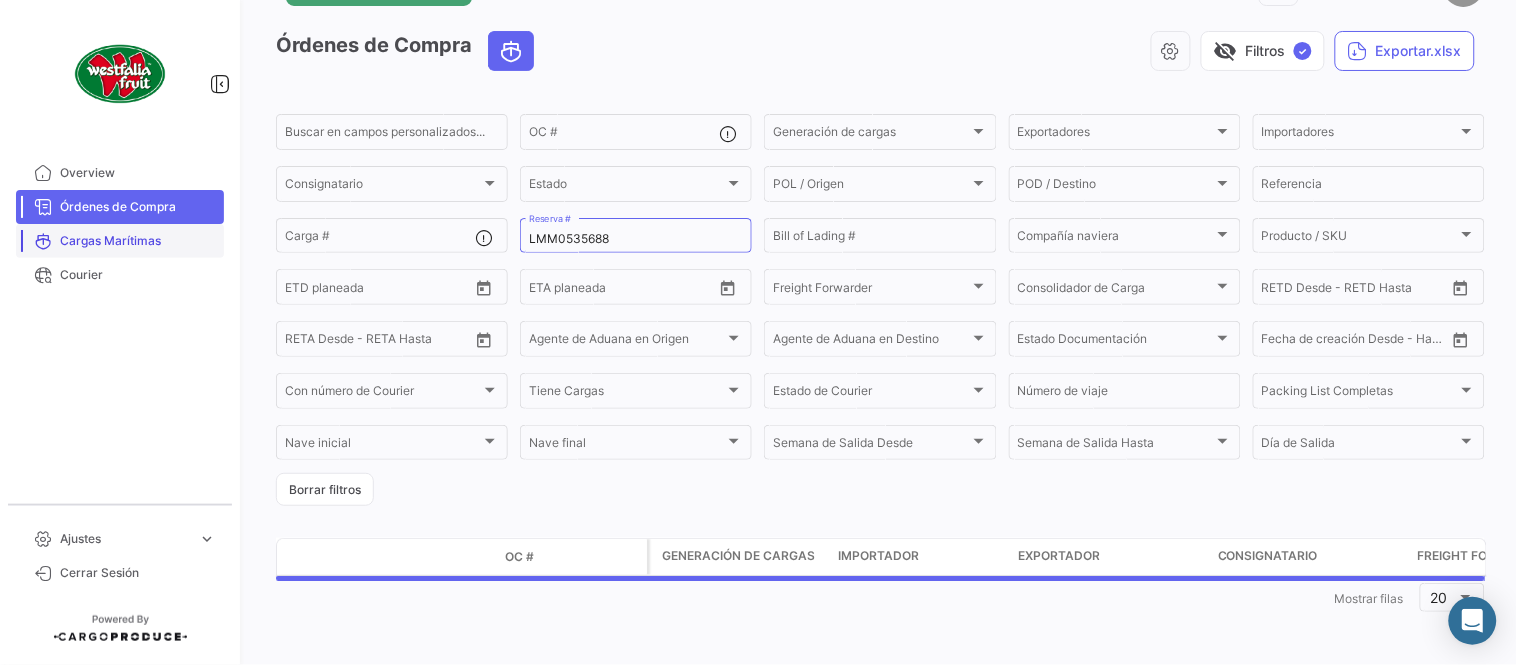 scroll, scrollTop: 0, scrollLeft: 0, axis: both 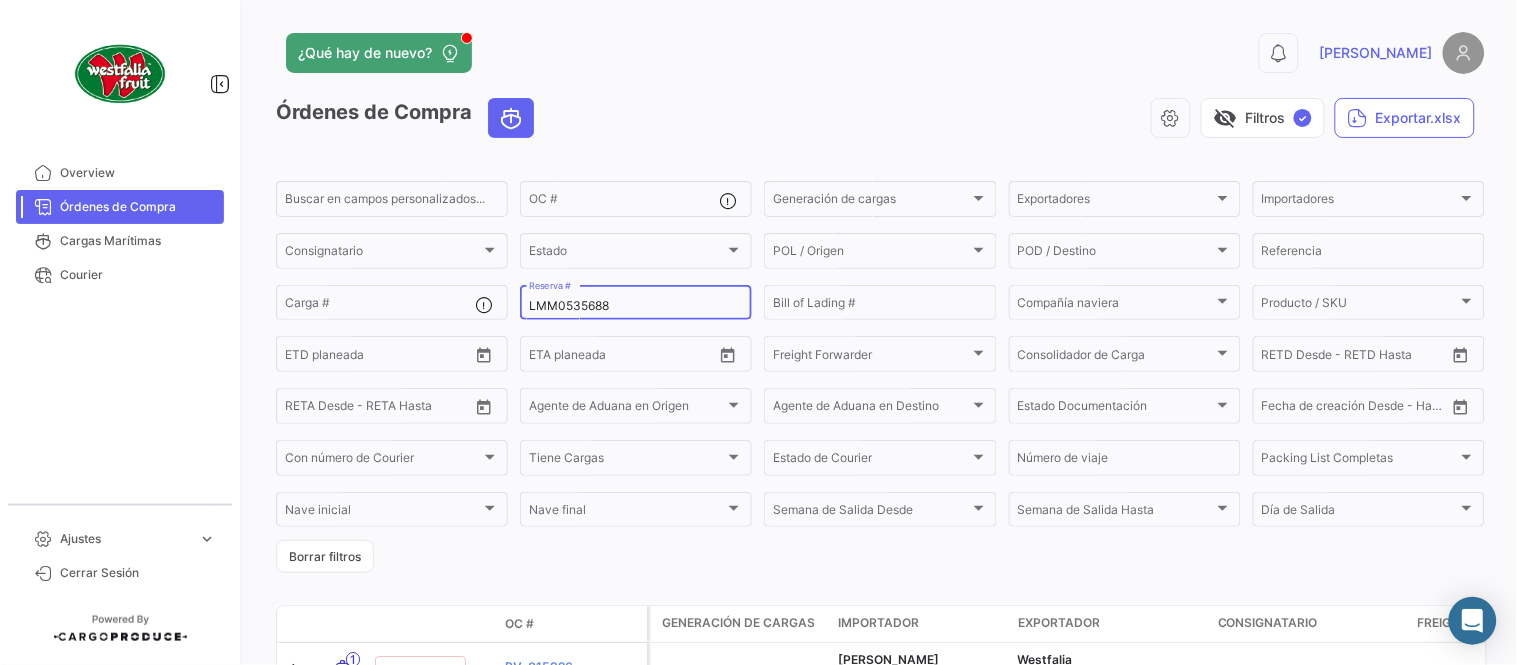 click on "LMM0535688" at bounding box center (636, 306) 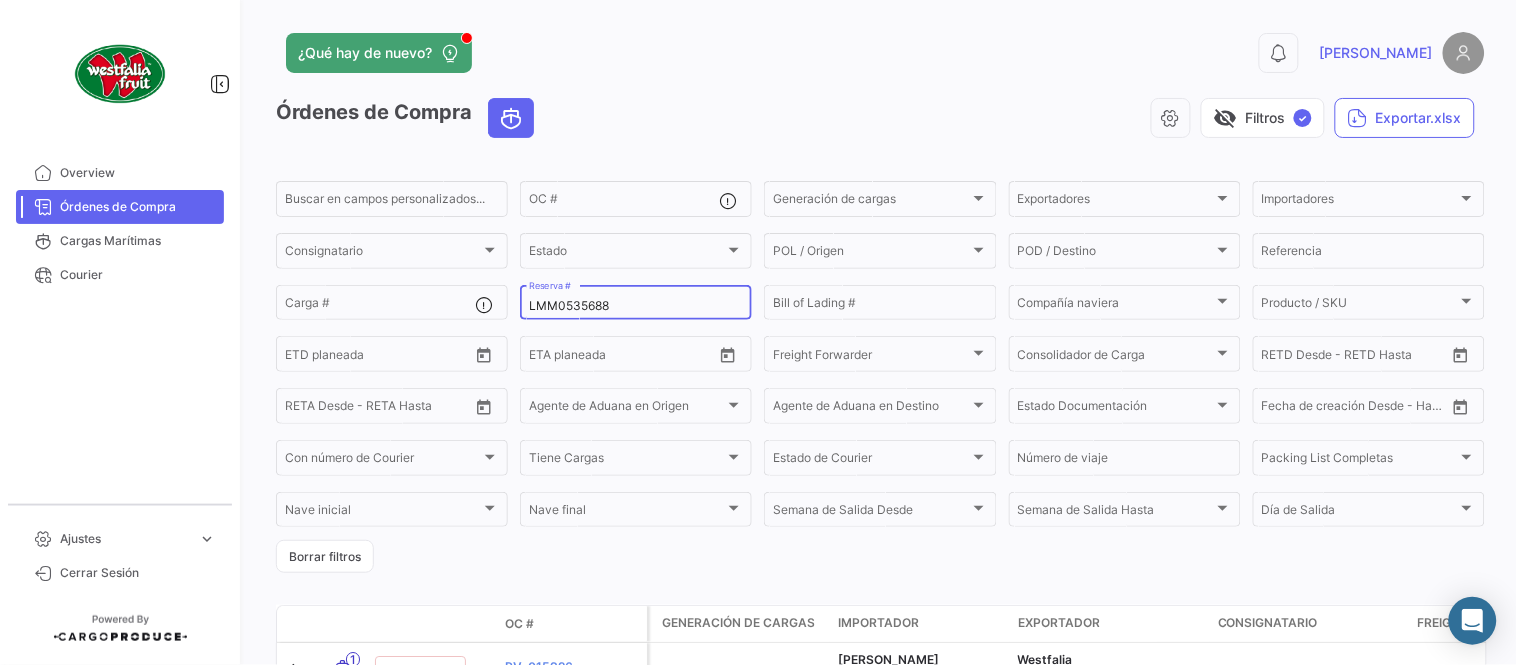 paste on "4953" 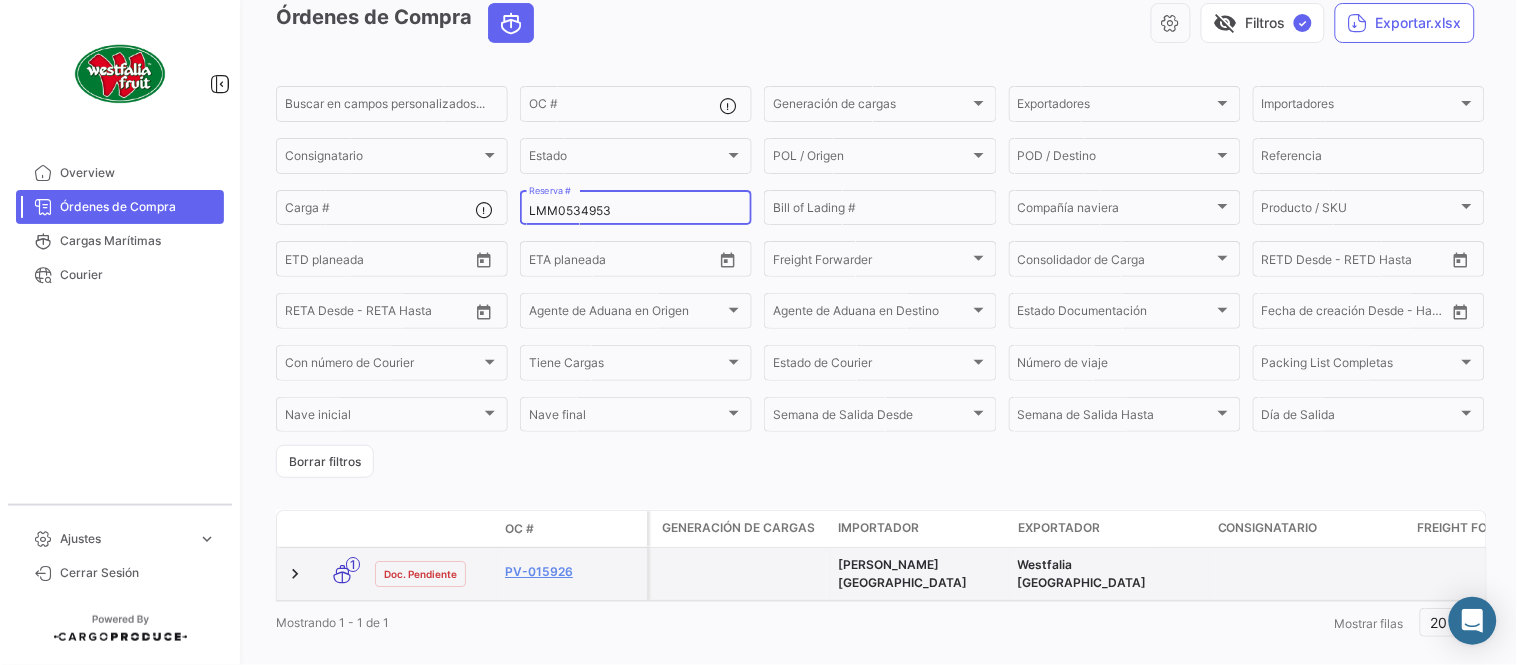 scroll, scrollTop: 128, scrollLeft: 0, axis: vertical 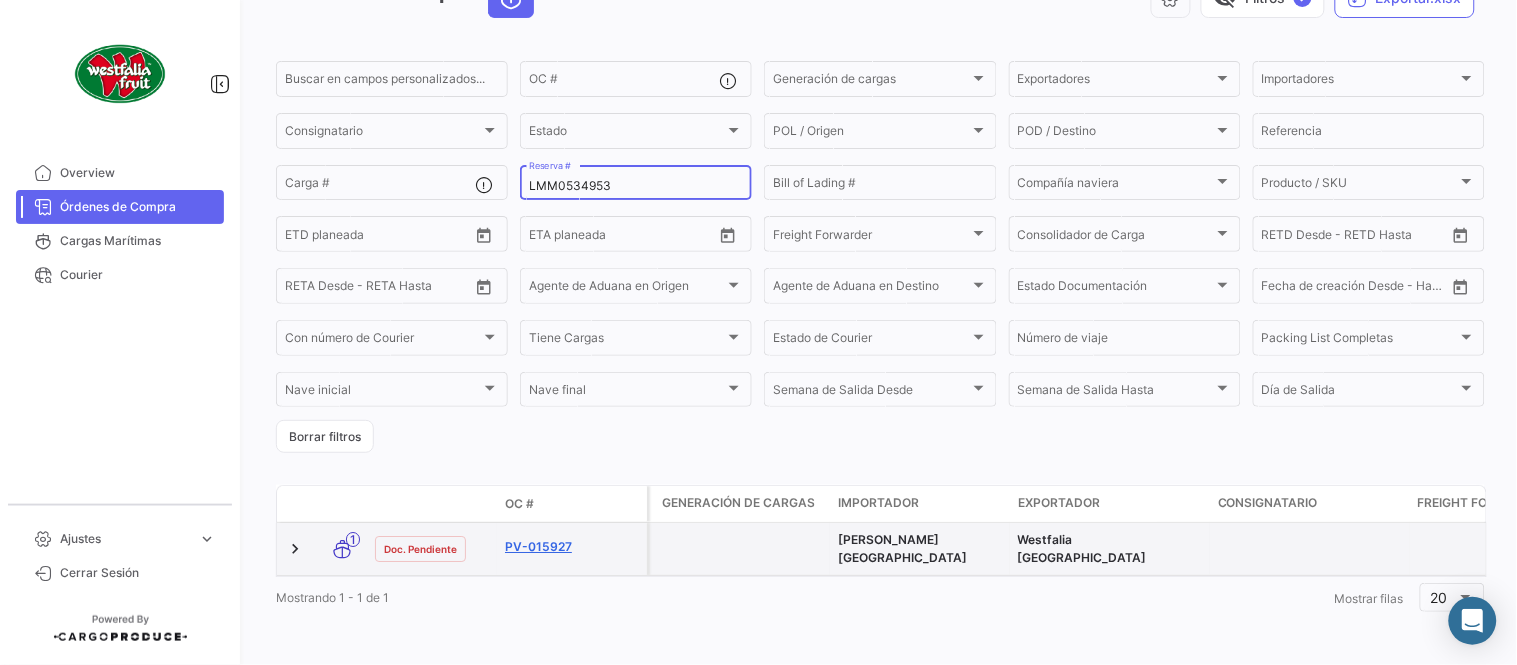 type on "LMM0534953" 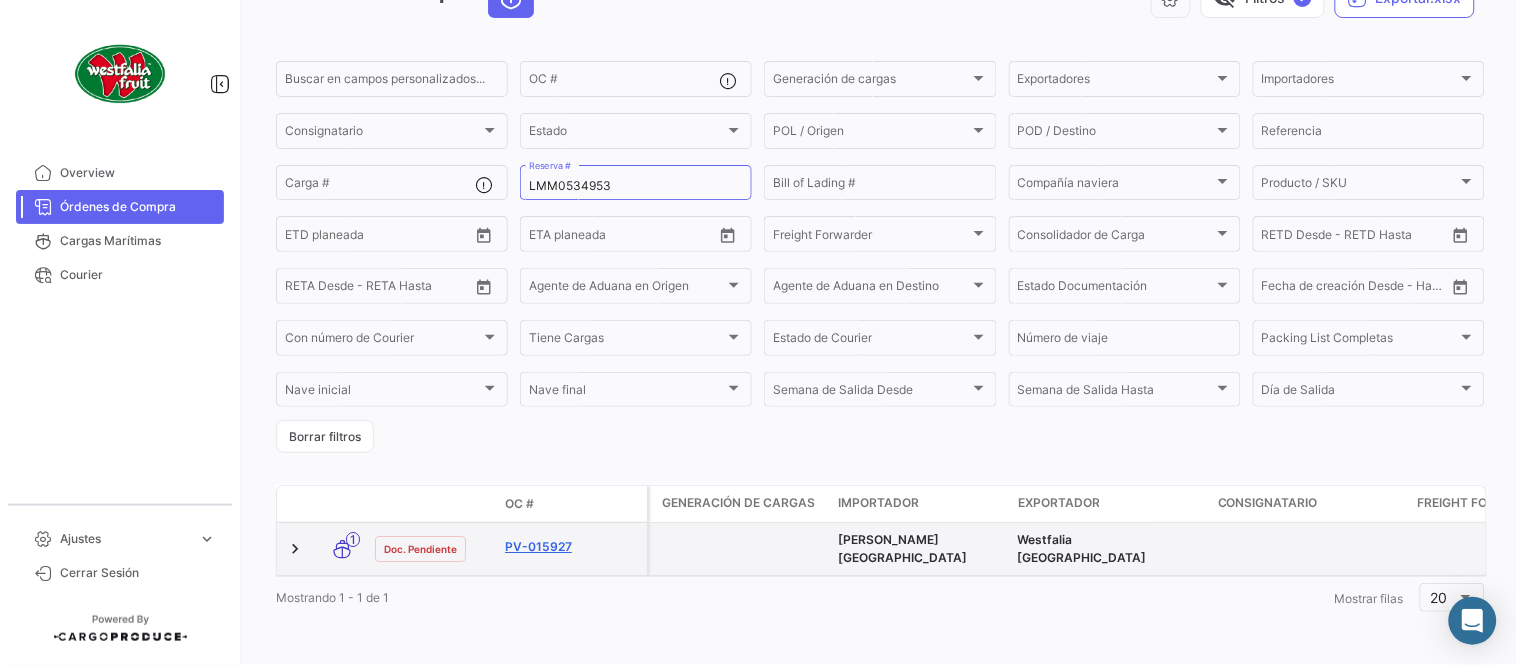 click on "PV-015927" 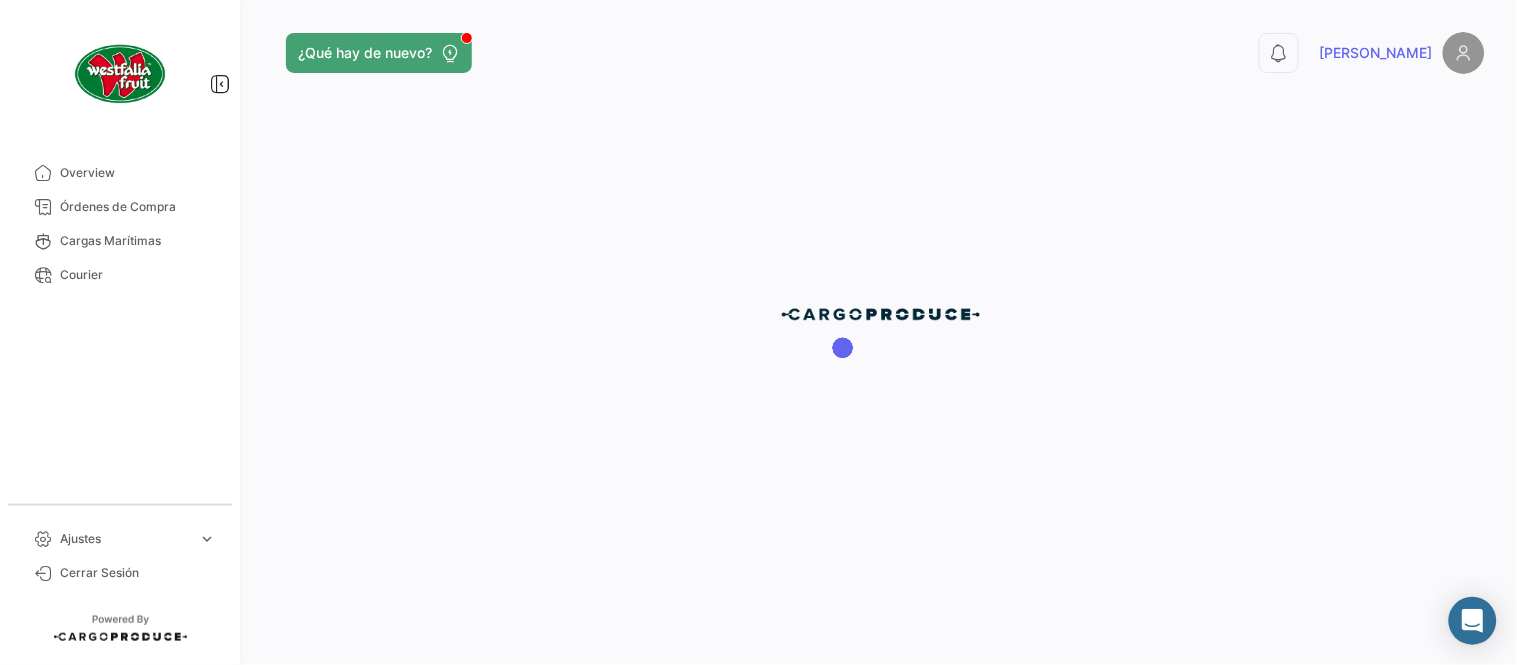 scroll, scrollTop: 0, scrollLeft: 0, axis: both 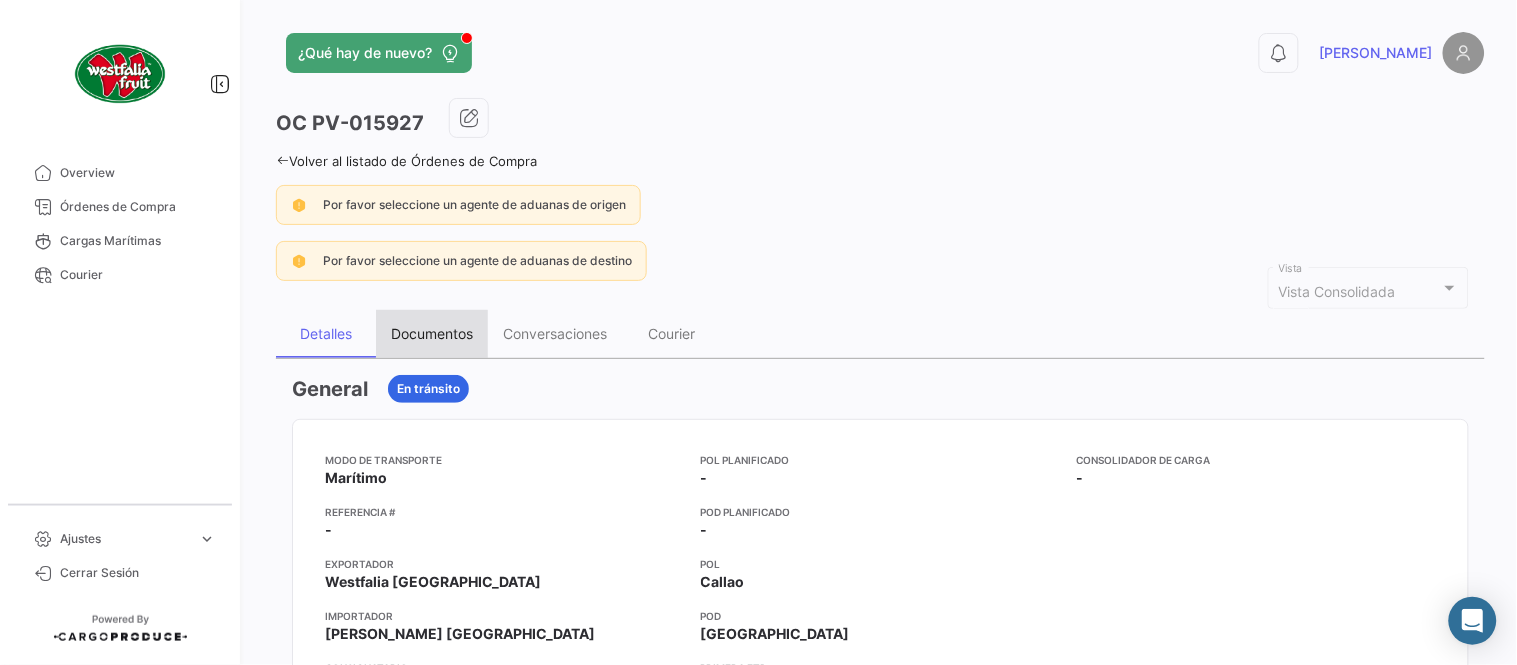 click on "Documentos" at bounding box center [432, 333] 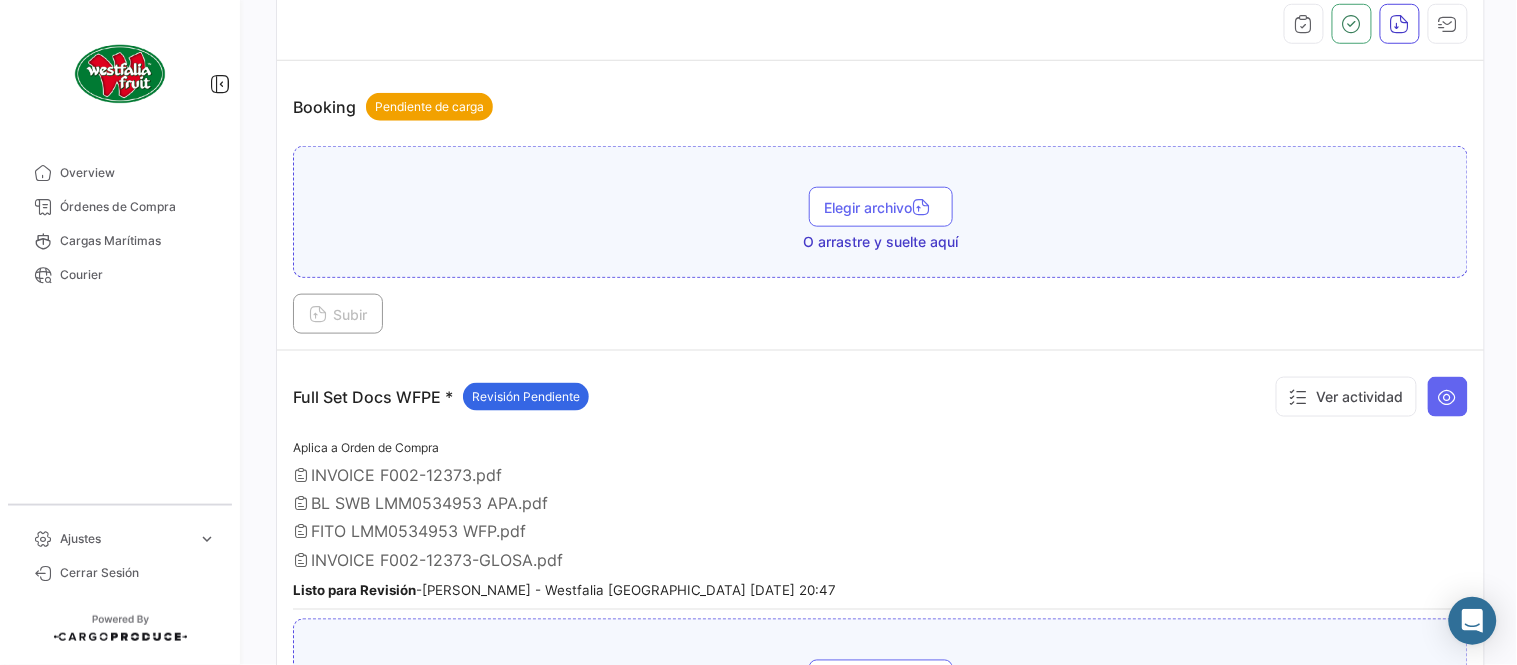 scroll, scrollTop: 777, scrollLeft: 0, axis: vertical 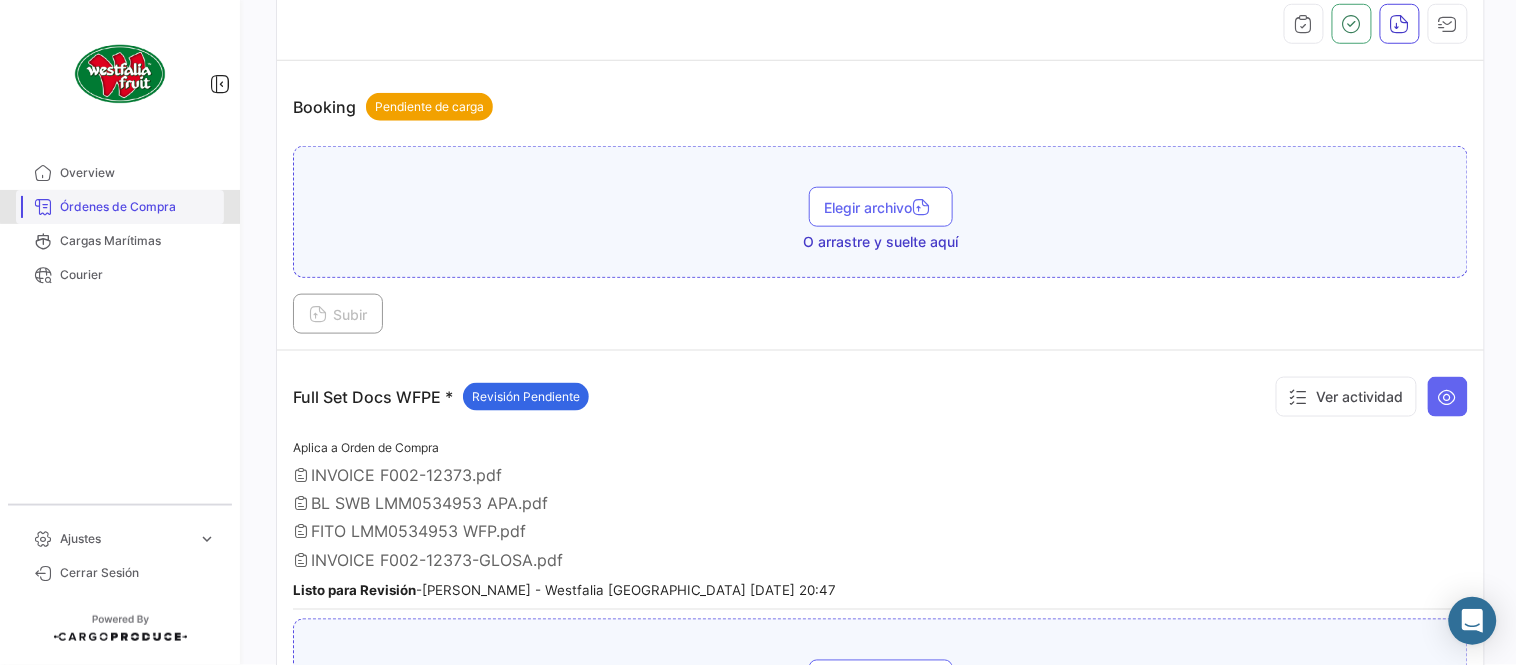 click on "Órdenes de Compra" at bounding box center [138, 207] 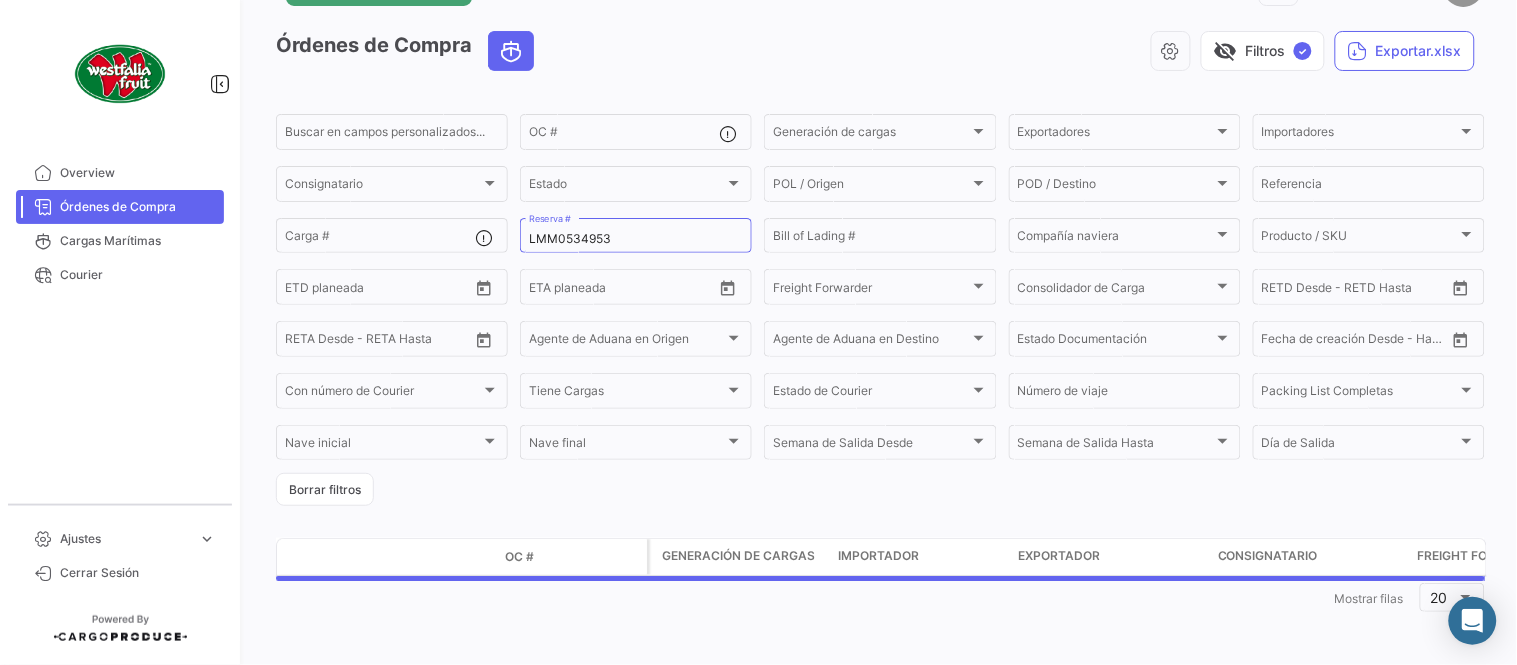 scroll, scrollTop: 0, scrollLeft: 0, axis: both 